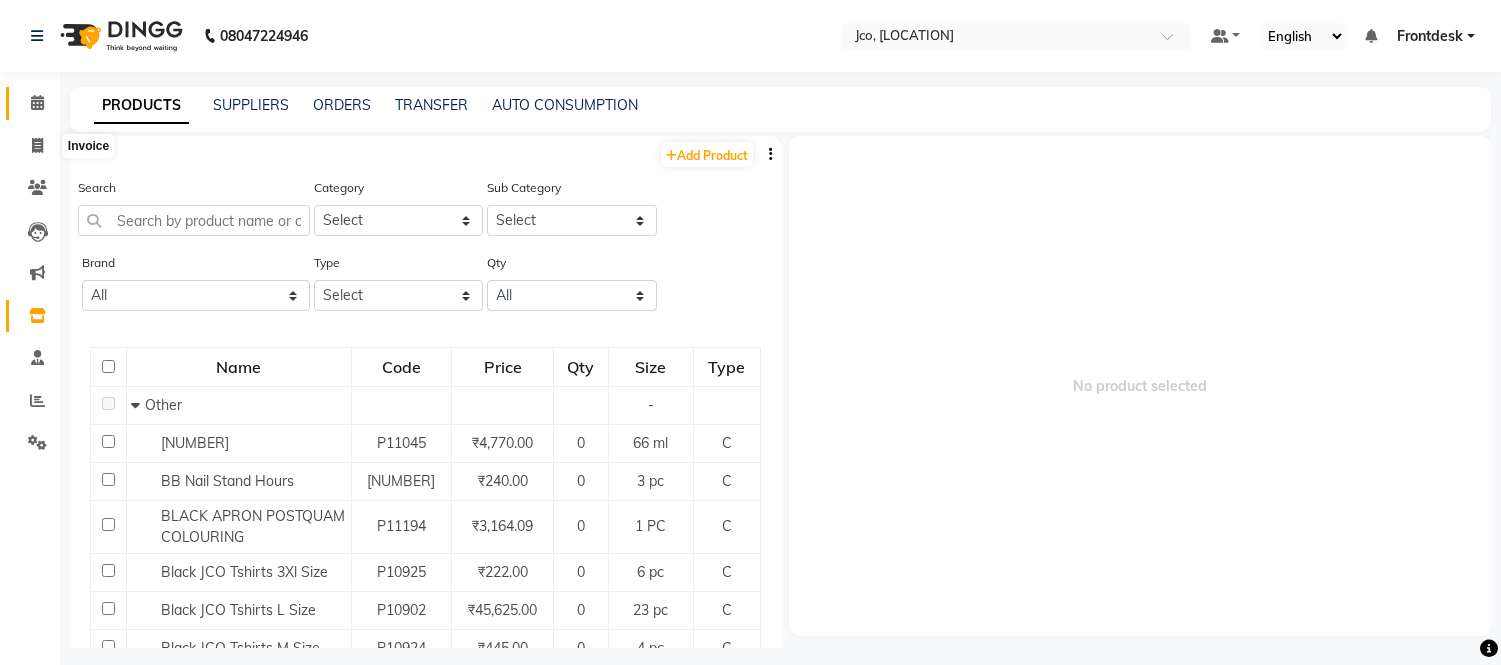 scroll, scrollTop: 0, scrollLeft: 0, axis: both 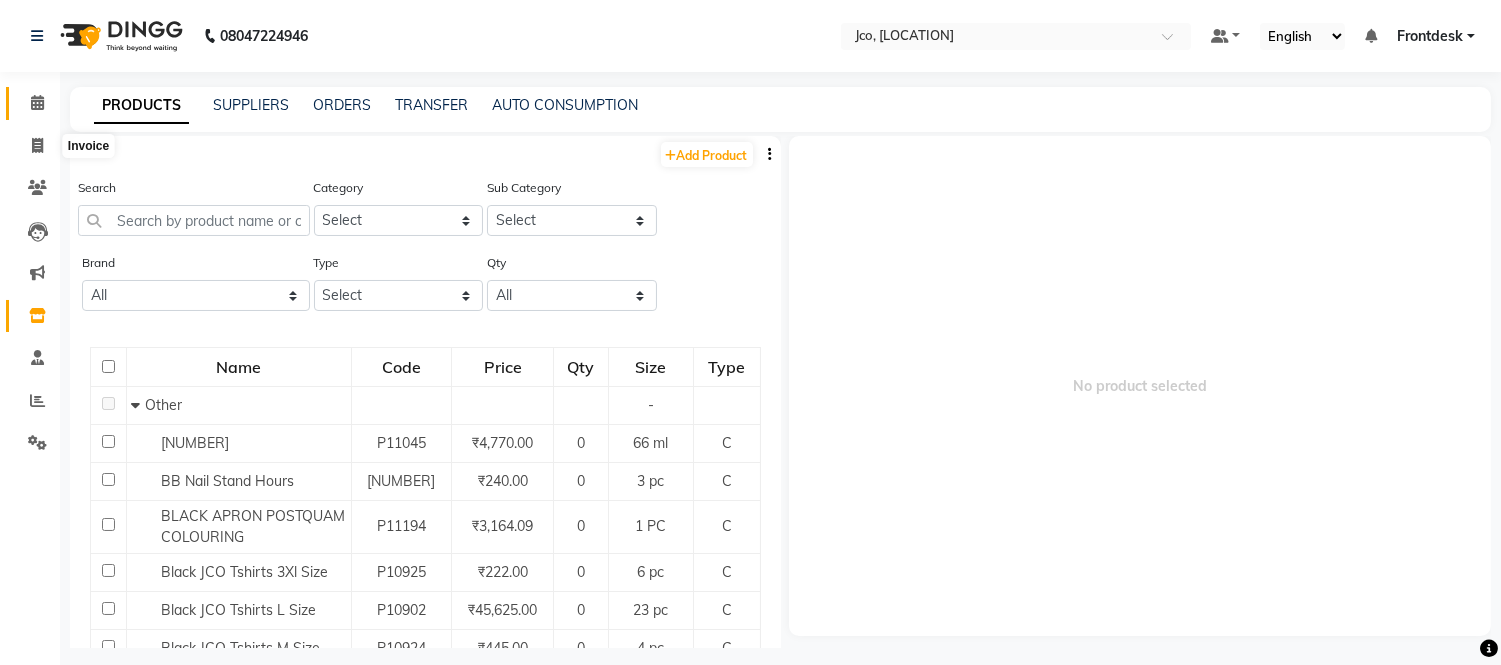 click 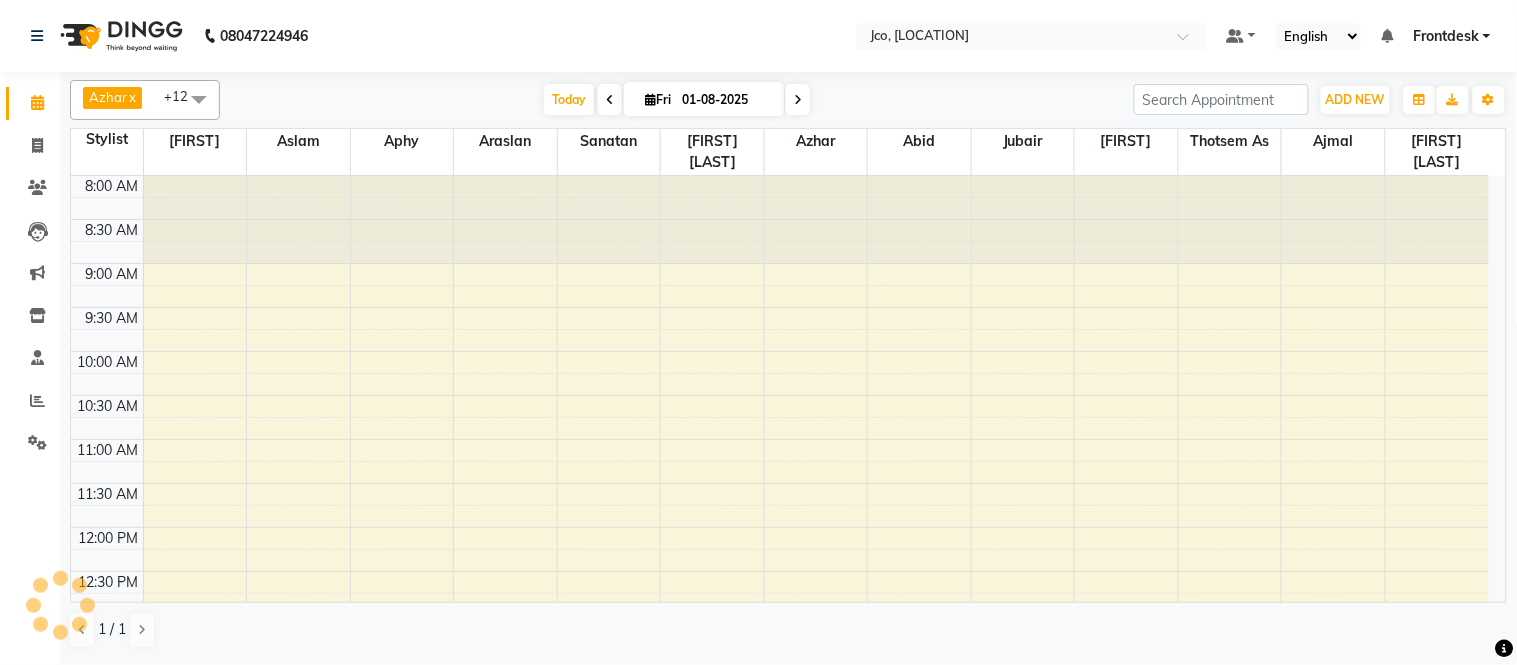 scroll, scrollTop: 0, scrollLeft: 0, axis: both 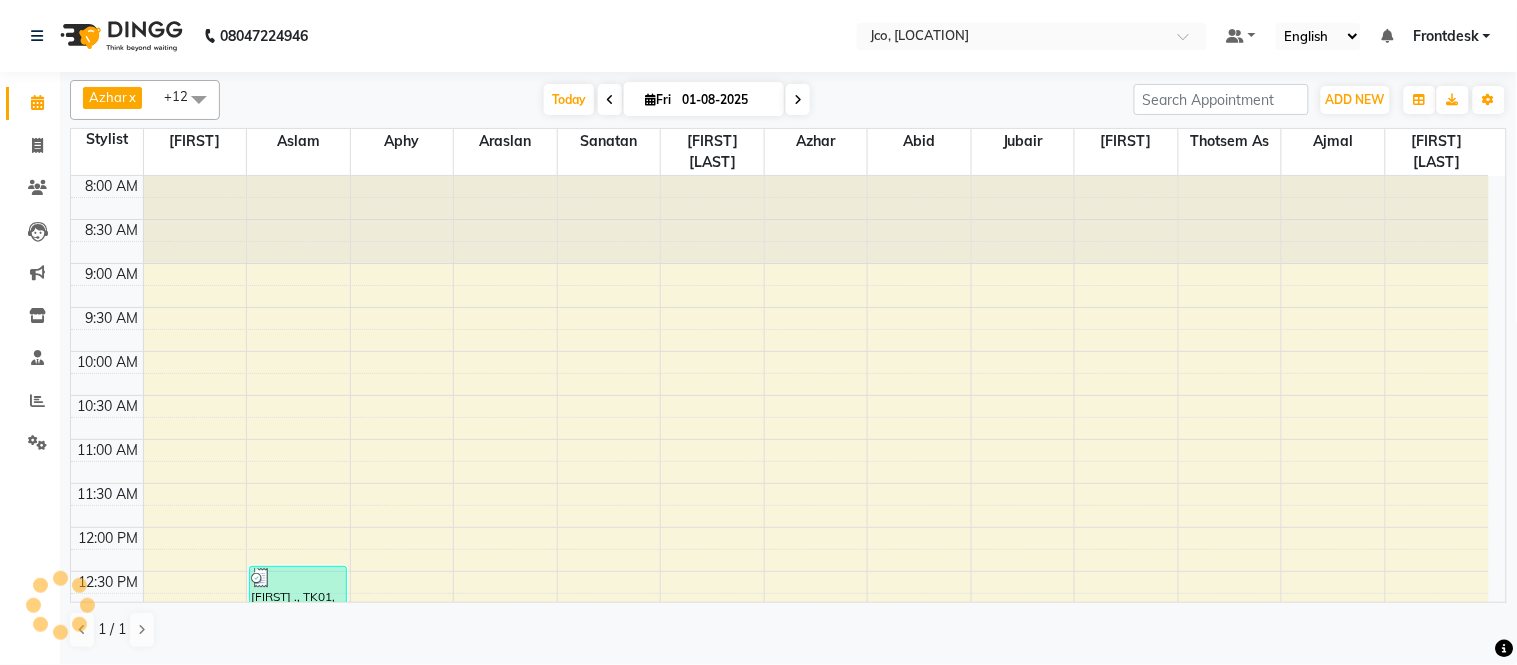 click on "8:00 AM 8:30 AM 9:00 AM 9:30 AM 10:00 AM 10:30 AM 11:00 AM 11:30 AM 12:00 PM 12:30 PM 1:00 PM 1:30 PM 2:00 PM 2:30 PM 3:00 PM 3:30 PM 4:00 PM 4:30 PM 5:00 PM 5:30 PM 6:00 PM 6:30 PM 7:00 PM 7:30 PM 8:00 PM 8:30 PM     Kartik ., TK01, 12:25 PM-12:55 PM, H/C Senior Stylist male" at bounding box center (780, 747) 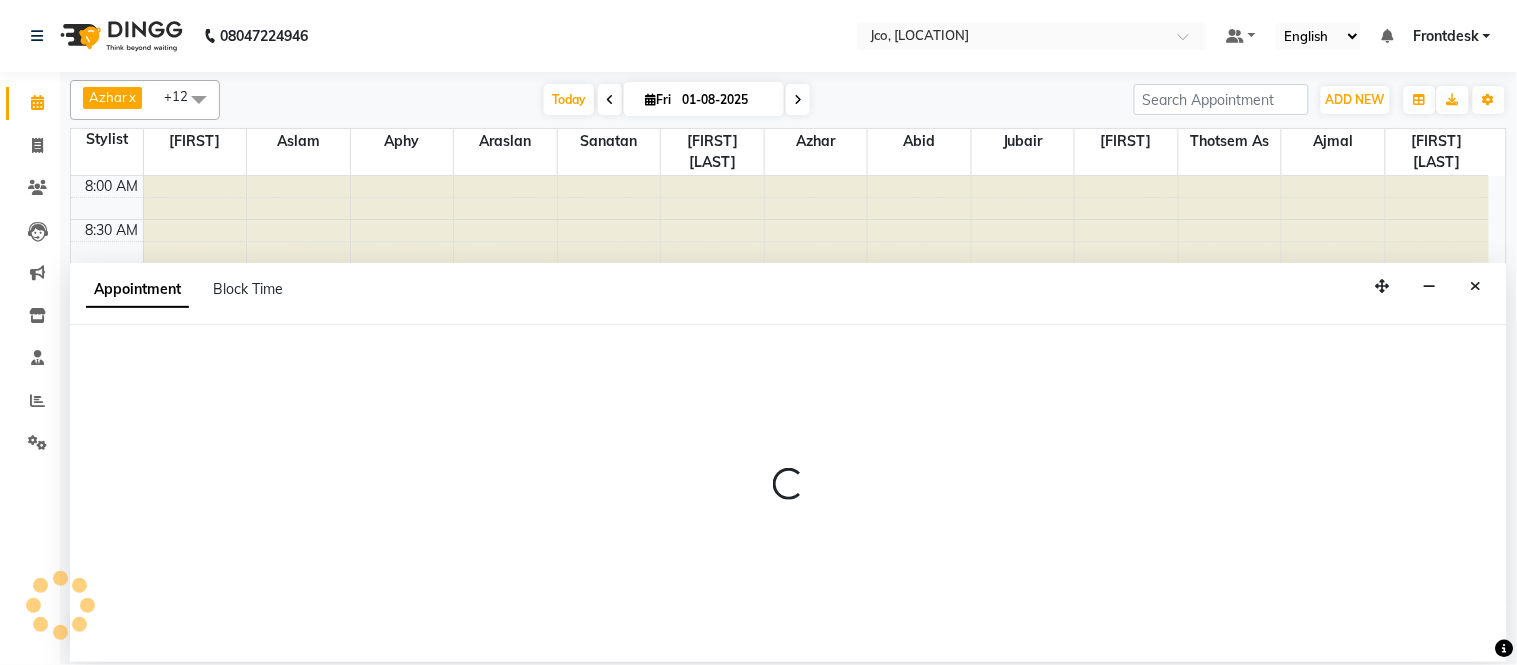 select on "68867" 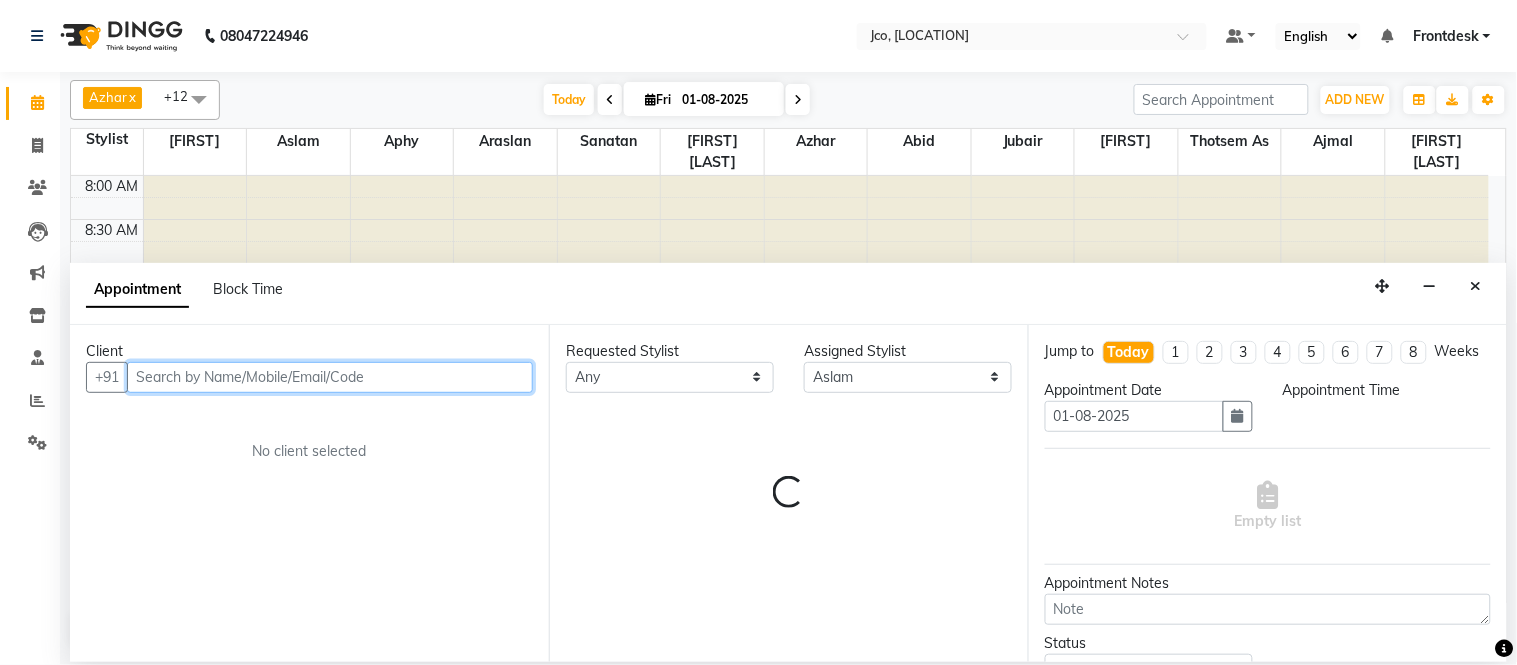 select on "555" 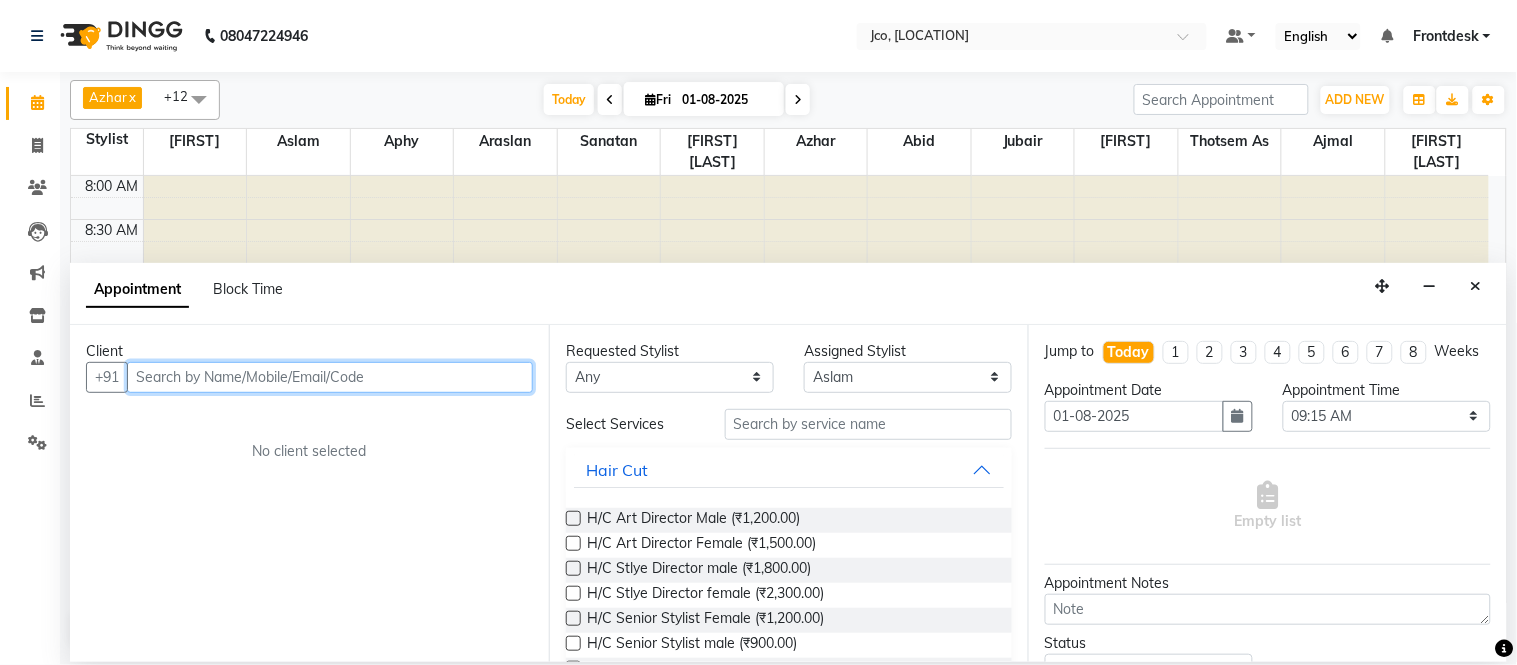 click at bounding box center (330, 377) 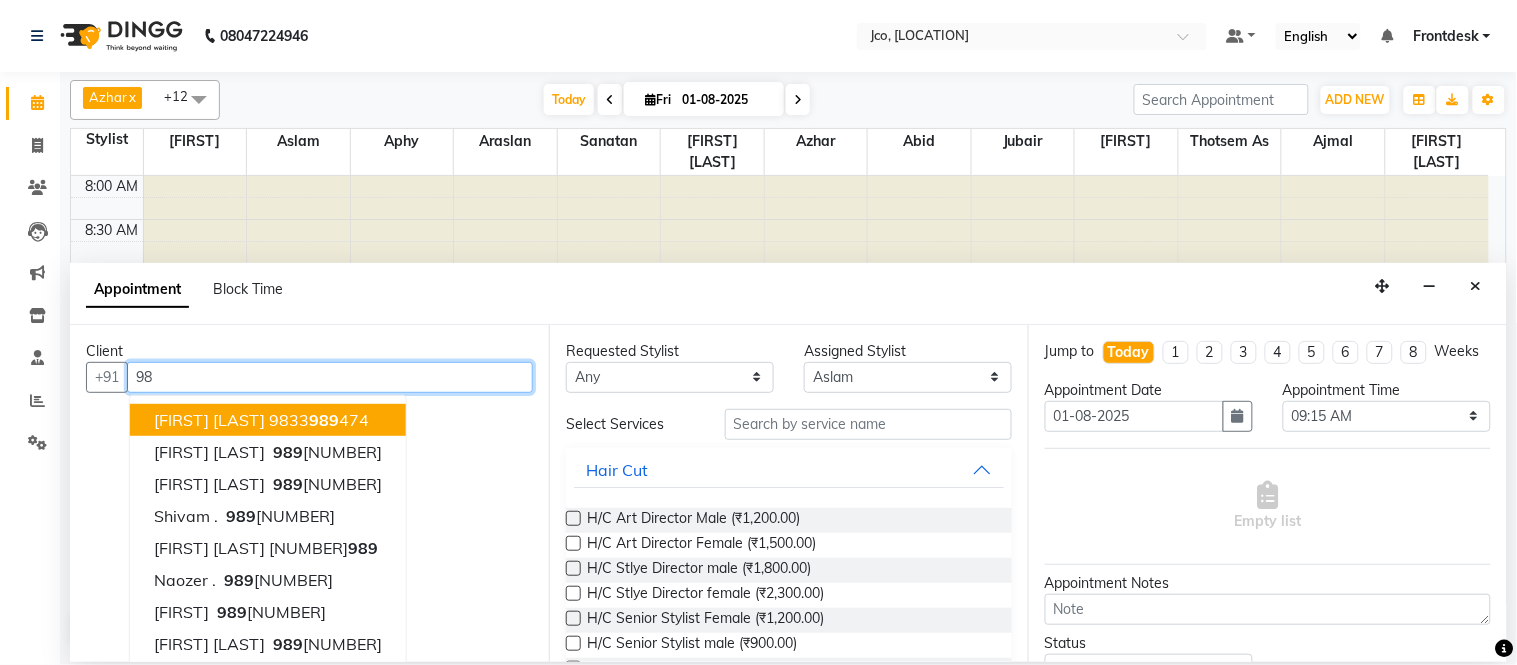 type on "9" 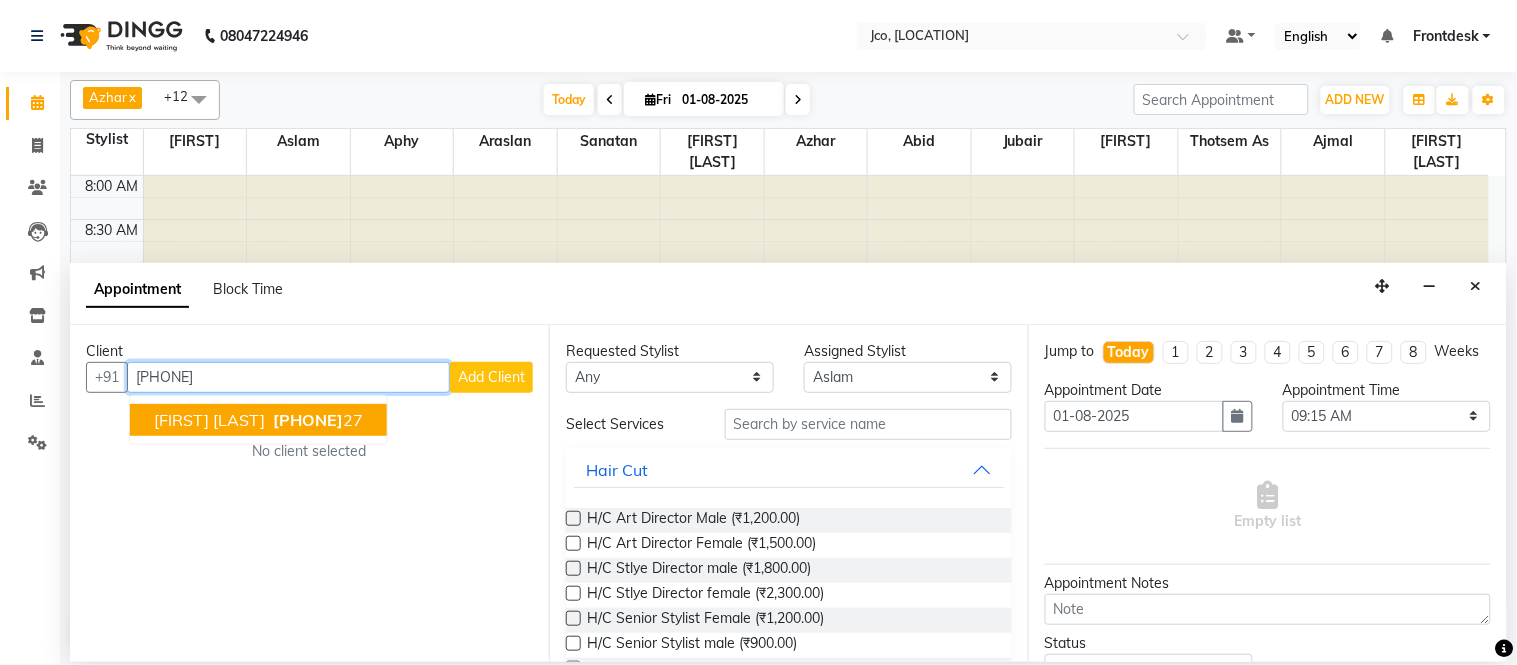 click on "[FIRST] [LAST]   [PHONE]" at bounding box center (258, 420) 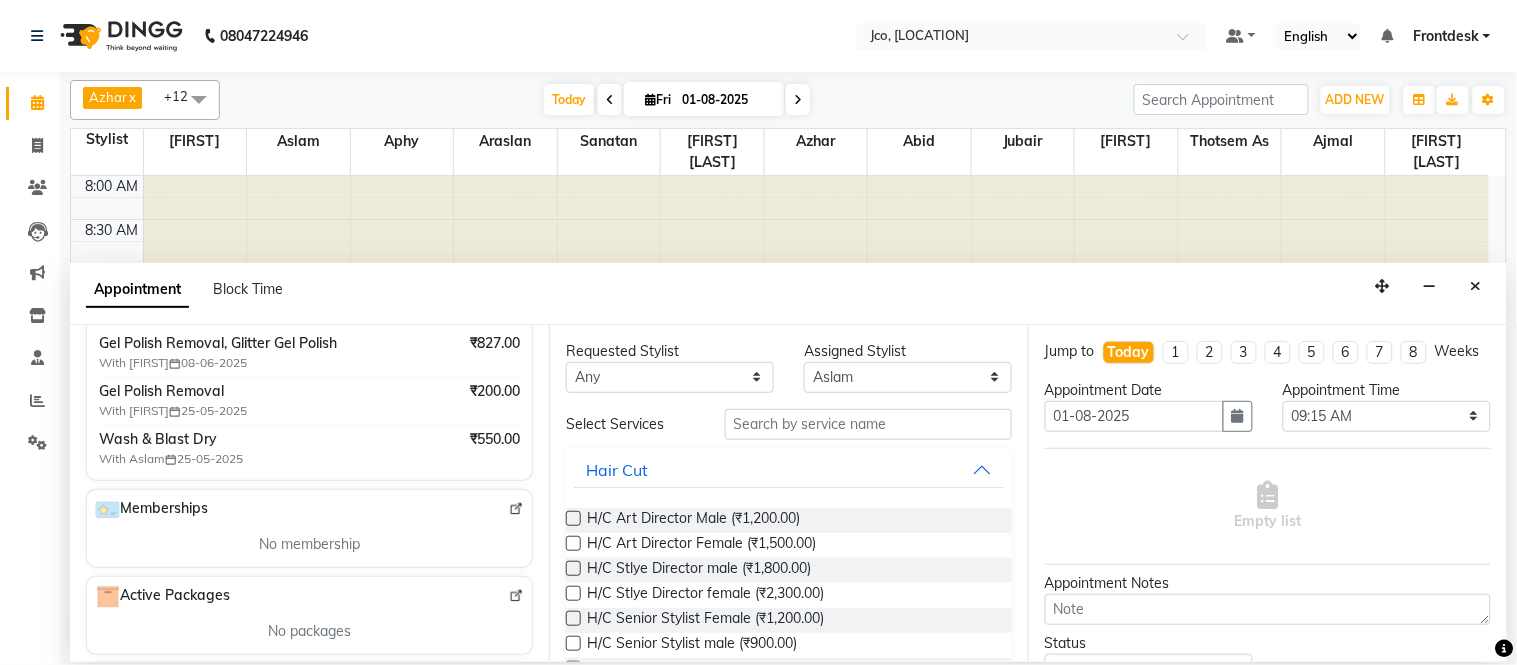 scroll, scrollTop: 444, scrollLeft: 0, axis: vertical 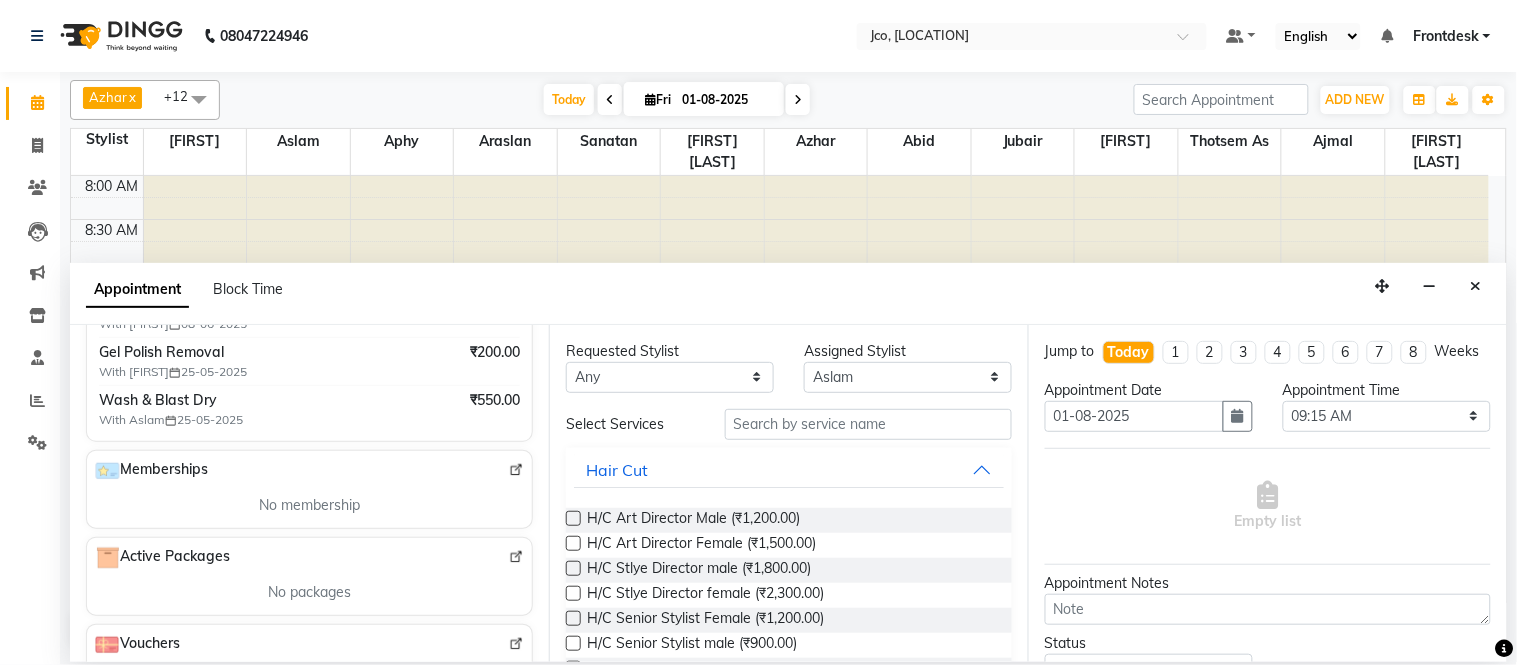 type on "[PHONE]" 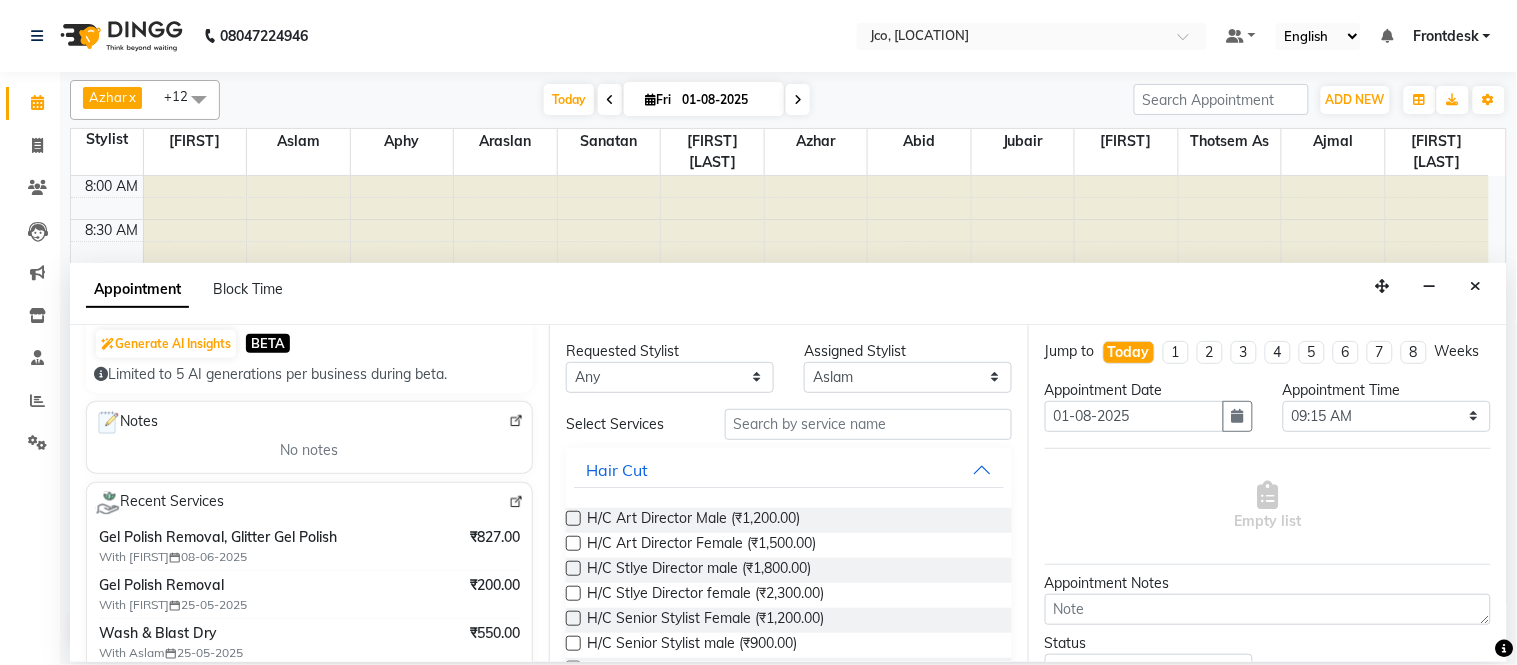 scroll, scrollTop: 186, scrollLeft: 0, axis: vertical 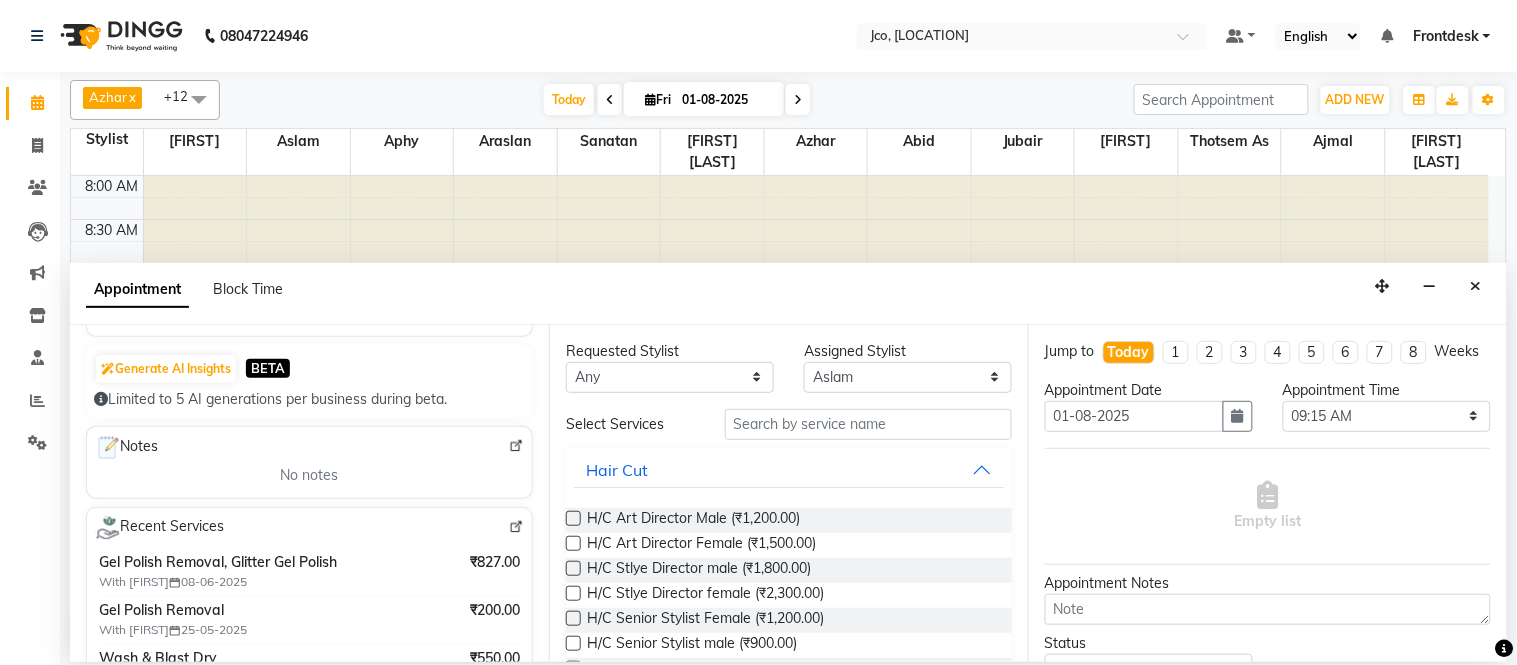 click at bounding box center (516, 446) 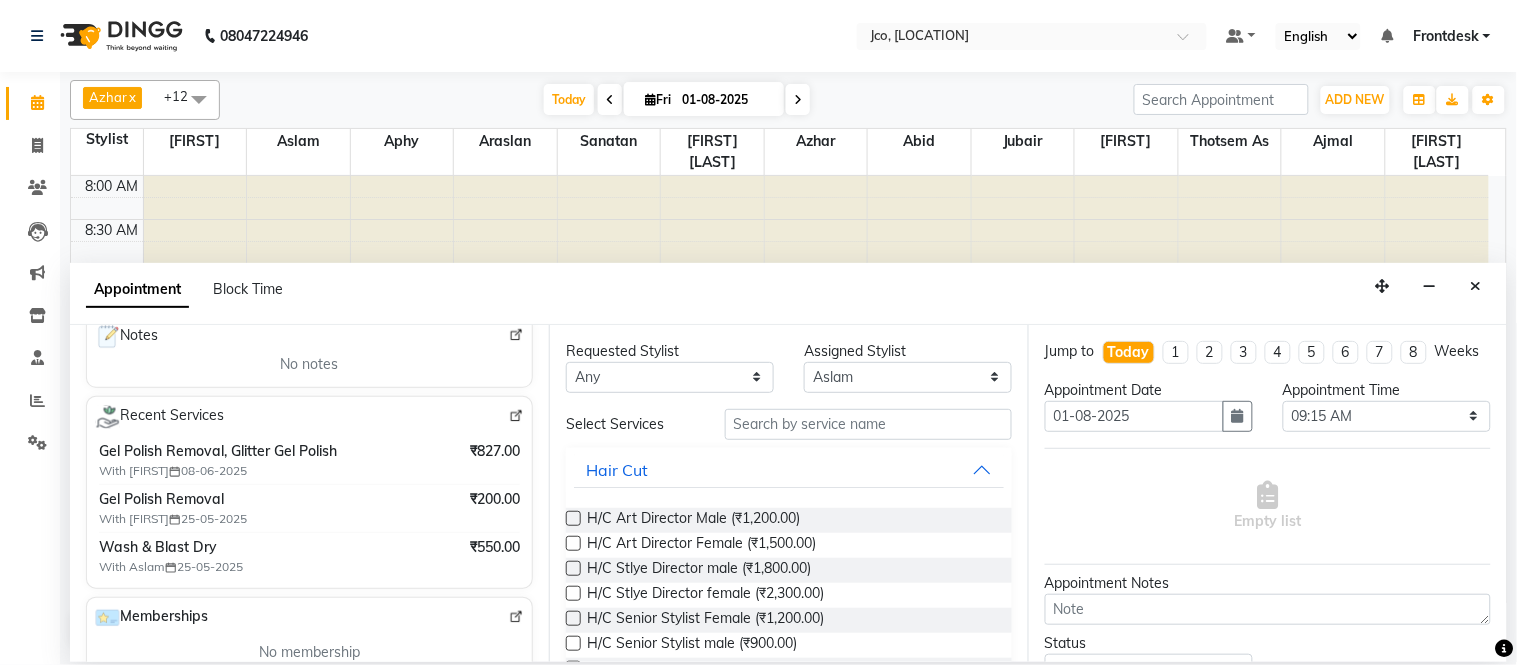 click on "₹550.00" at bounding box center (495, 556) 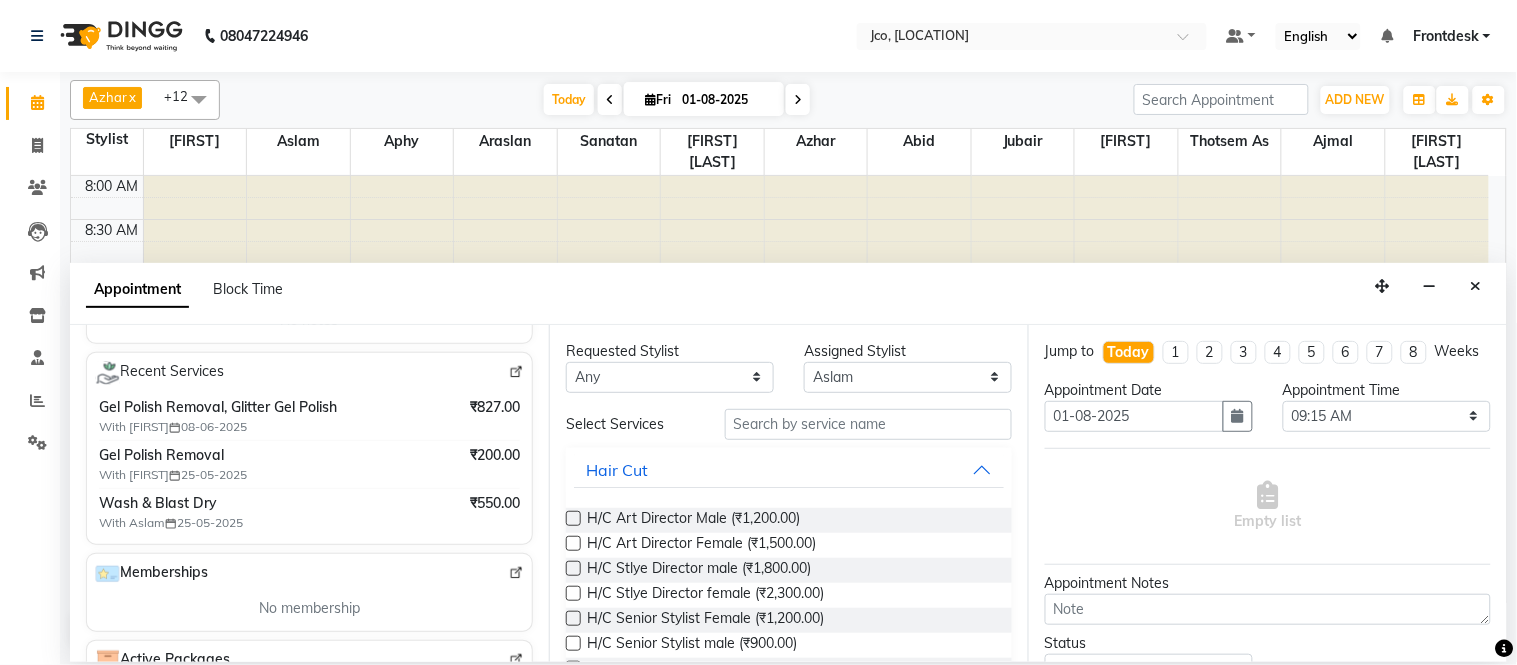 scroll, scrollTop: 75, scrollLeft: 0, axis: vertical 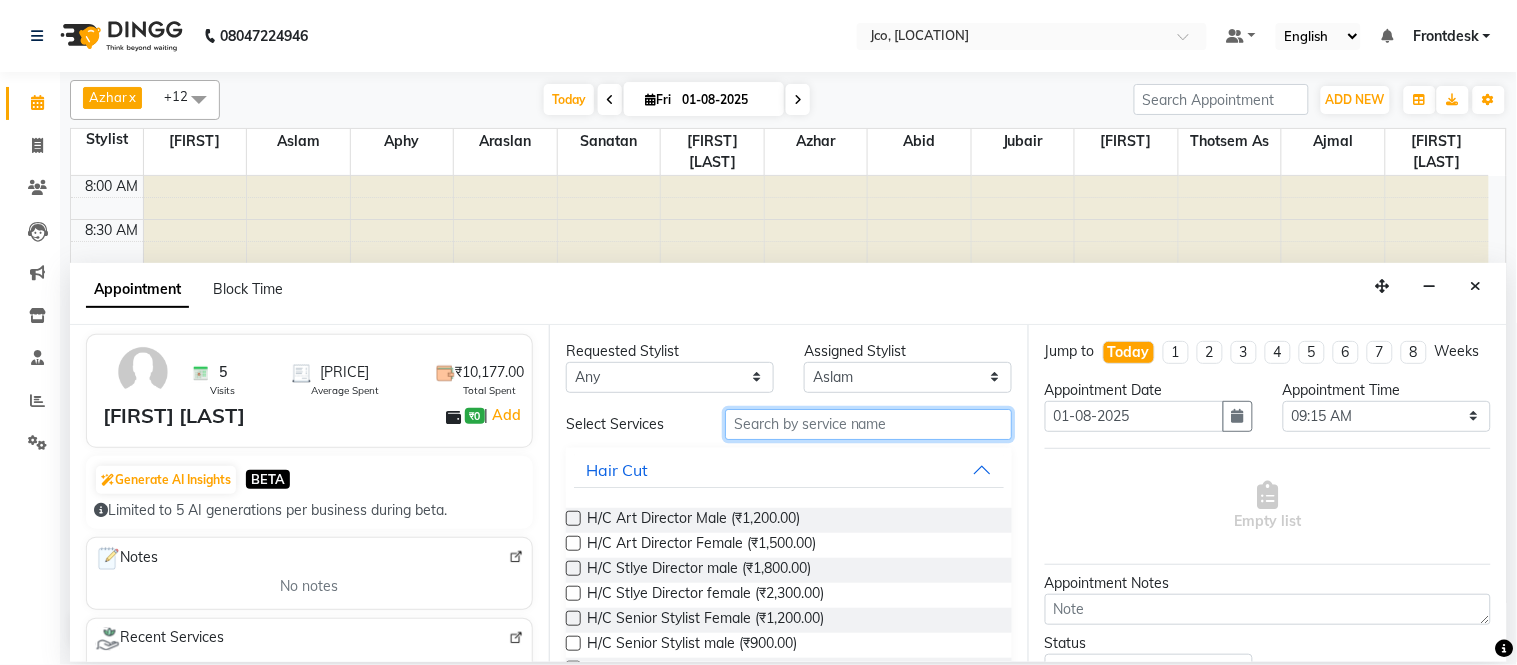 click at bounding box center [868, 424] 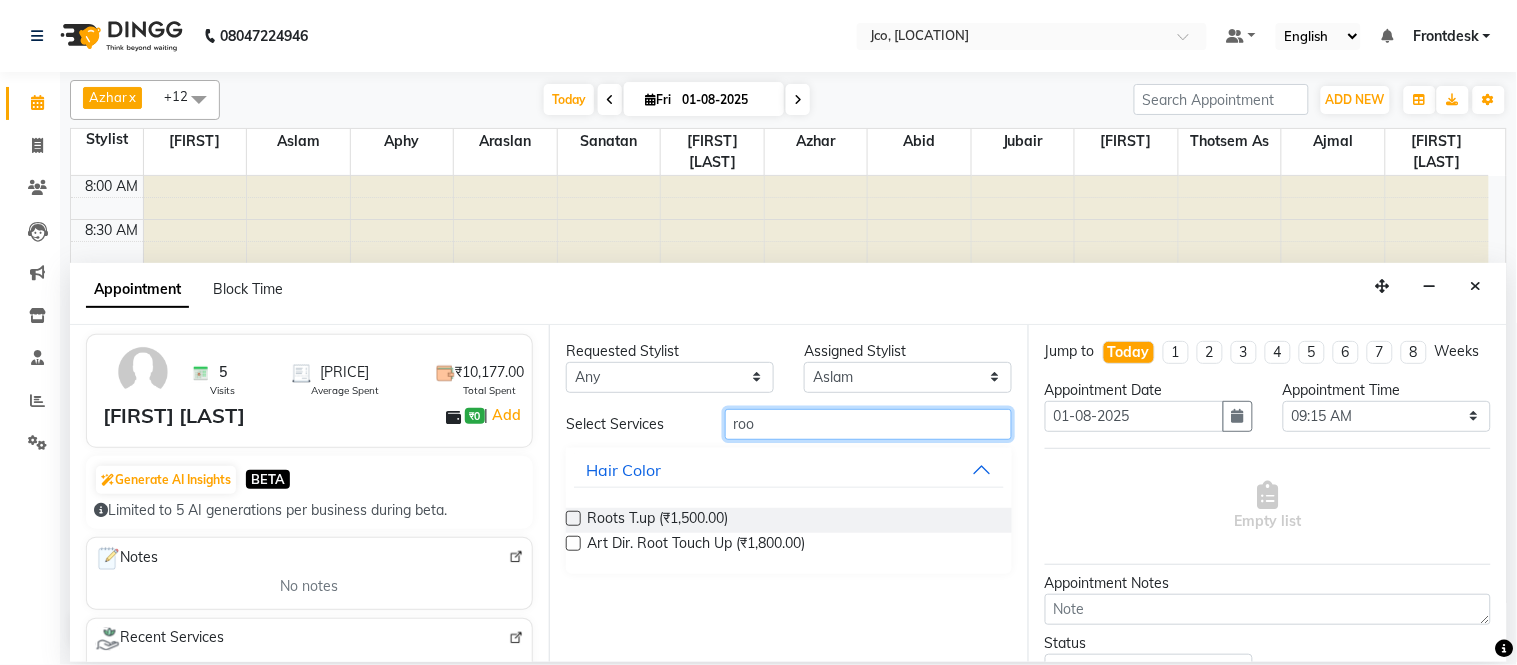 type on "roo" 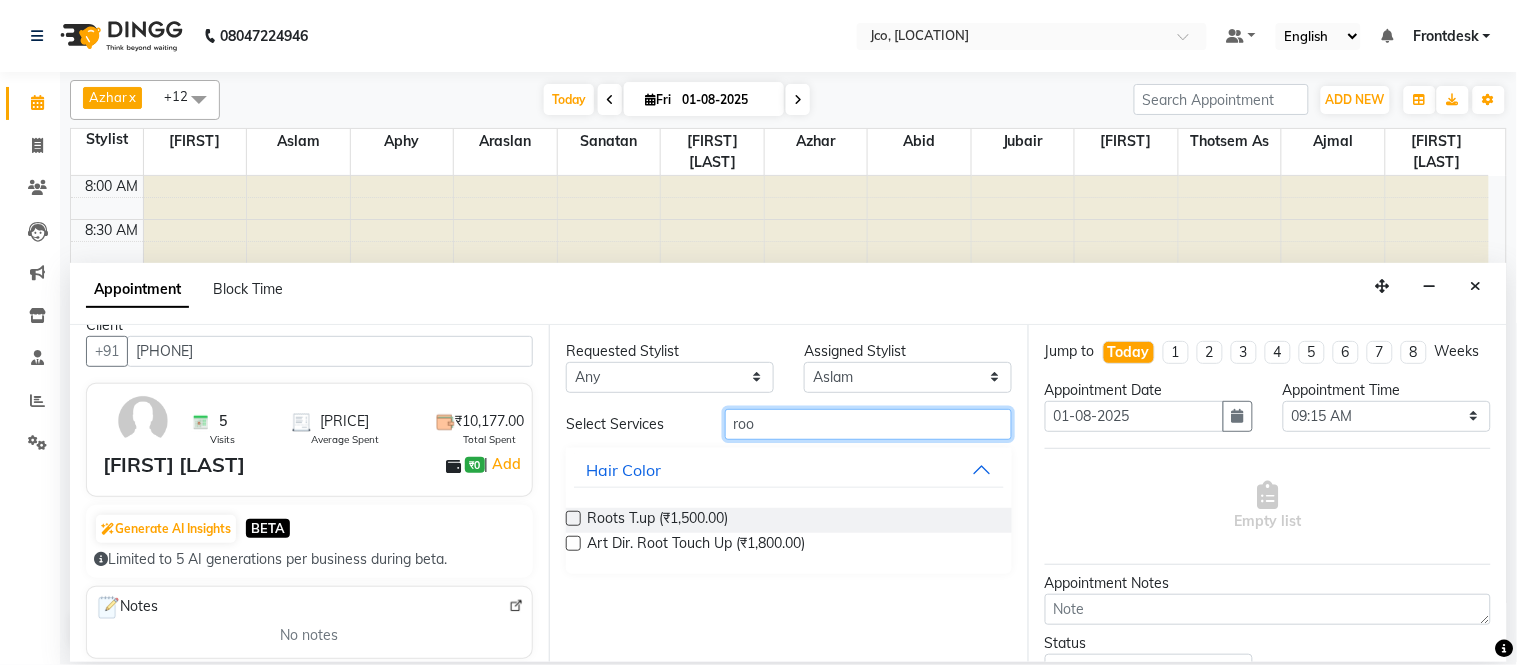 scroll, scrollTop: 0, scrollLeft: 0, axis: both 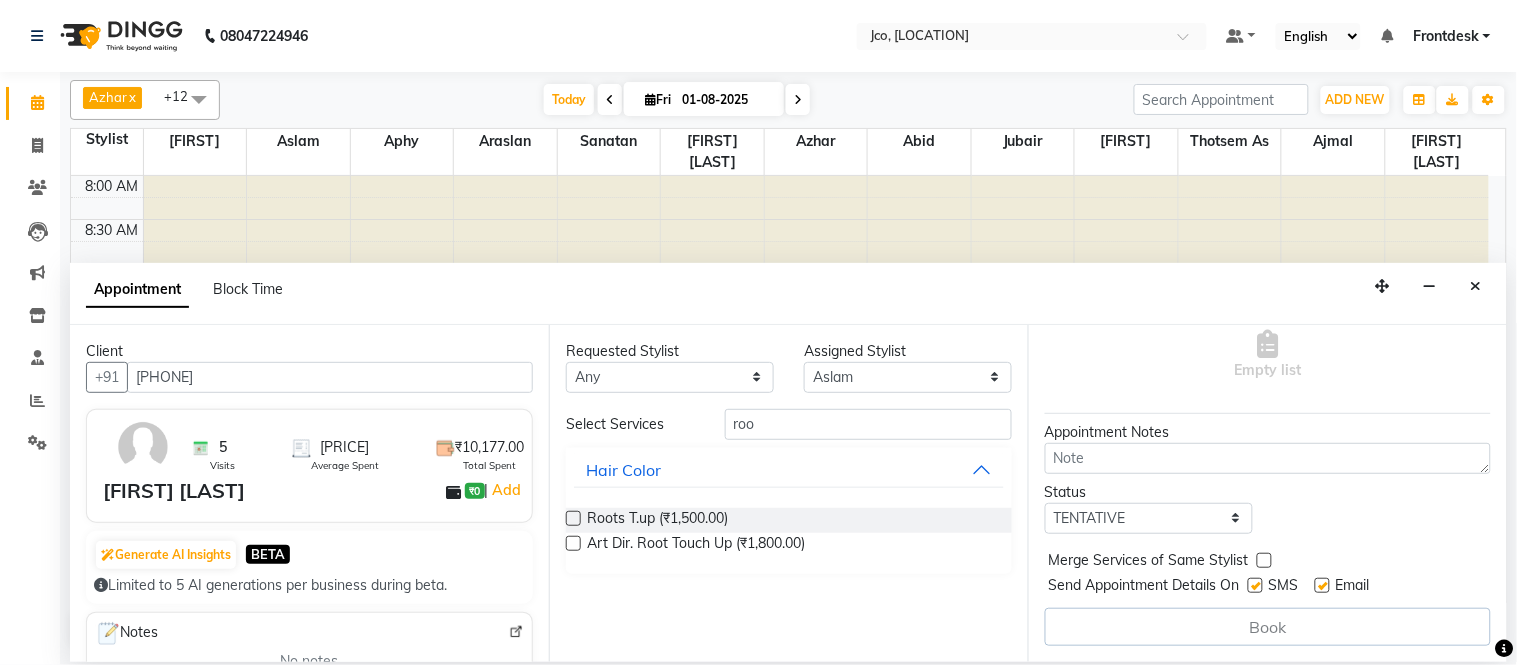click at bounding box center [573, 518] 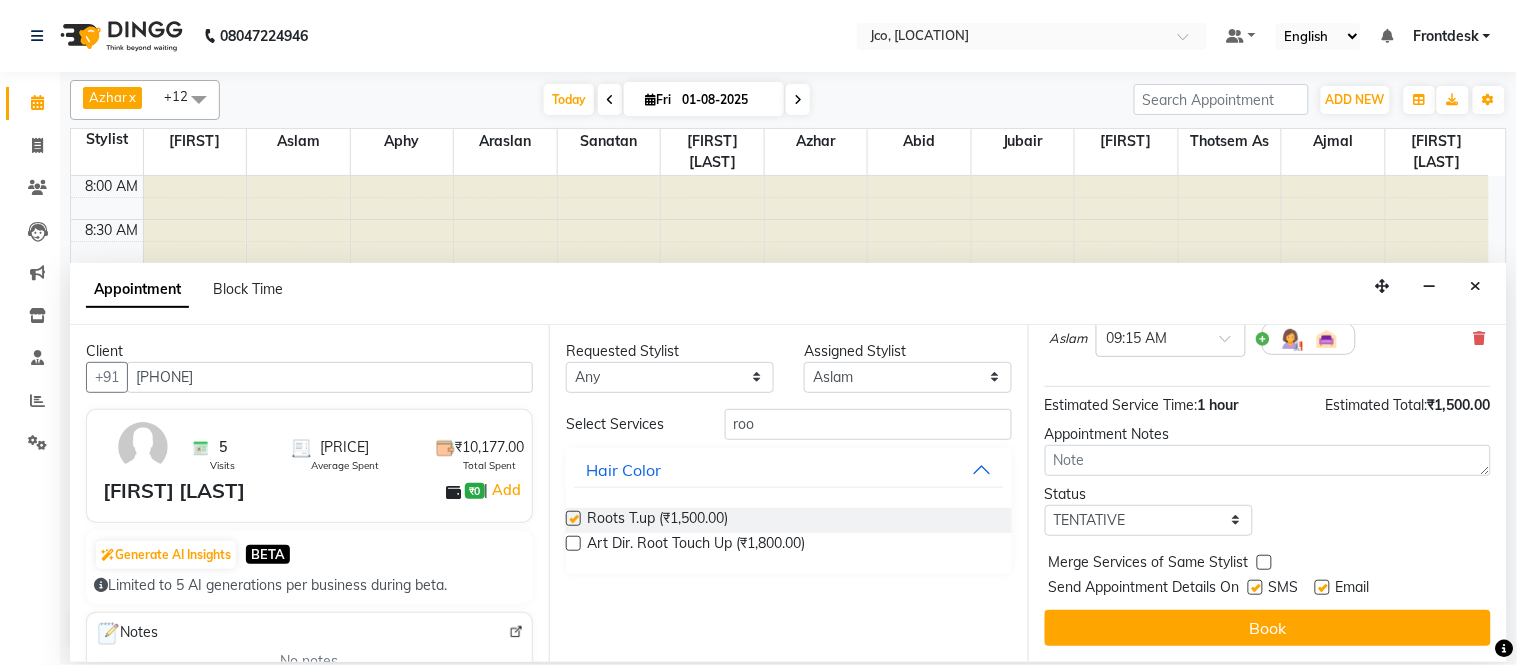 checkbox on "false" 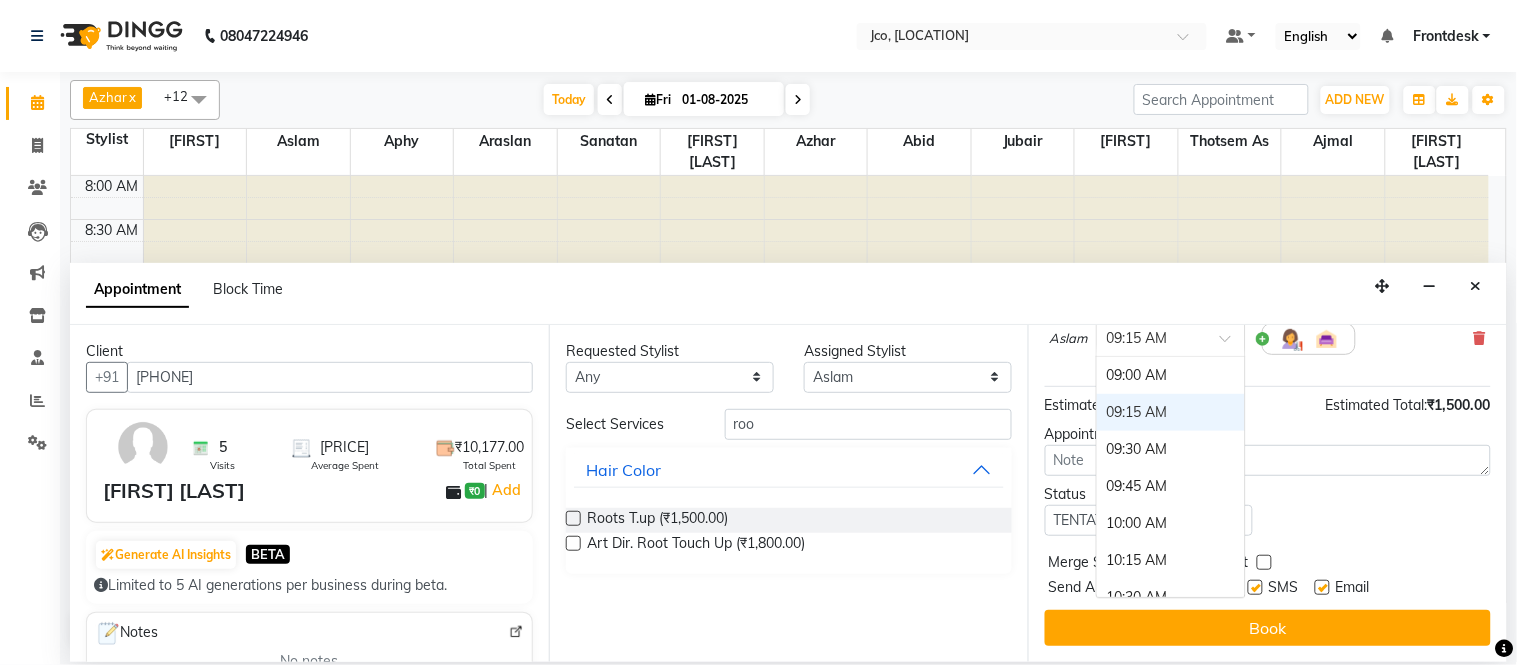 click on "× 09:15 AM" at bounding box center [1171, 339] 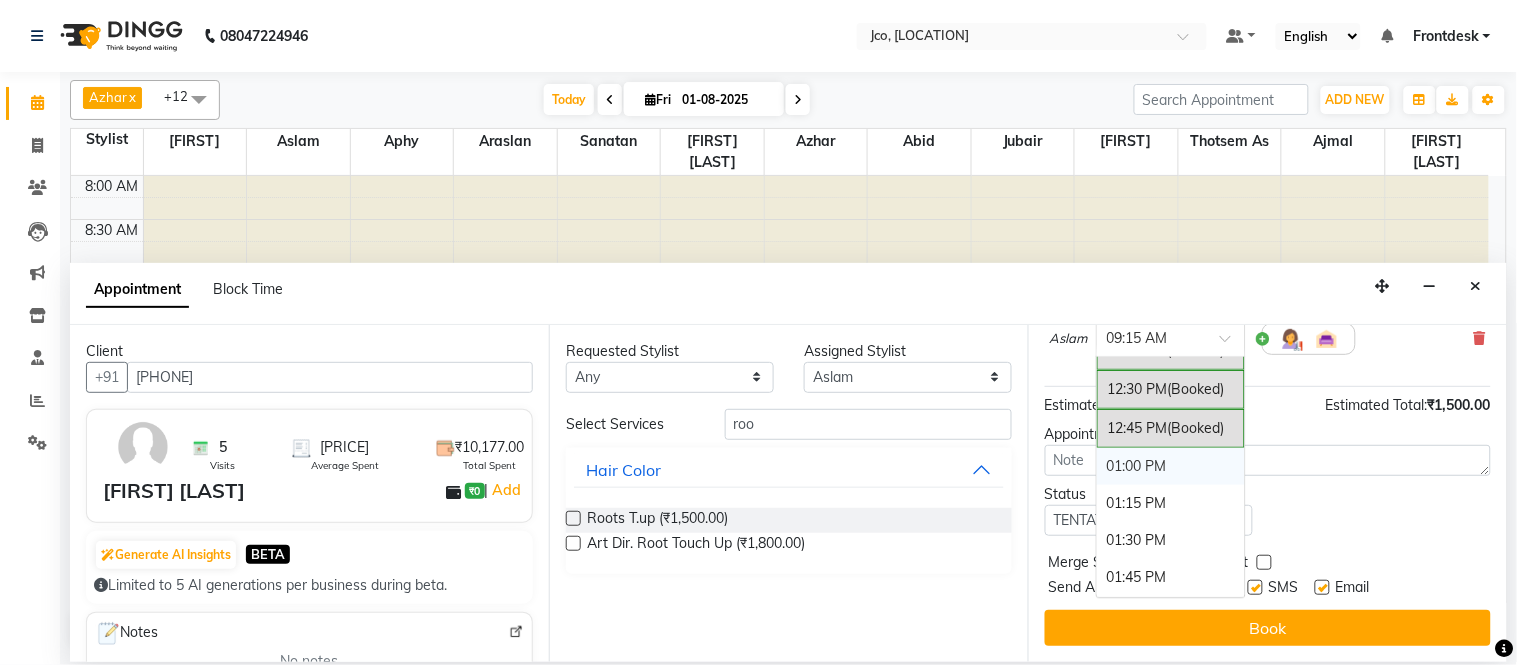 scroll, scrollTop: 555, scrollLeft: 0, axis: vertical 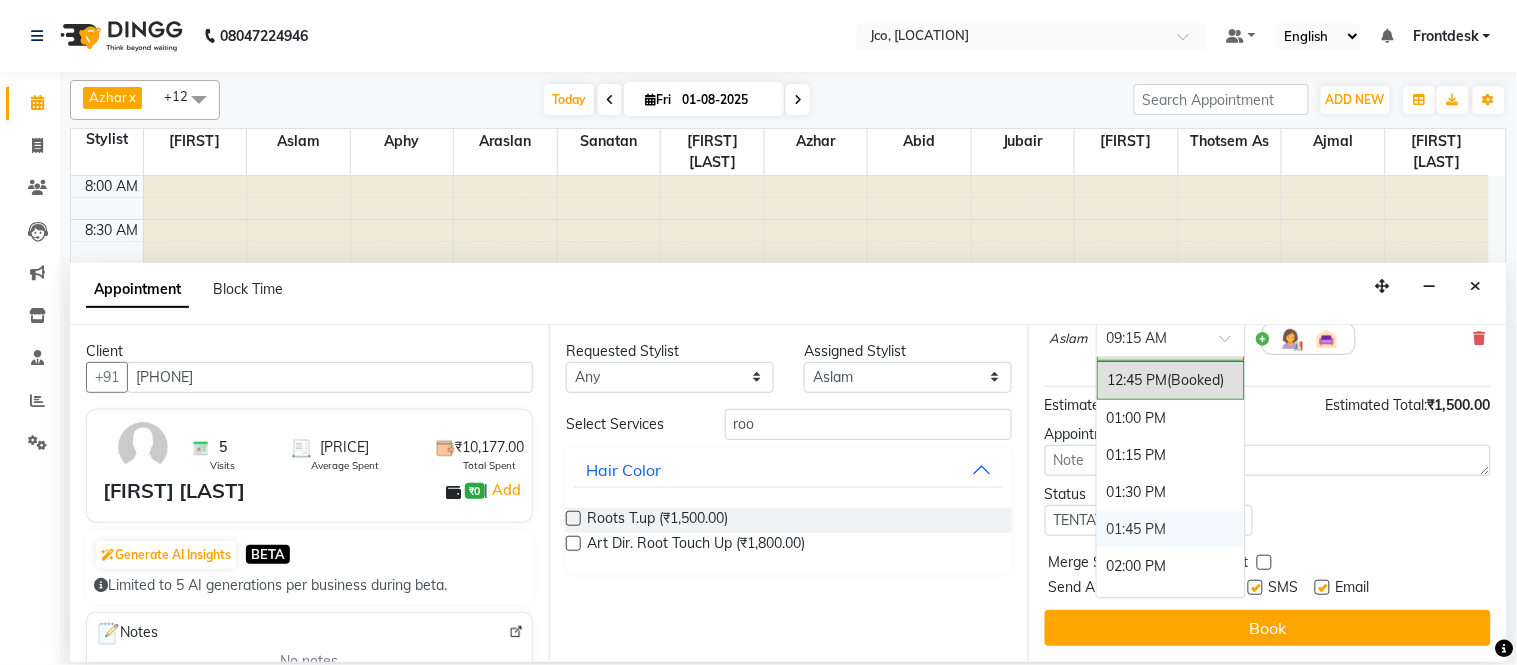 click on "01:45 PM" at bounding box center [1171, 529] 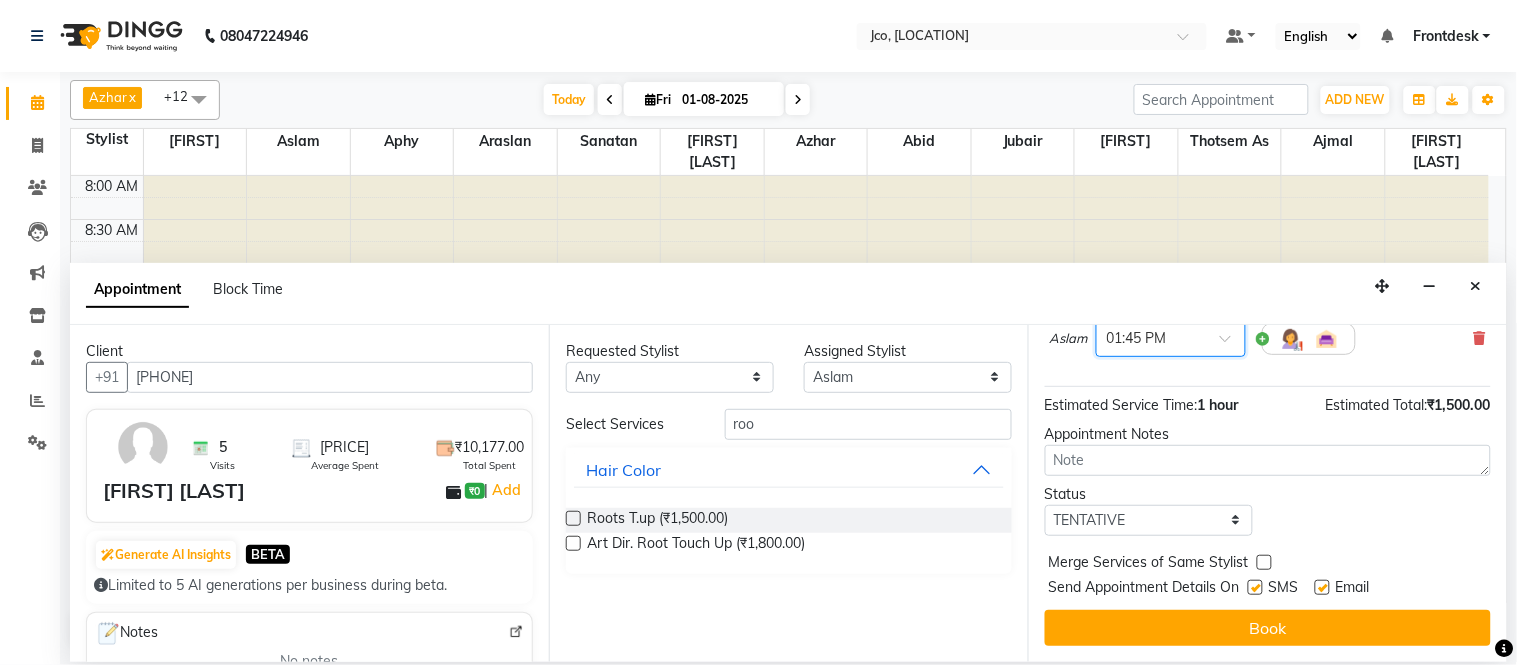 click at bounding box center [1151, 337] 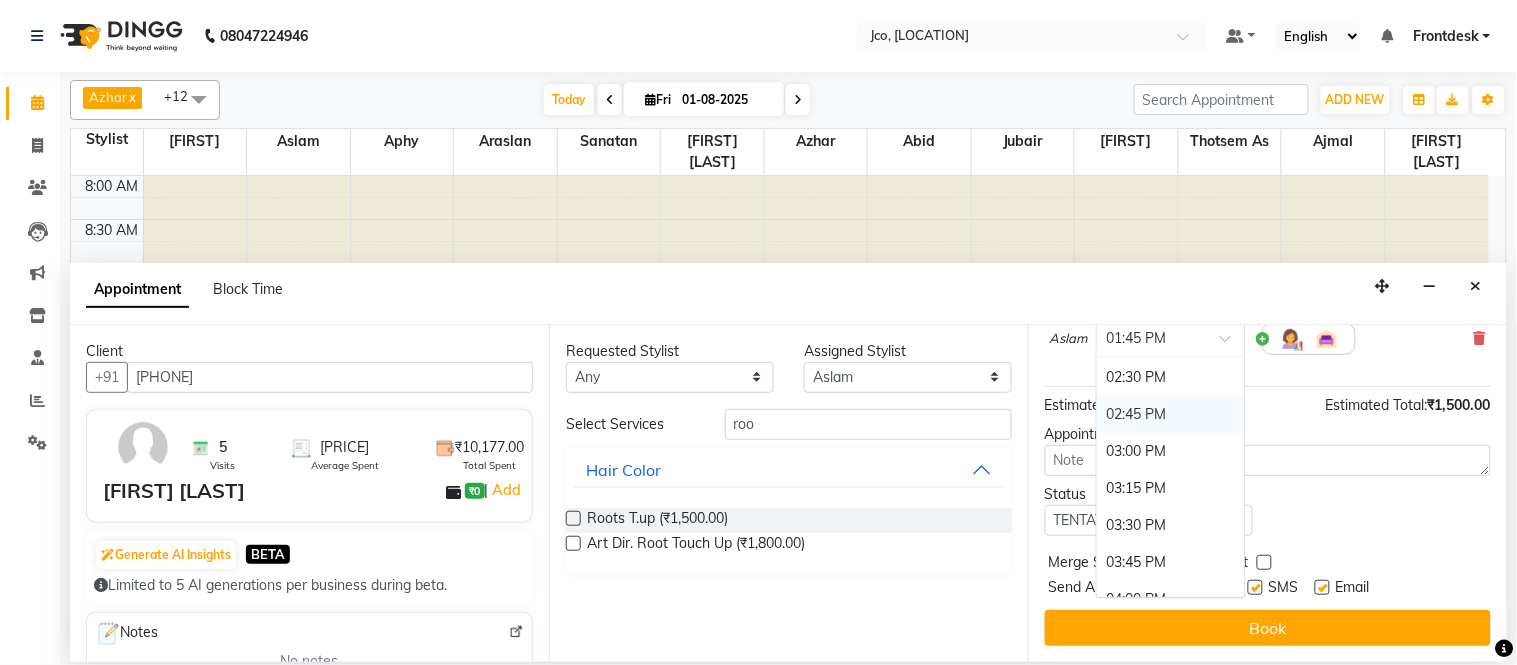 scroll, scrollTop: 820, scrollLeft: 0, axis: vertical 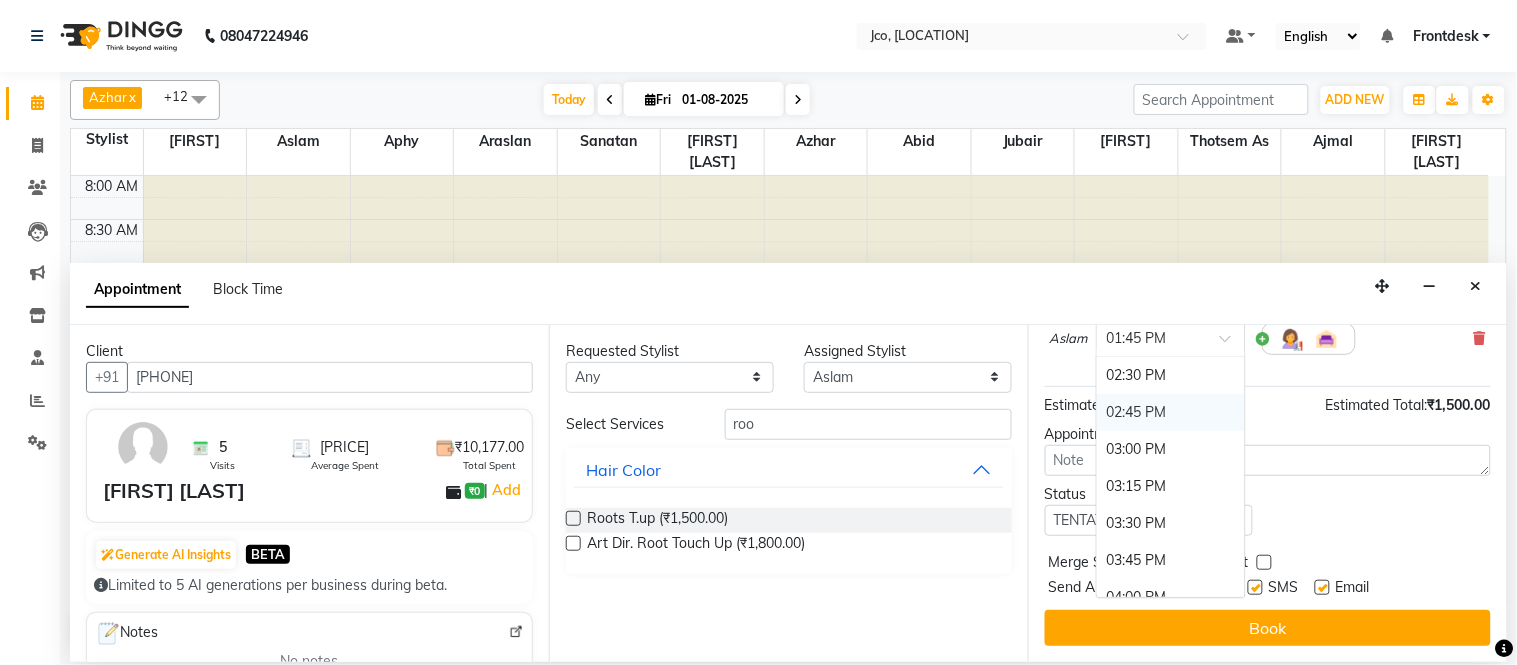 click on "02:45 PM" at bounding box center (1171, 412) 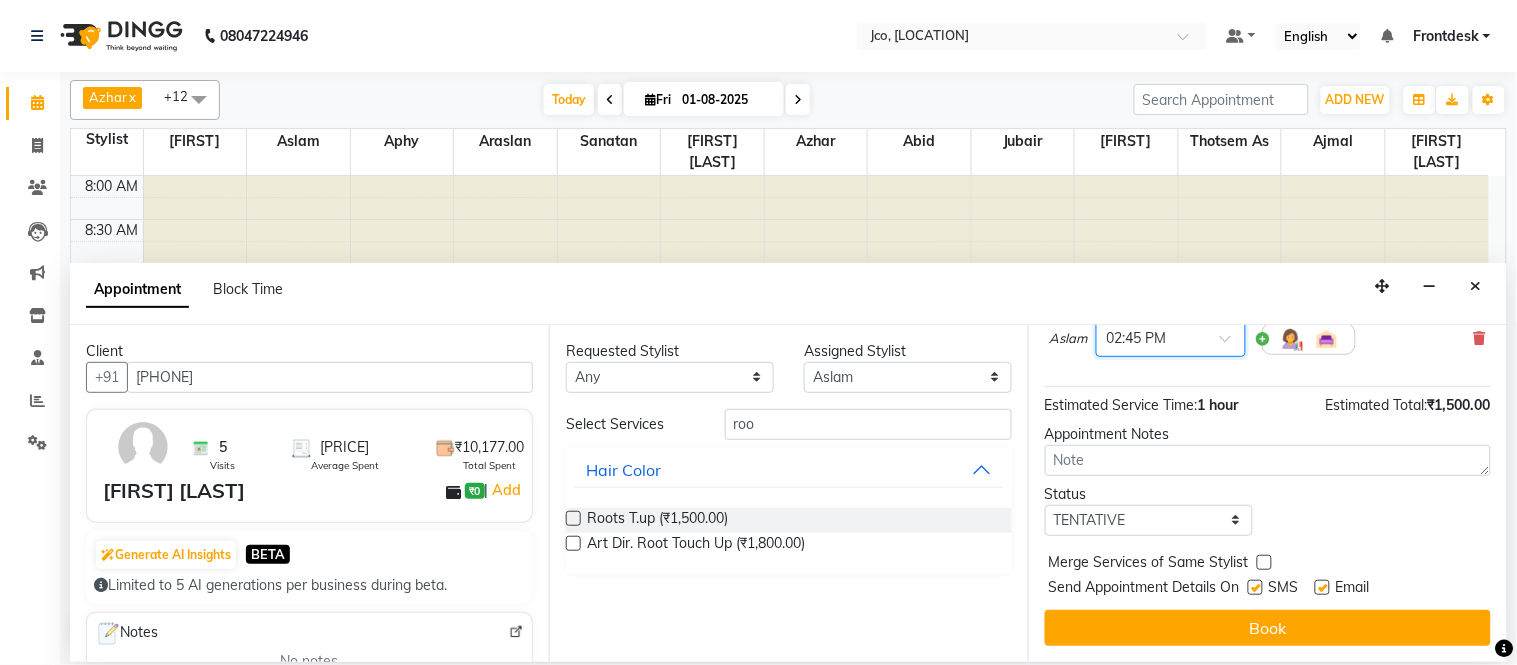 click on "Book" at bounding box center (1268, 628) 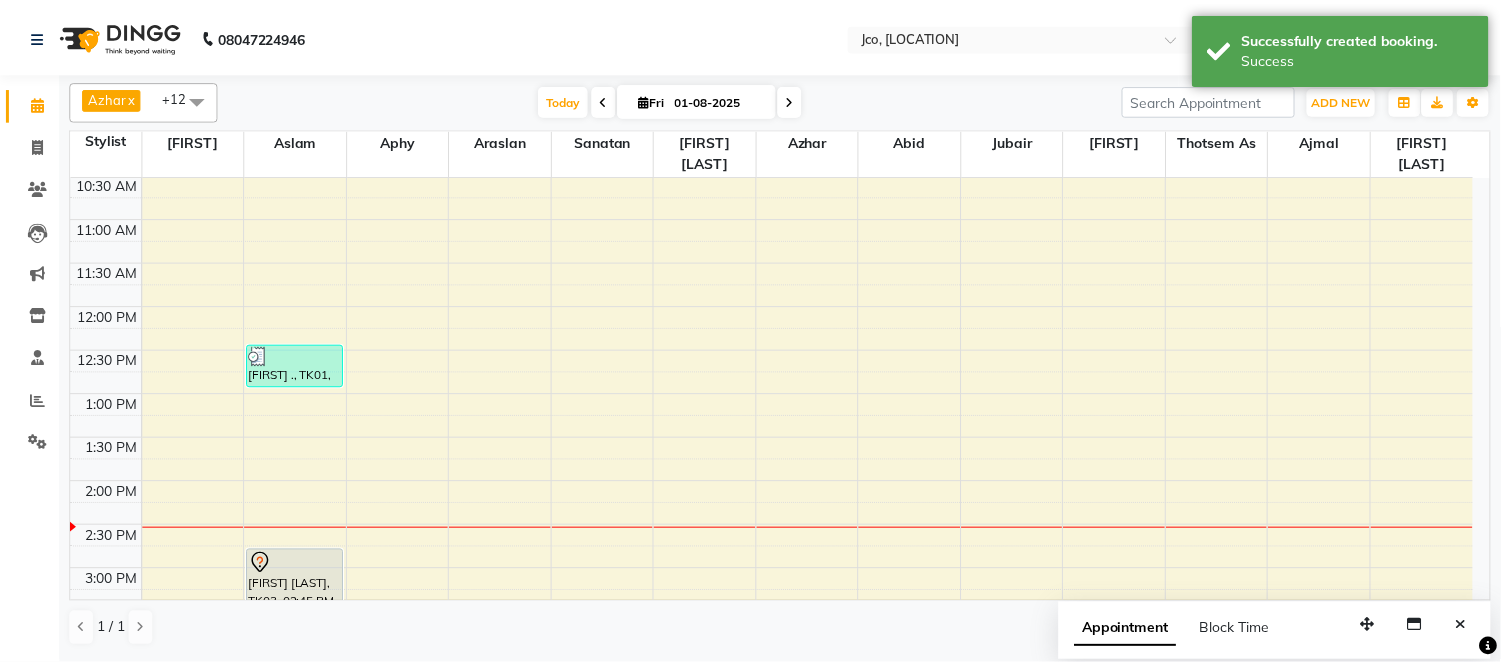 scroll, scrollTop: 333, scrollLeft: 0, axis: vertical 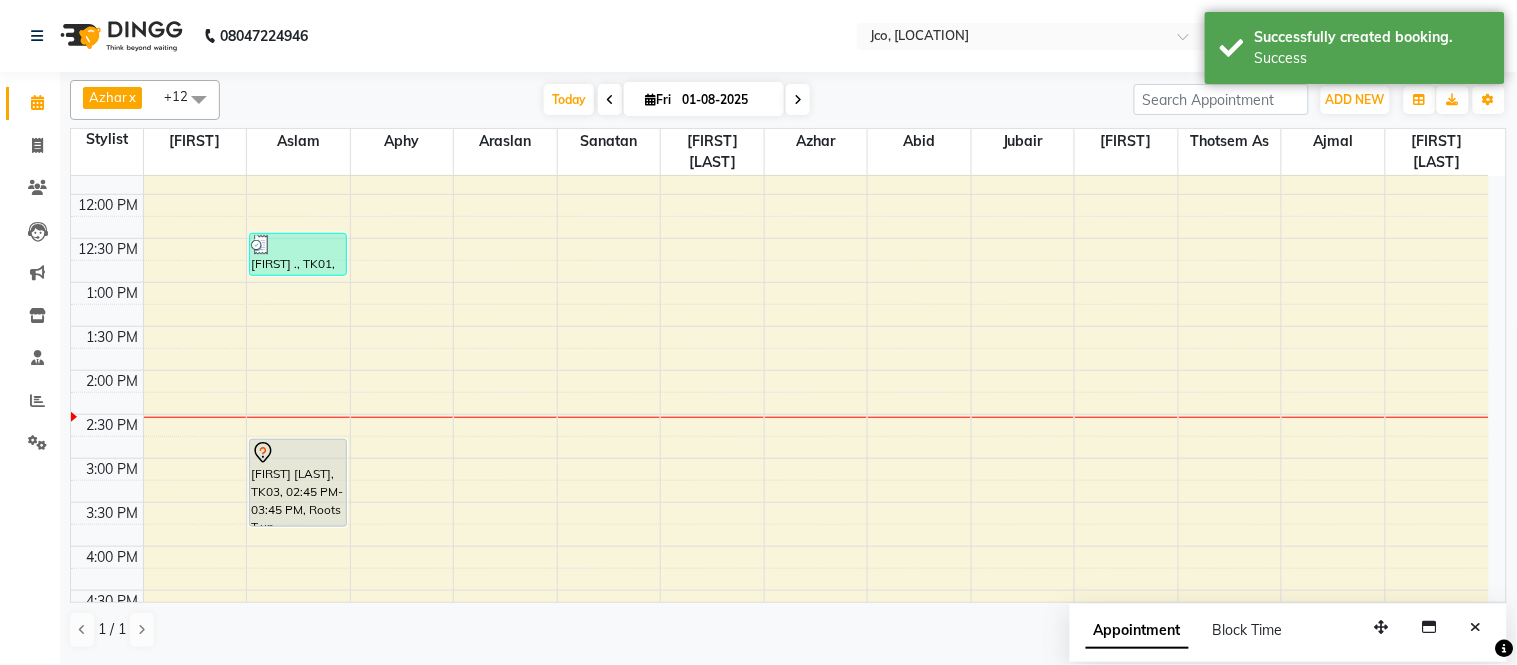 click on "[FIRST] [LAST], TK03, 02:45 PM-03:45 PM, Roots T.up" at bounding box center [298, 483] 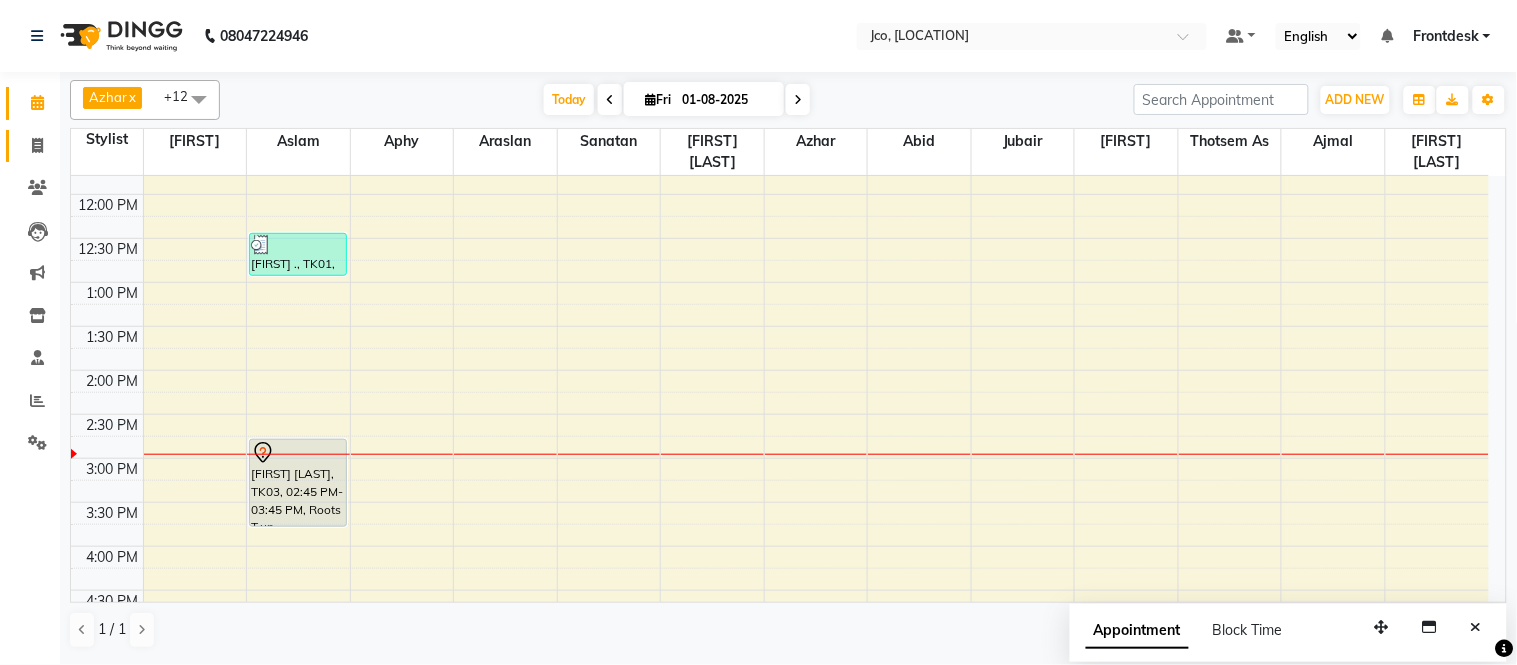 click 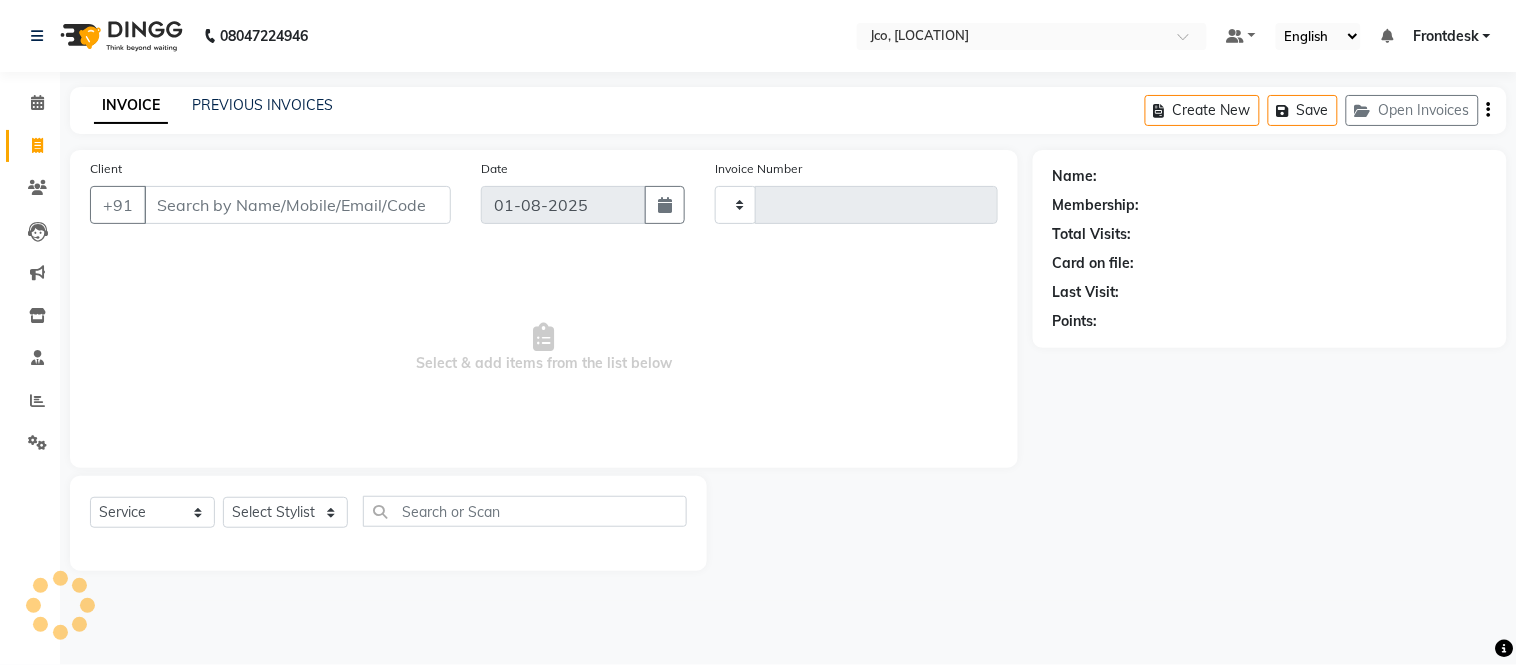 type on "0332" 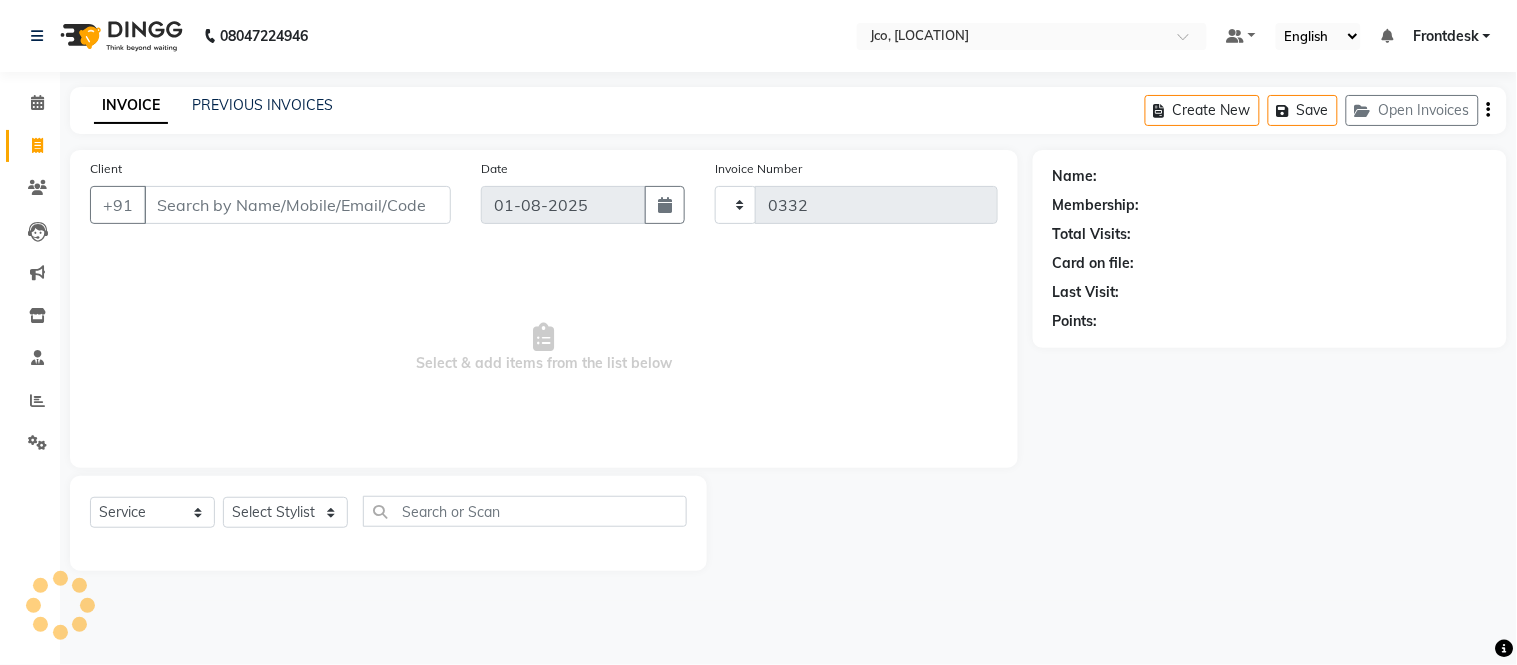 select on "8000" 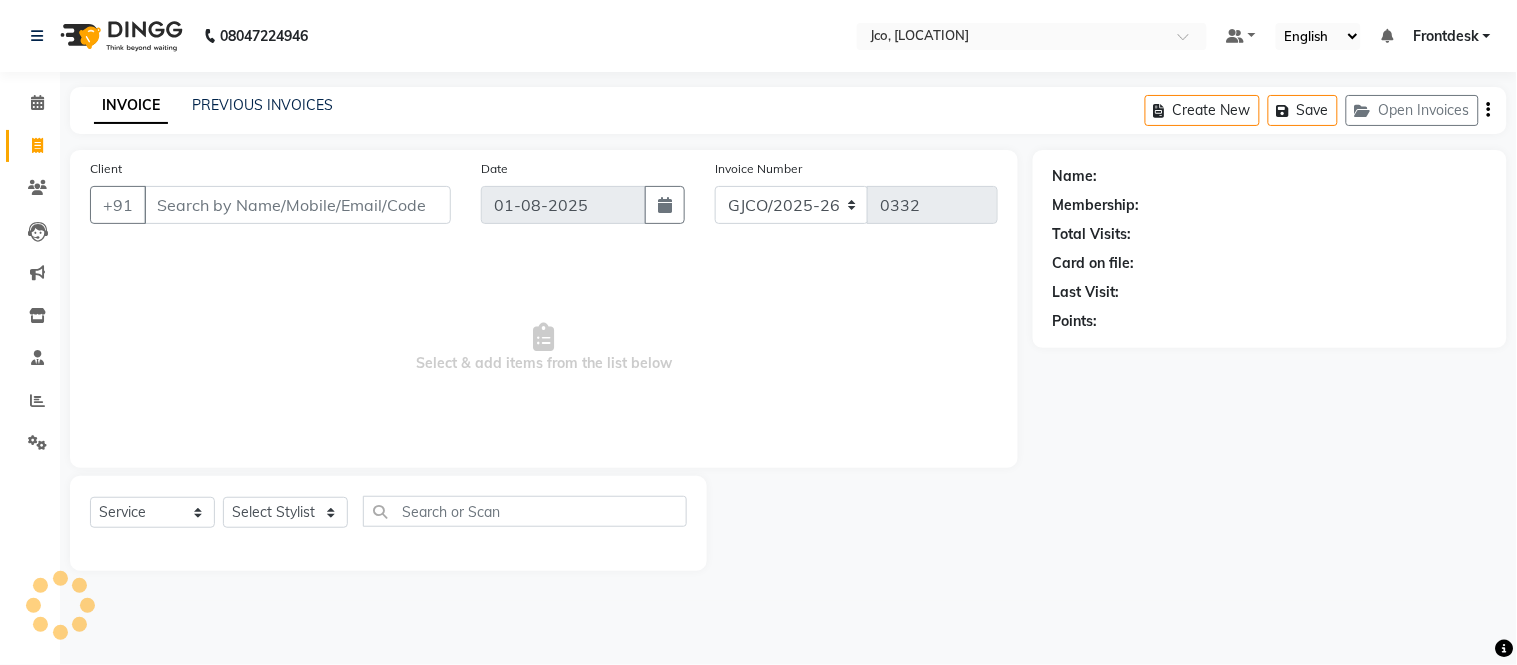 click on "Client" at bounding box center (297, 205) 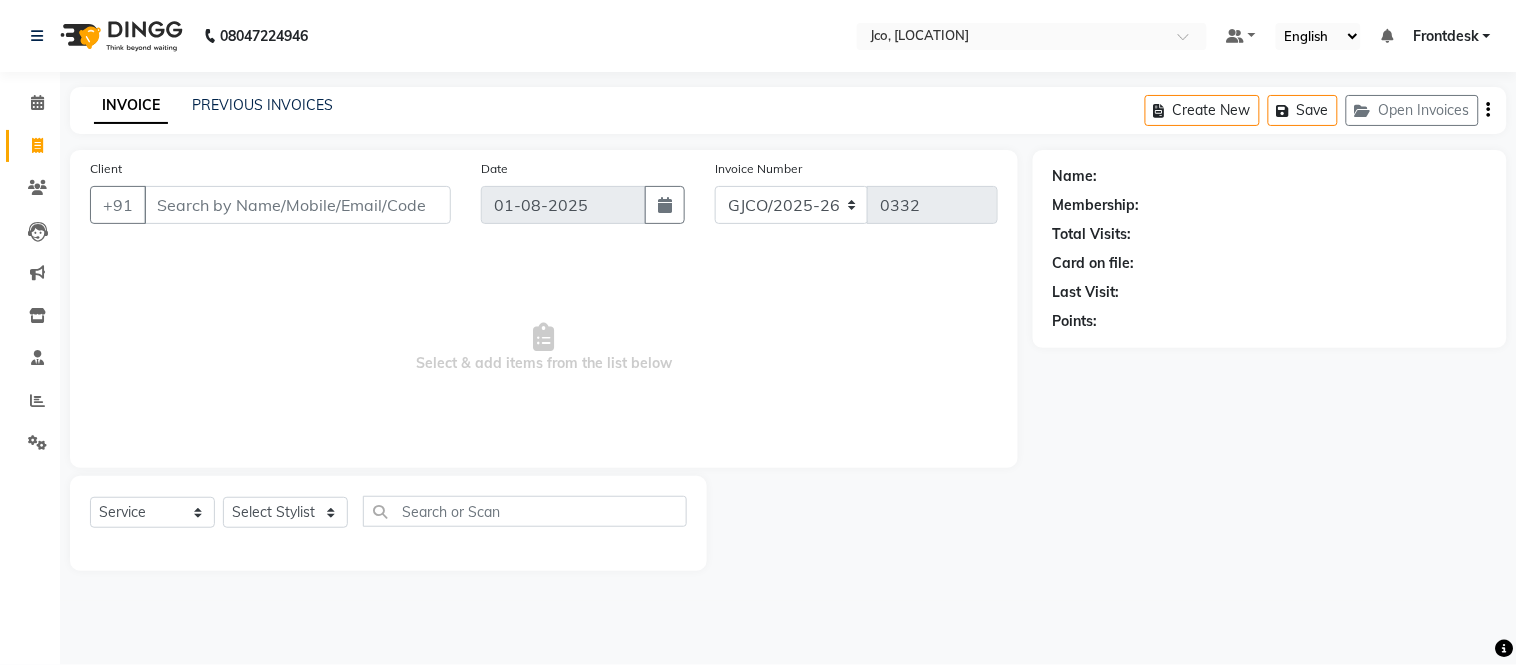 click on "Name: Membership: Total Visits: Card on file: Last Visit:  Points:" 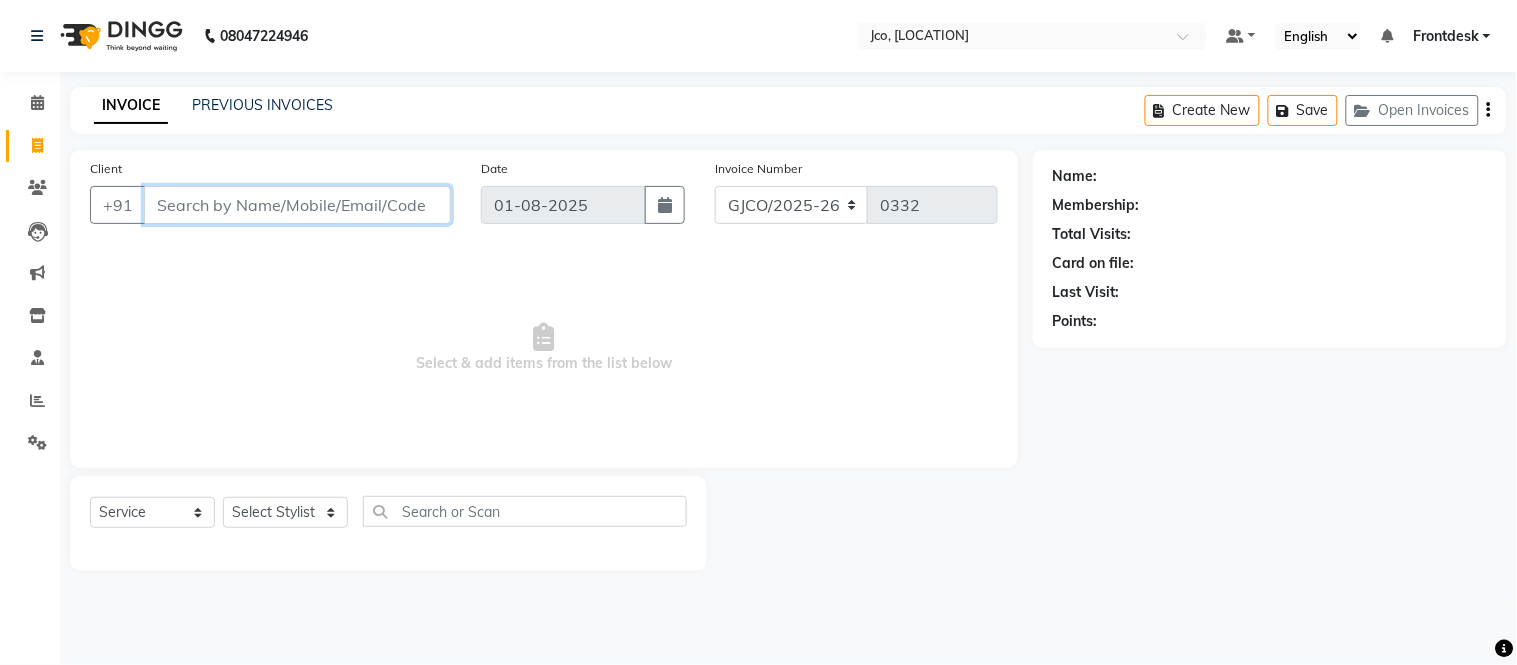 click on "Client" at bounding box center (297, 205) 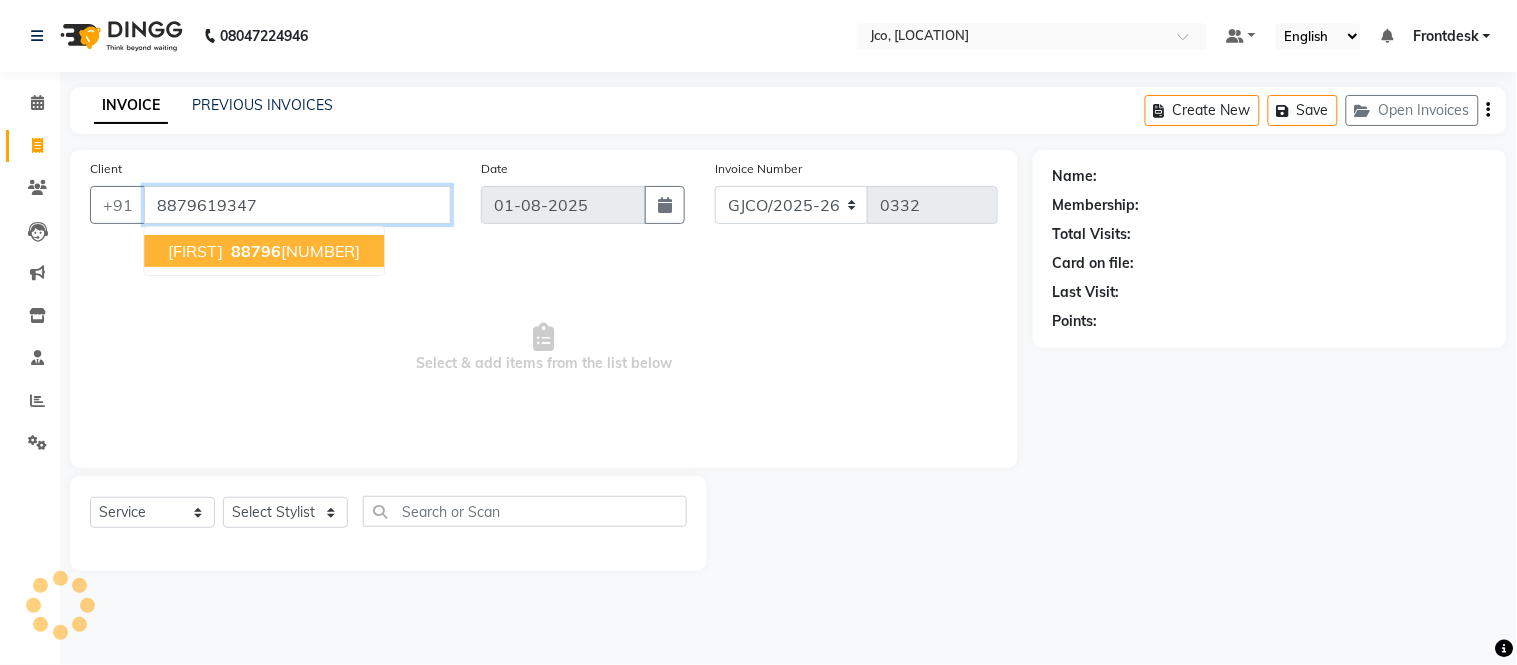 type on "8879619347" 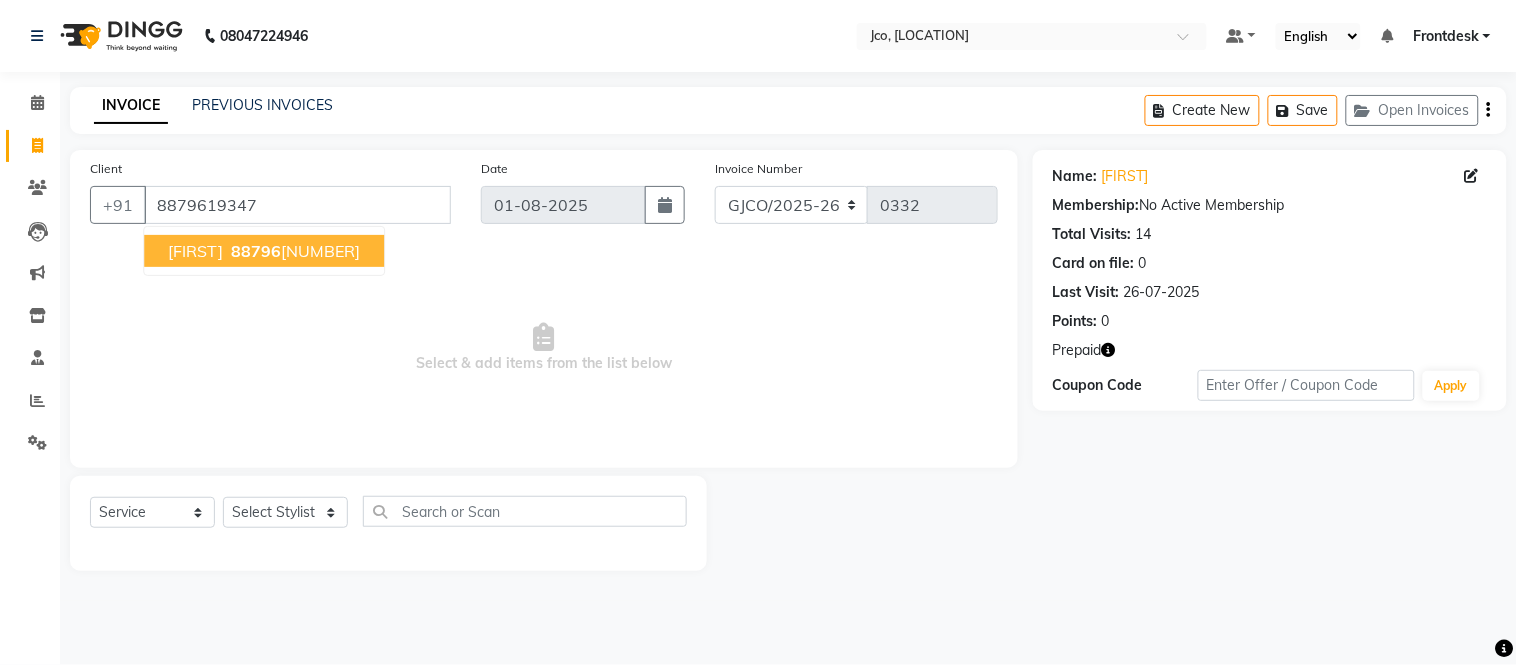 click on "[PHONE]" at bounding box center (293, 251) 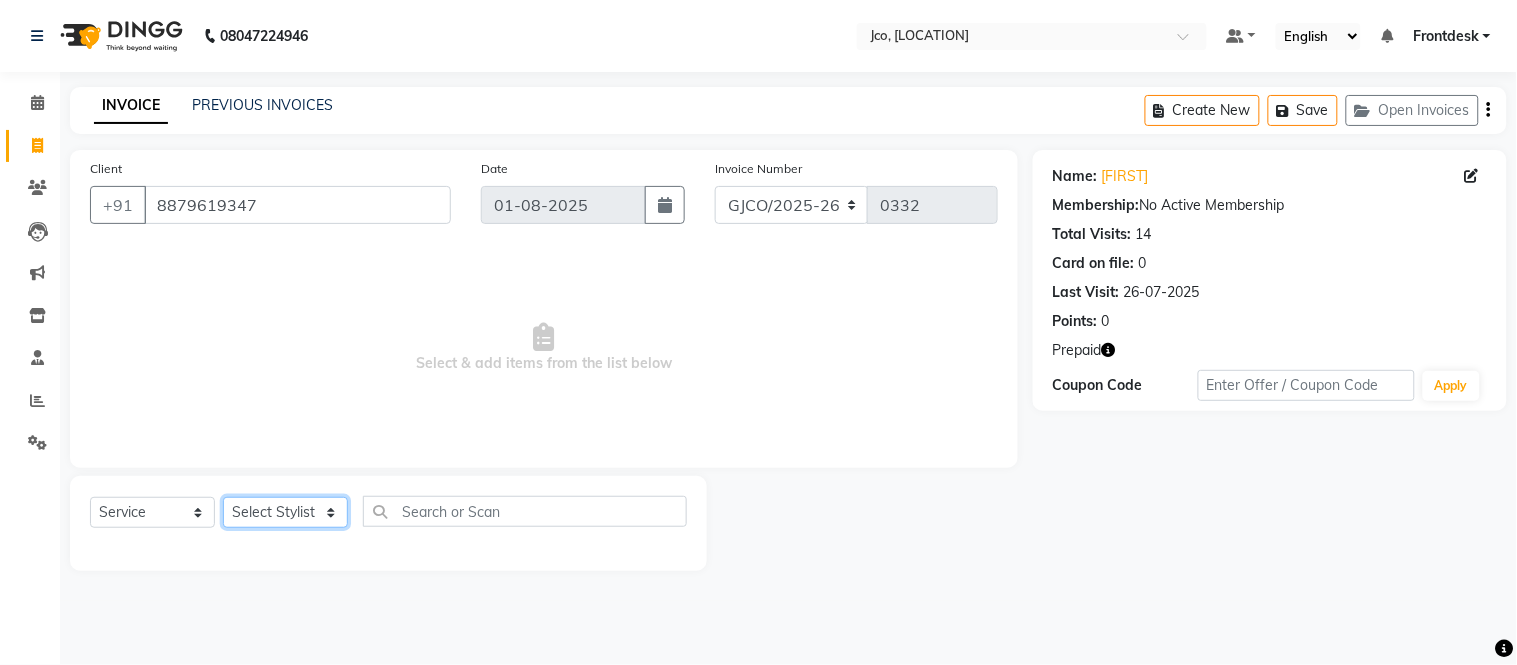 click on "Select Stylist Abdul Abid  Afsha Shaikh  Ajmal Aphy Araslan Ashfaque Aslam Azhar Frontdesk Gopal Jouyi Jubair Komal Tiwari Moon Lusi Naomi Raaj Raja Rose Ruchita Sunil katkar Sachin Kumar Thakur Sanatan sanjay Shilpa Shimrei Somya Thotsem as Tulika Wasim salmani Zing Kumwon Shatsang" 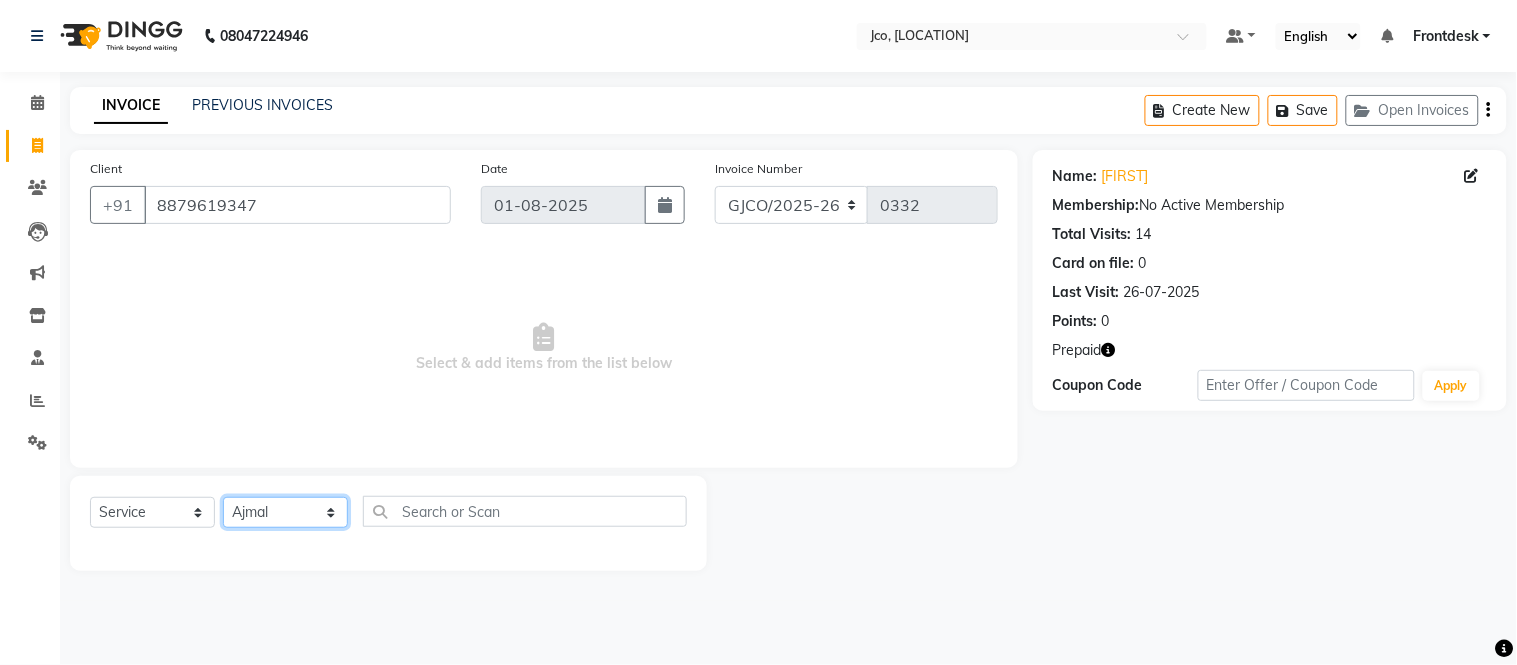 click on "Select Stylist Abdul Abid  Afsha Shaikh  Ajmal Aphy Araslan Ashfaque Aslam Azhar Frontdesk Gopal Jouyi Jubair Komal Tiwari Moon Lusi Naomi Raaj Raja Rose Ruchita Sunil katkar Sachin Kumar Thakur Sanatan sanjay Shilpa Shimrei Somya Thotsem as Tulika Wasim salmani Zing Kumwon Shatsang" 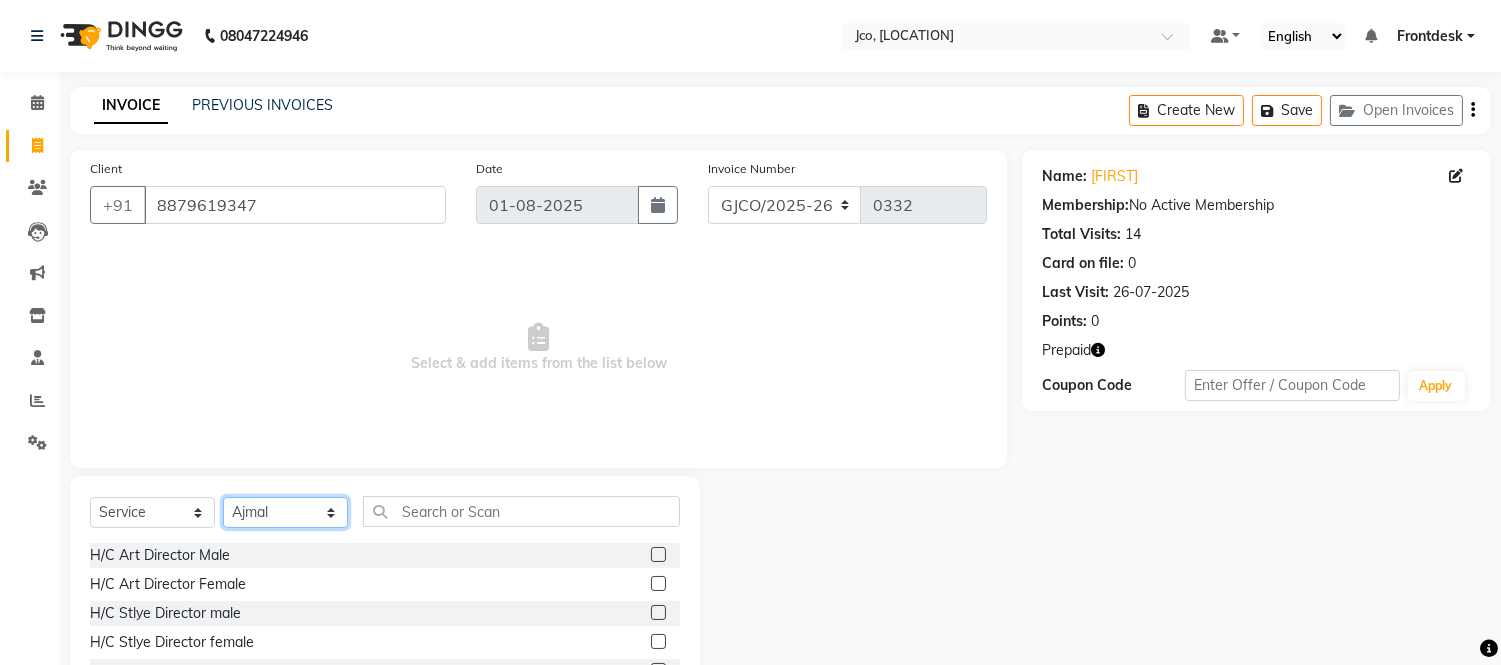 click on "Select Stylist Abdul Abid  Afsha Shaikh  Ajmal Aphy Araslan Ashfaque Aslam Azhar Frontdesk Gopal Jouyi Jubair Komal Tiwari Moon Lusi Naomi Raaj Raja Rose Ruchita Sunil katkar Sachin Kumar Thakur Sanatan sanjay Shilpa Shimrei Somya Thotsem as Tulika Wasim salmani Zing Kumwon Shatsang" 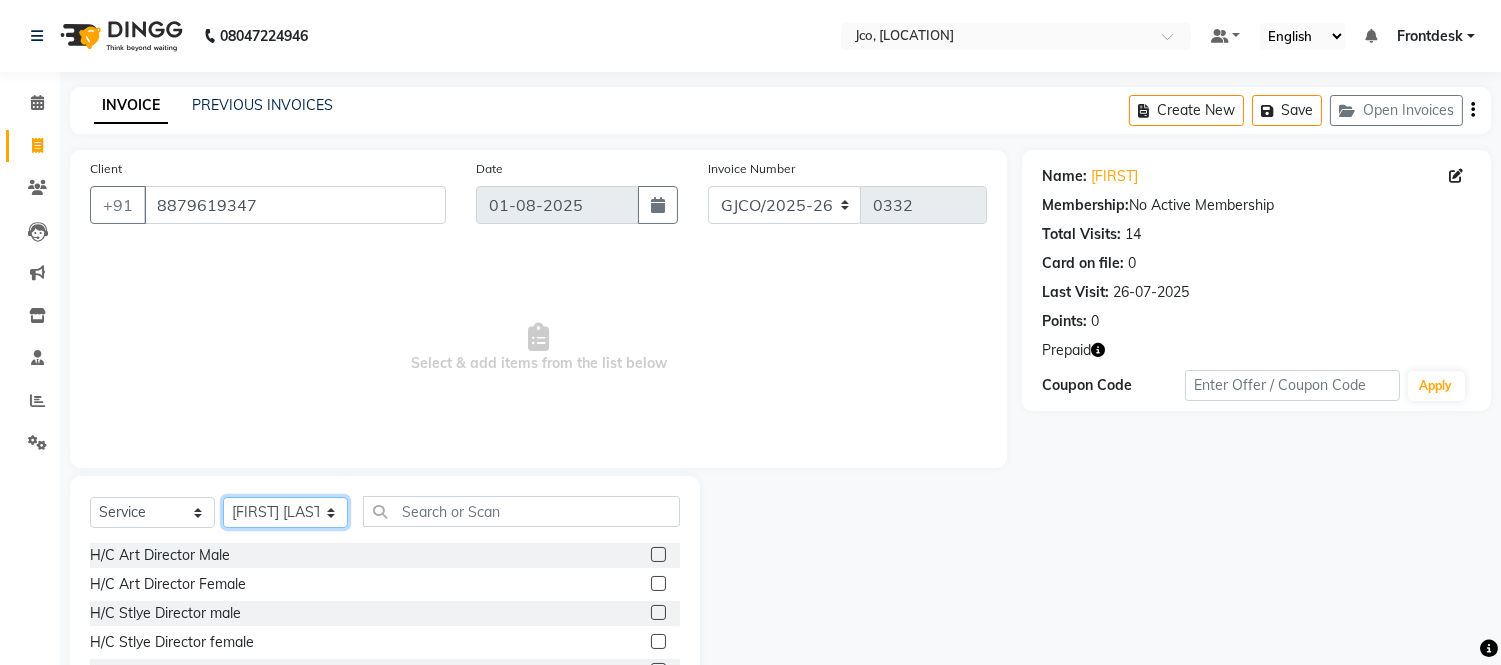 click on "Select Stylist Abdul Abid  Afsha Shaikh  Ajmal Aphy Araslan Ashfaque Aslam Azhar Frontdesk Gopal Jouyi Jubair Komal Tiwari Moon Lusi Naomi Raaj Raja Rose Ruchita Sunil katkar Sachin Kumar Thakur Sanatan sanjay Shilpa Shimrei Somya Thotsem as Tulika Wasim salmani Zing Kumwon Shatsang" 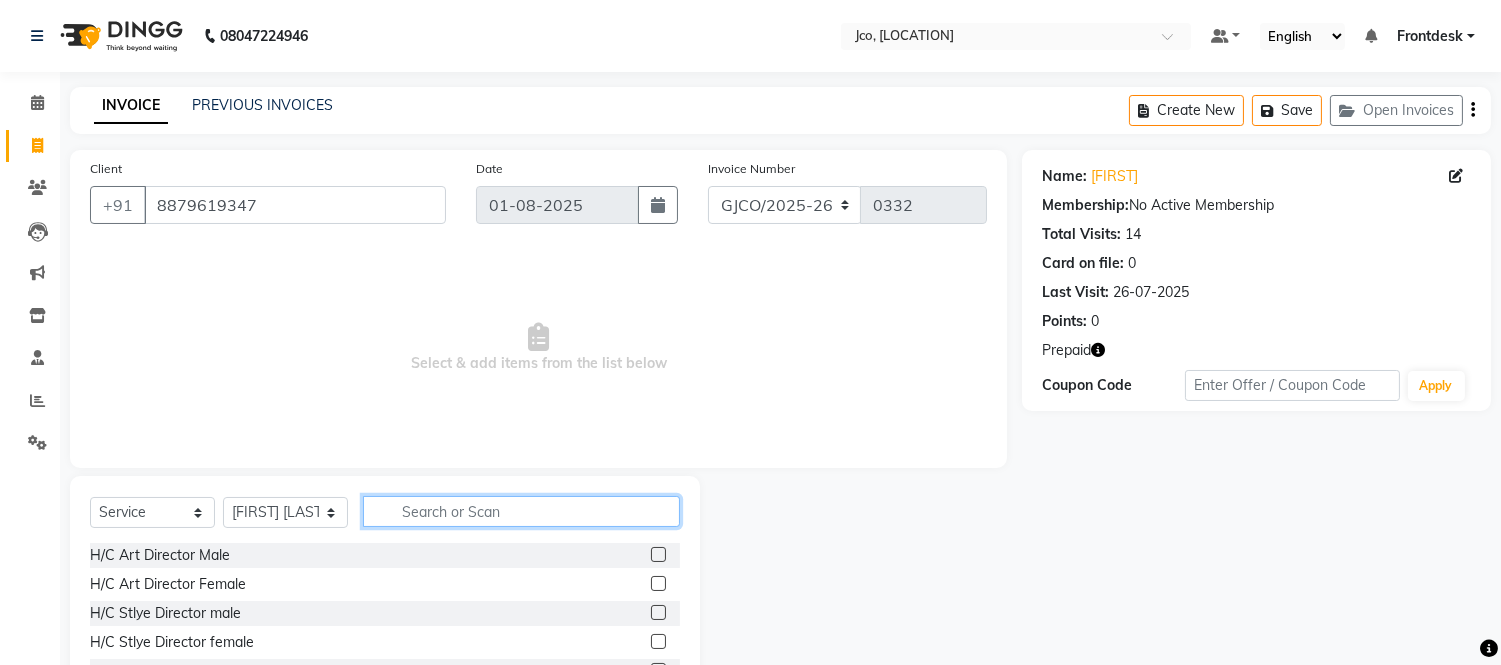 click 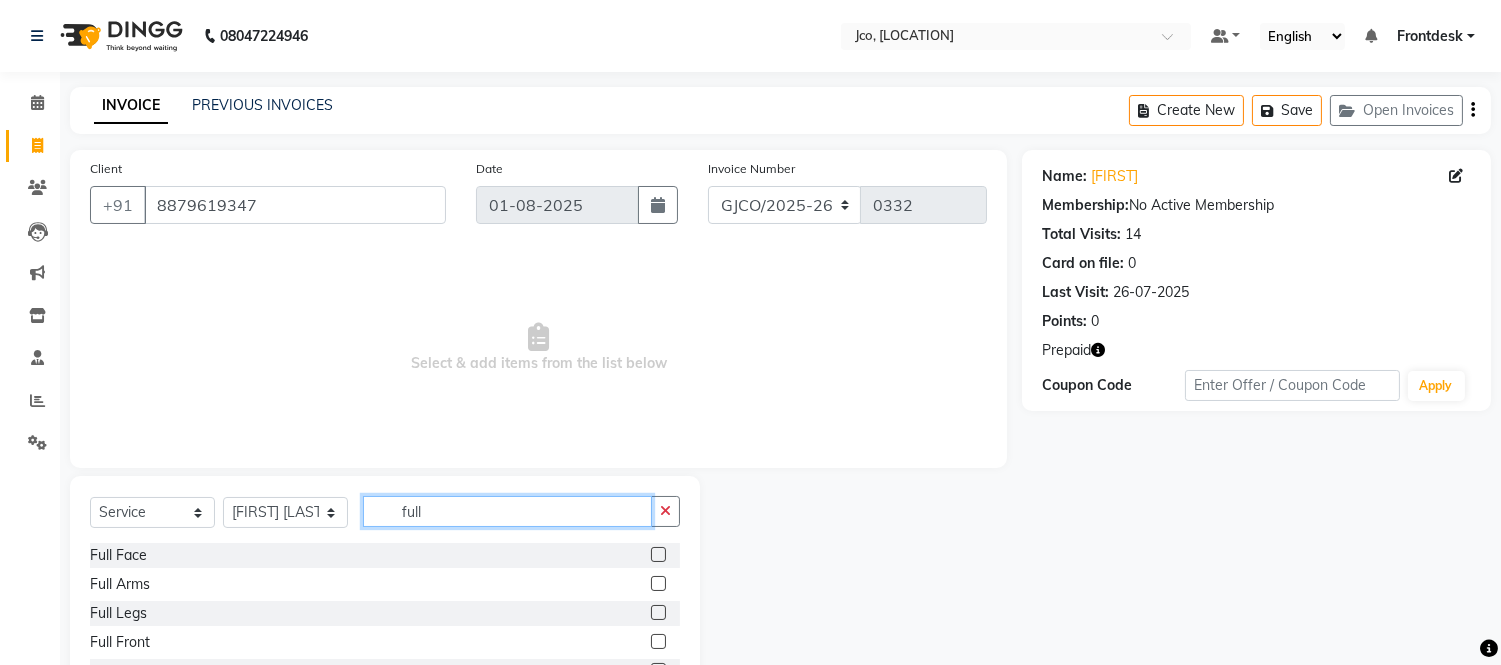 type on "full" 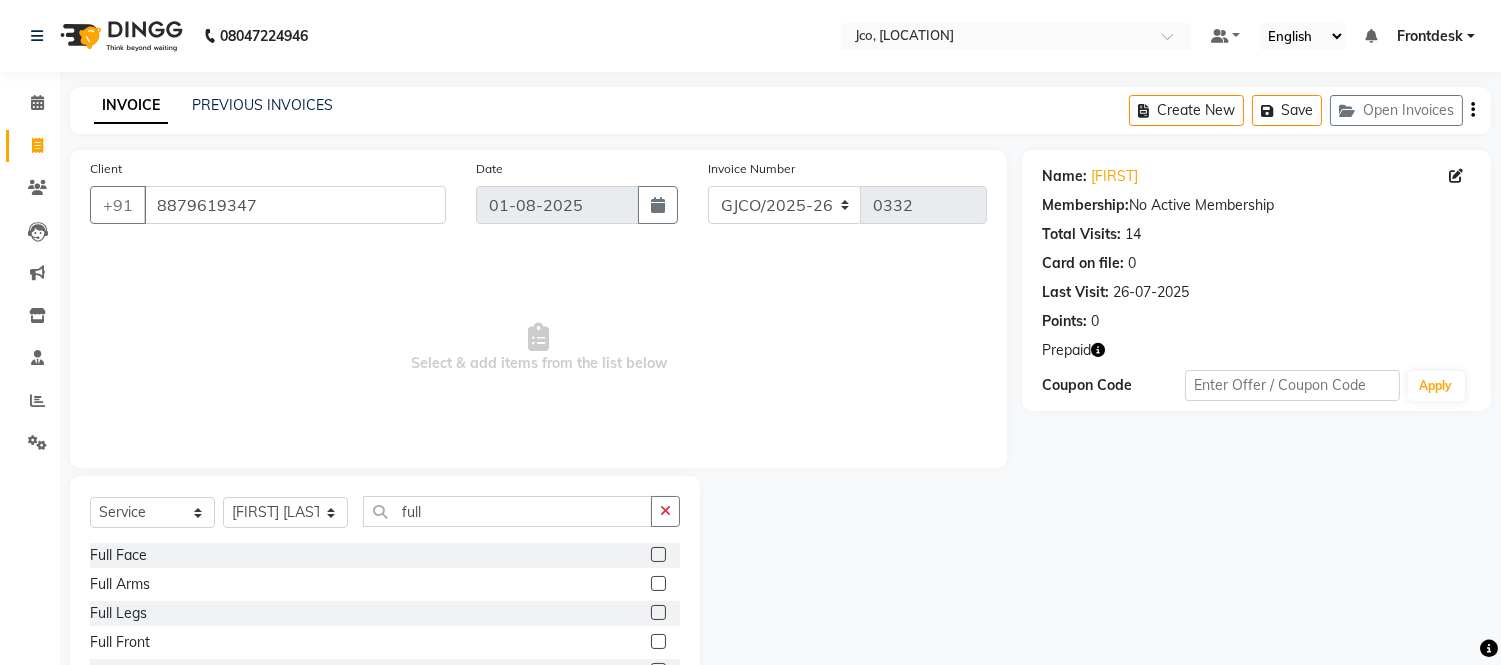 click 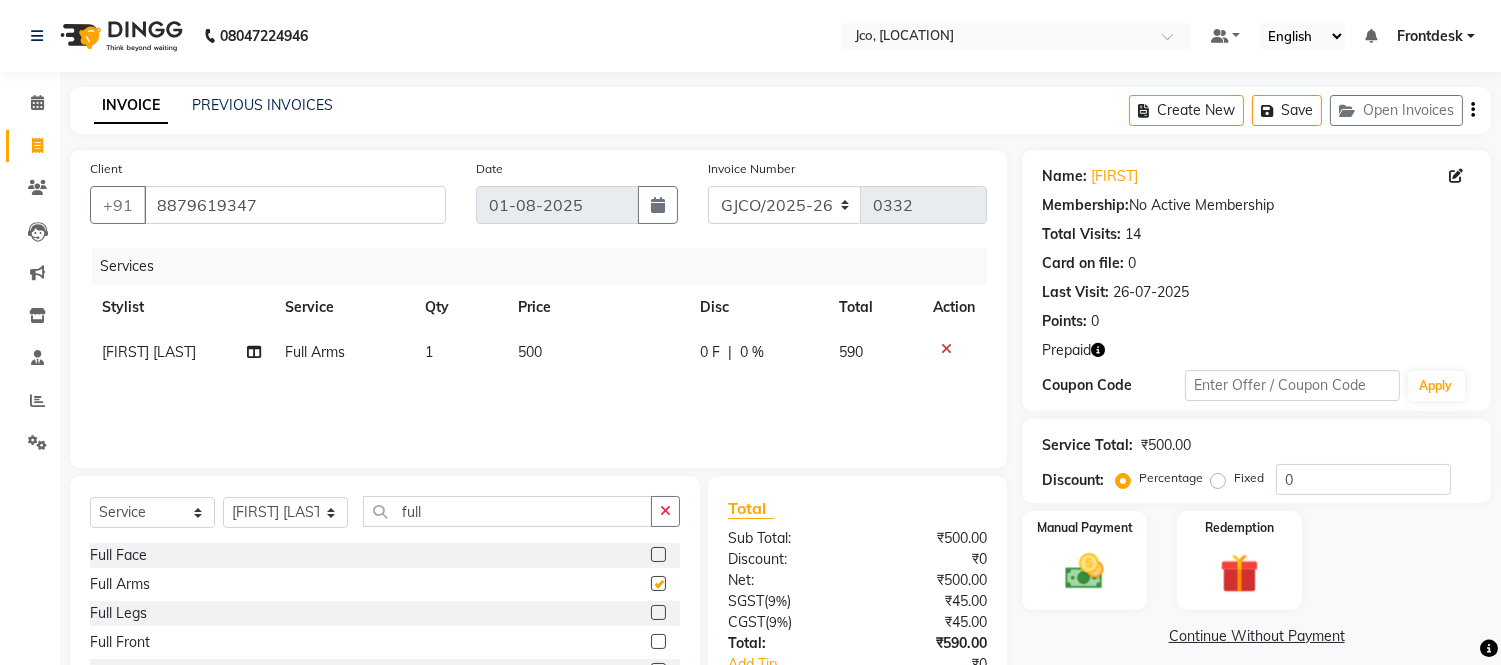 checkbox on "false" 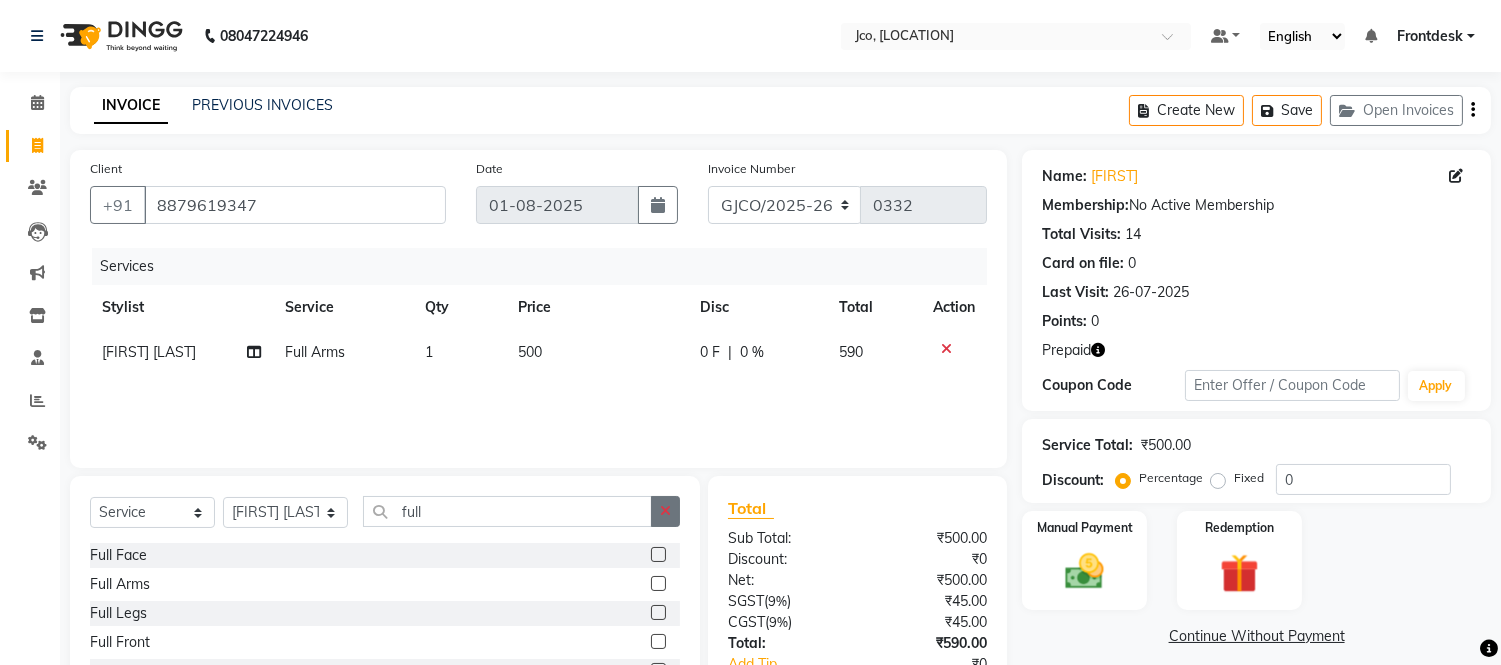 click 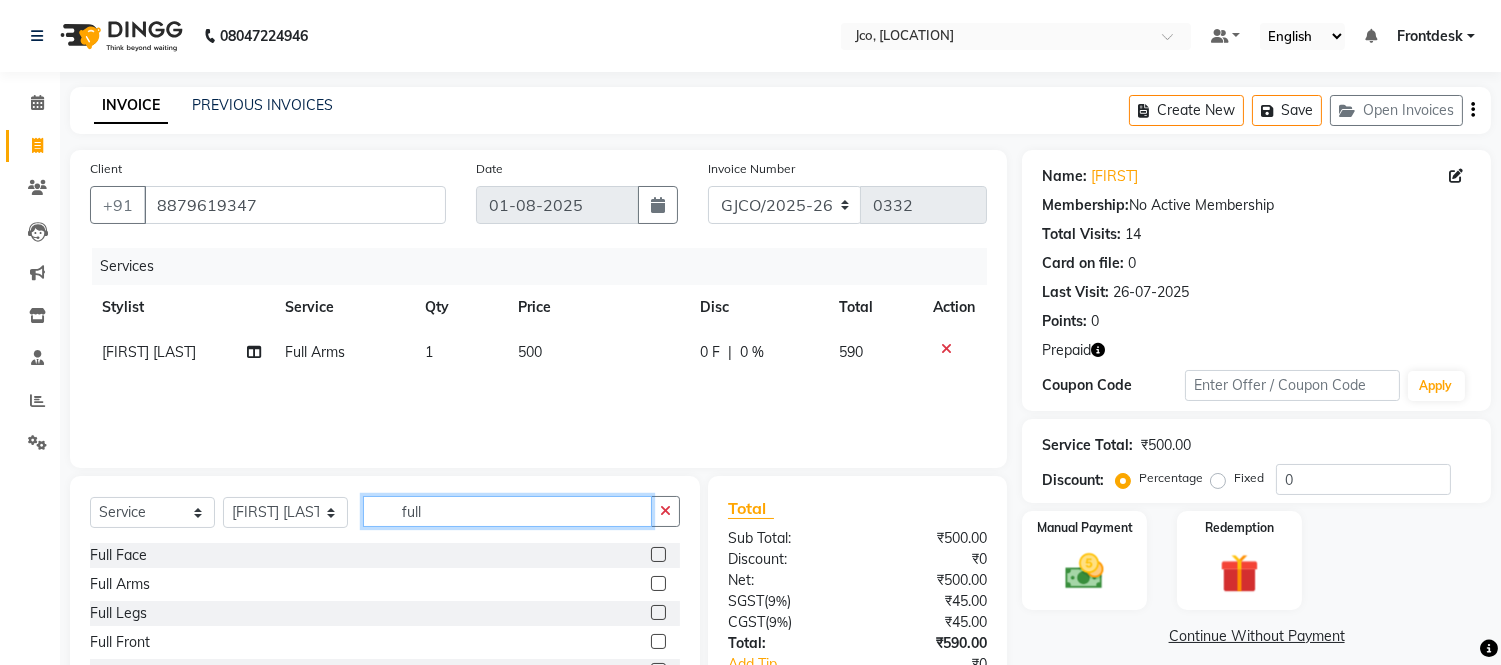 type on "full" 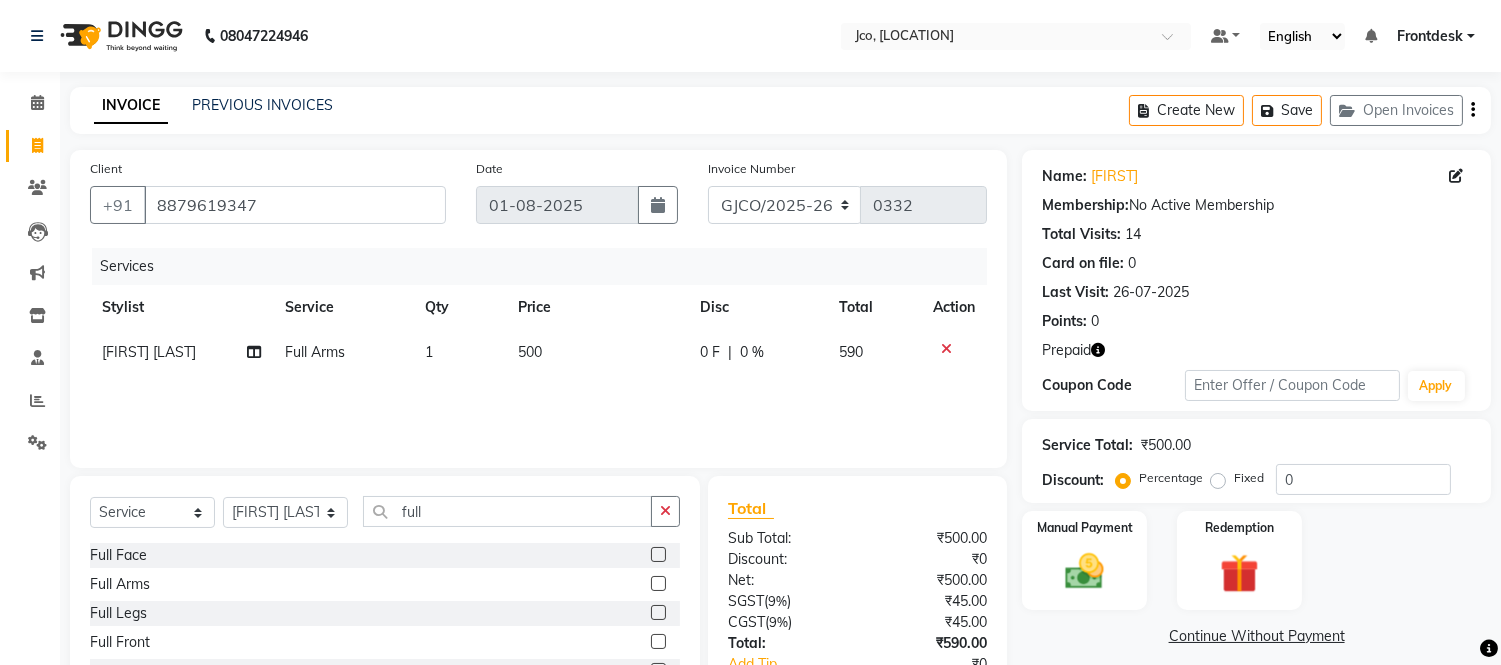 click 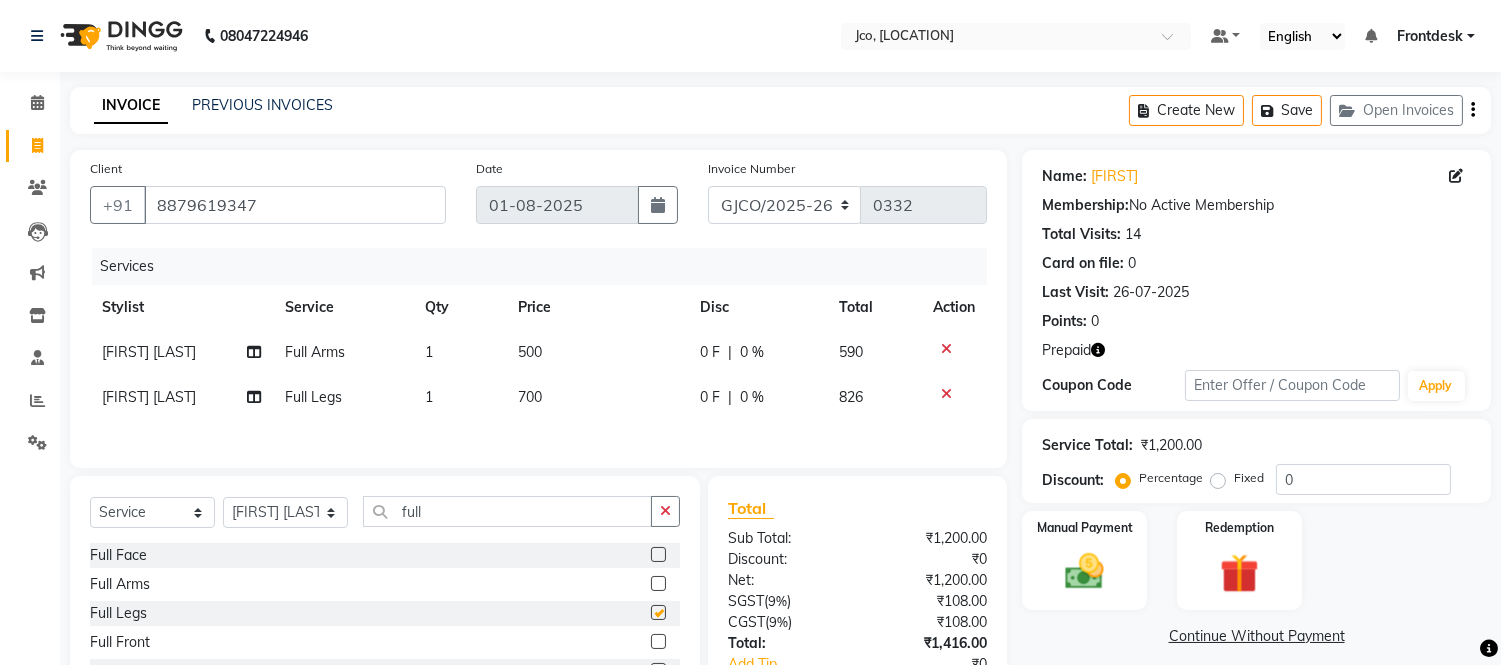 checkbox on "false" 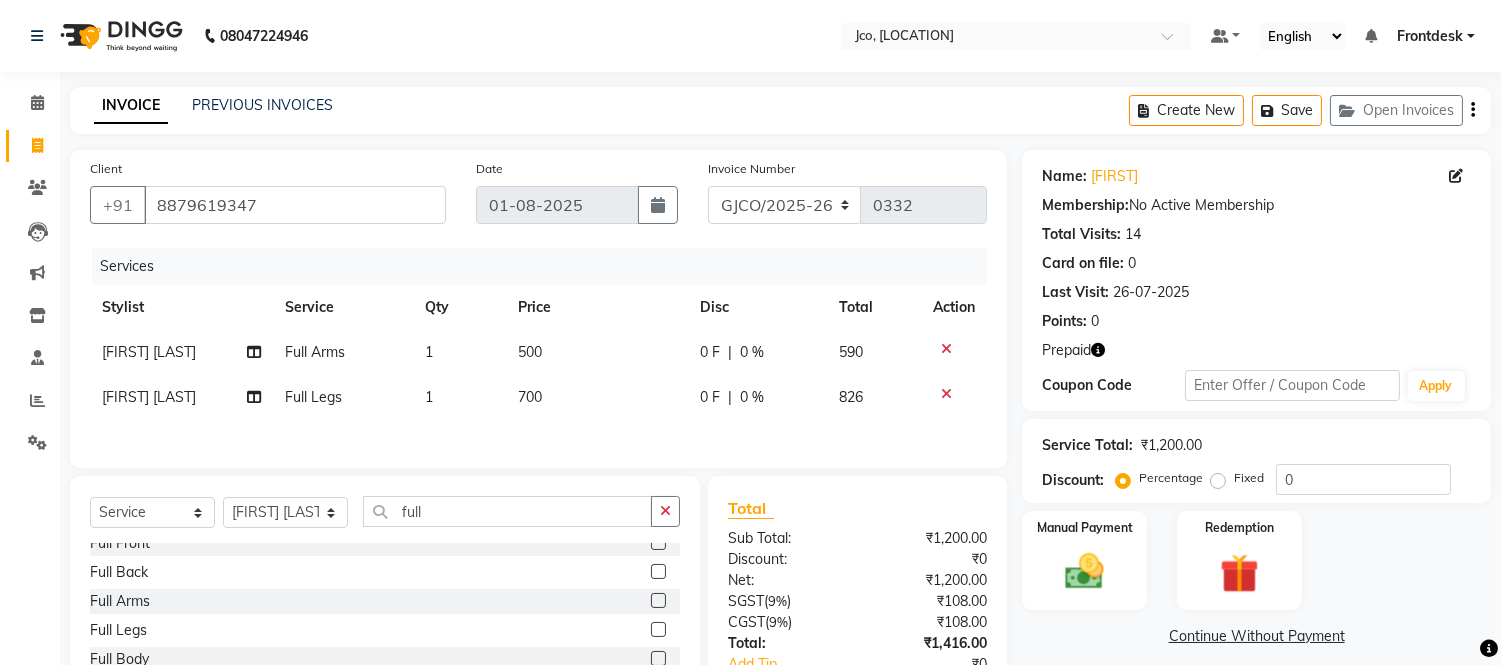 scroll, scrollTop: 313, scrollLeft: 0, axis: vertical 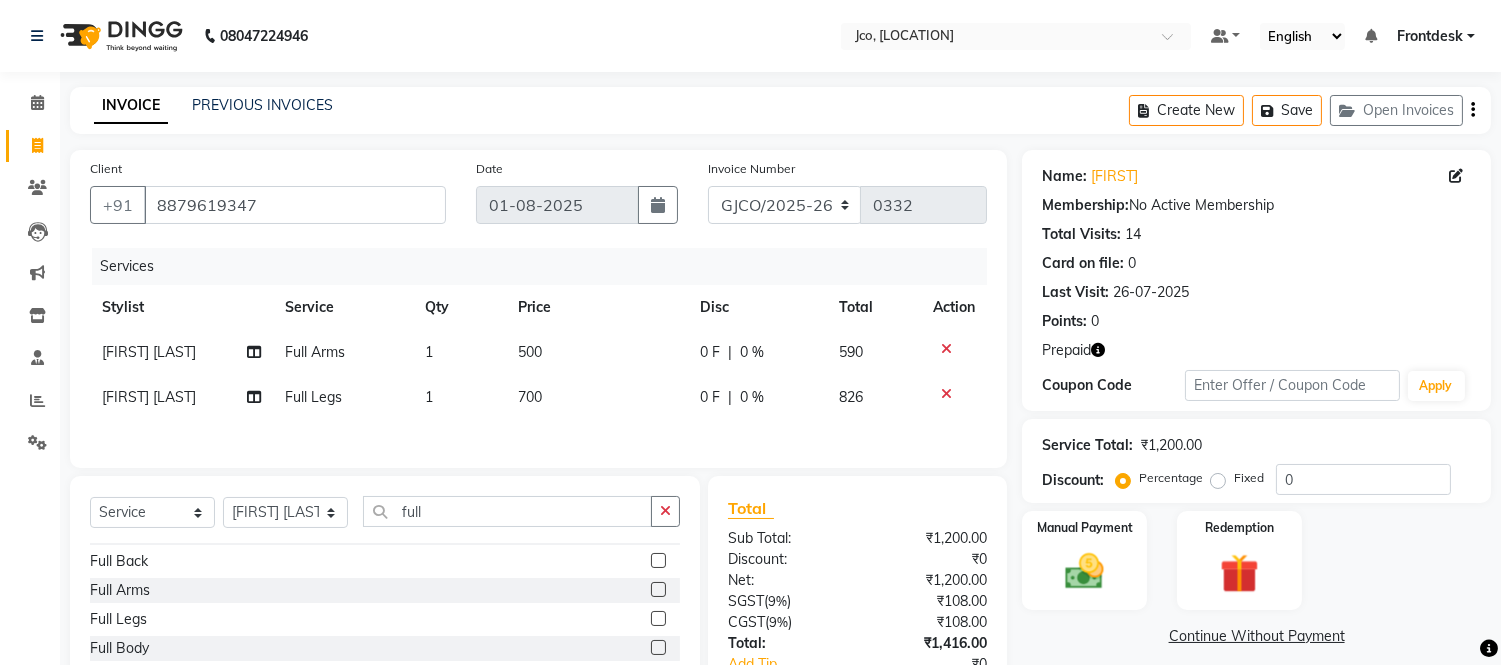 click 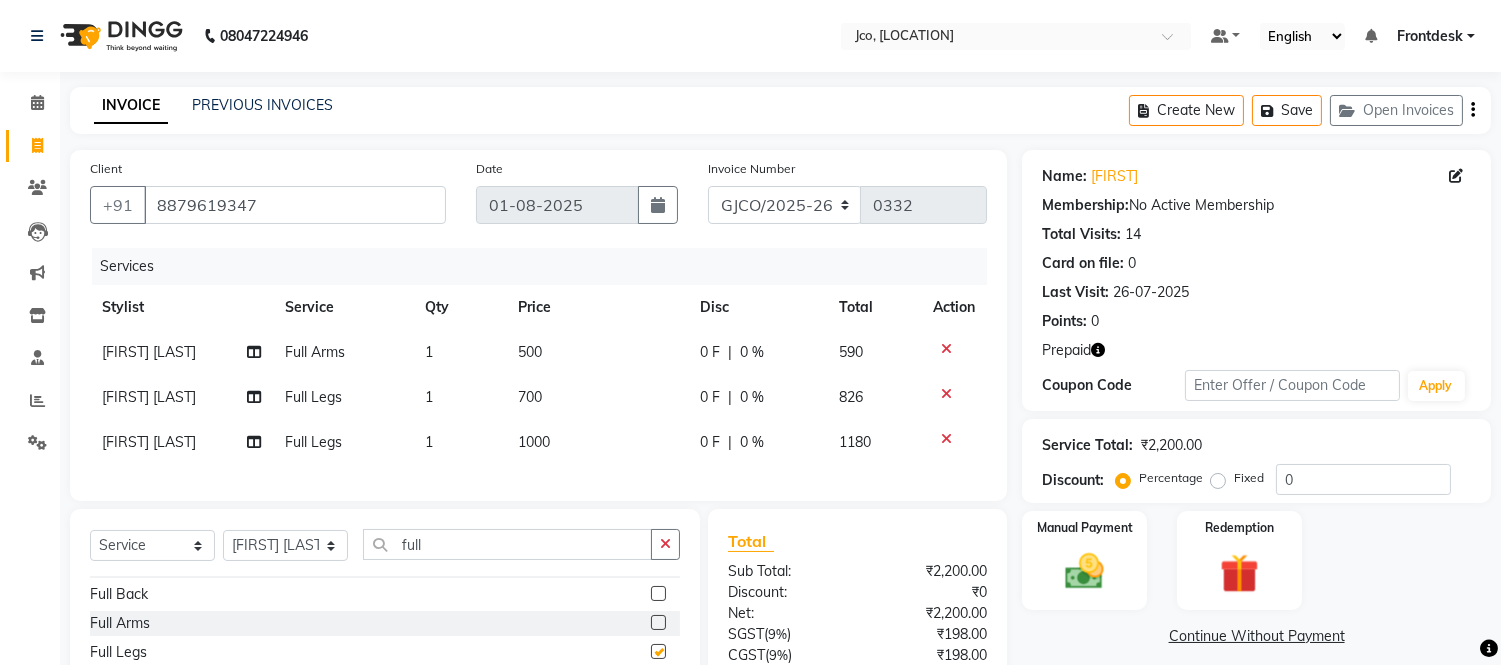 checkbox on "false" 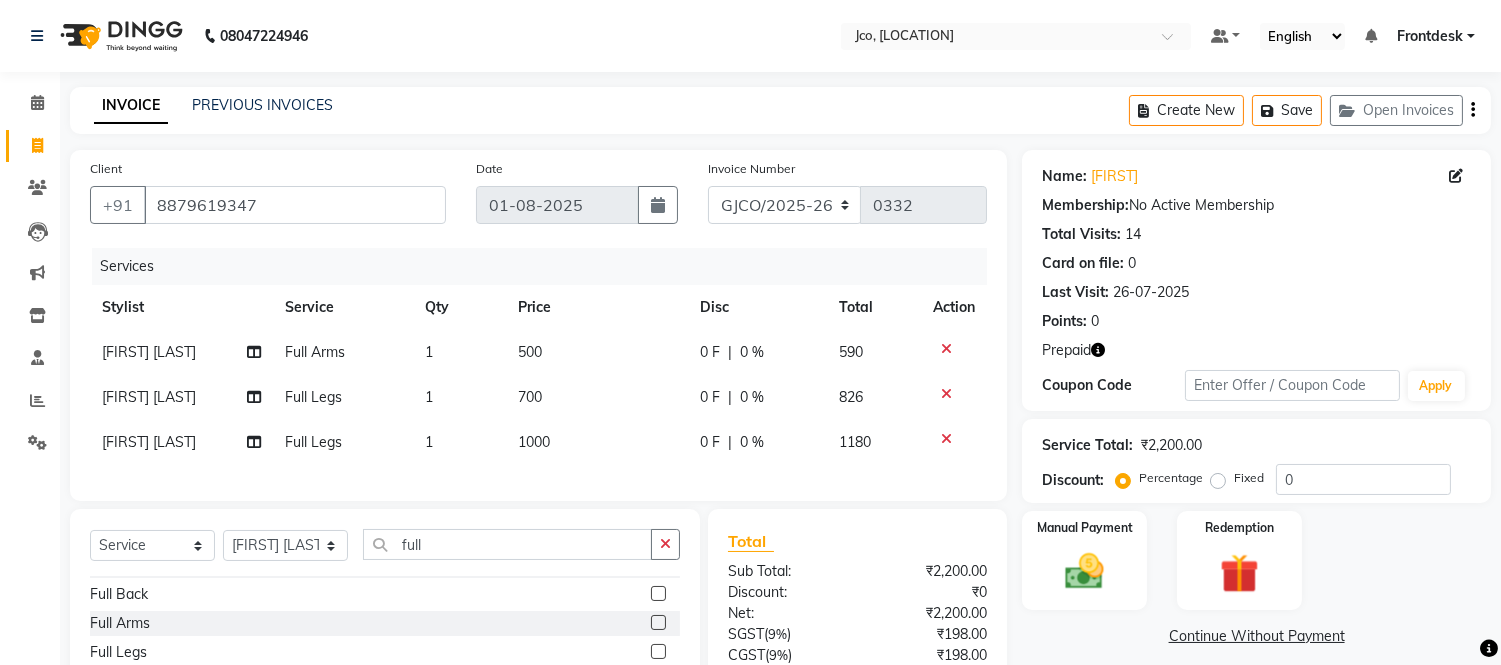 click 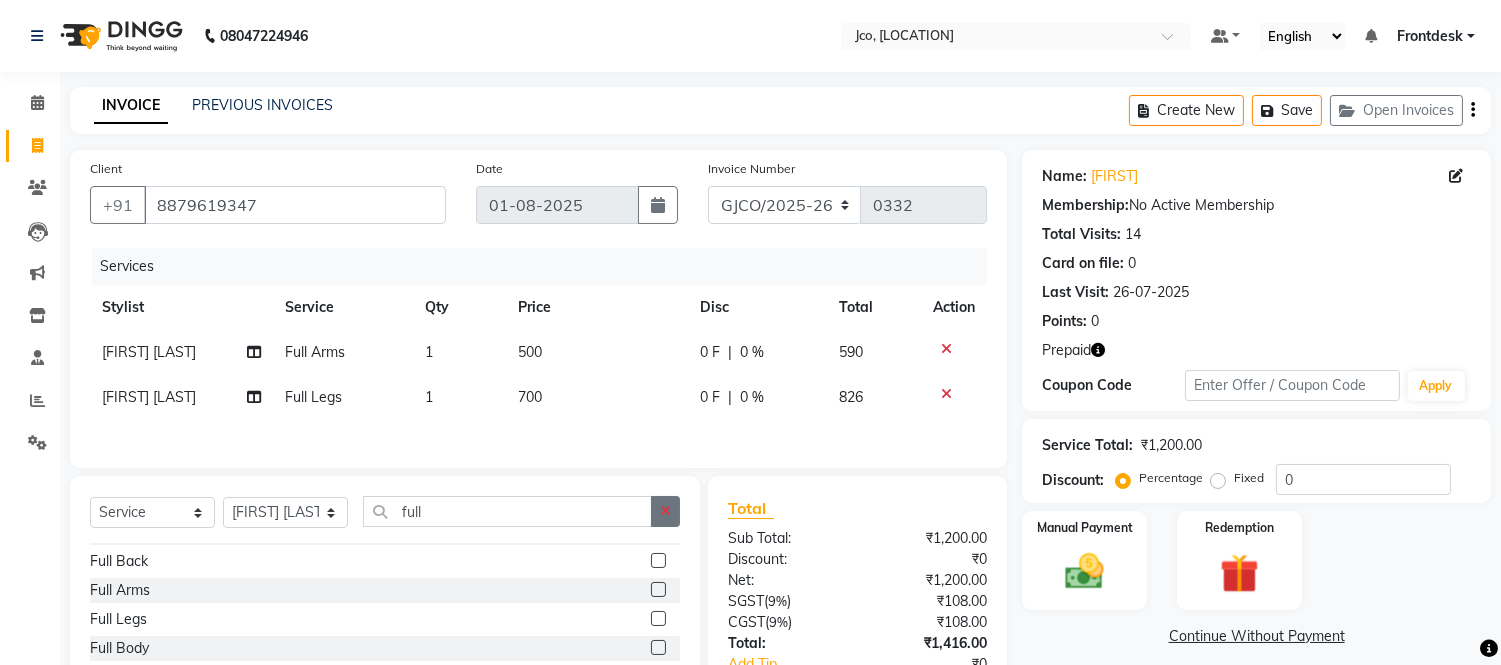 click 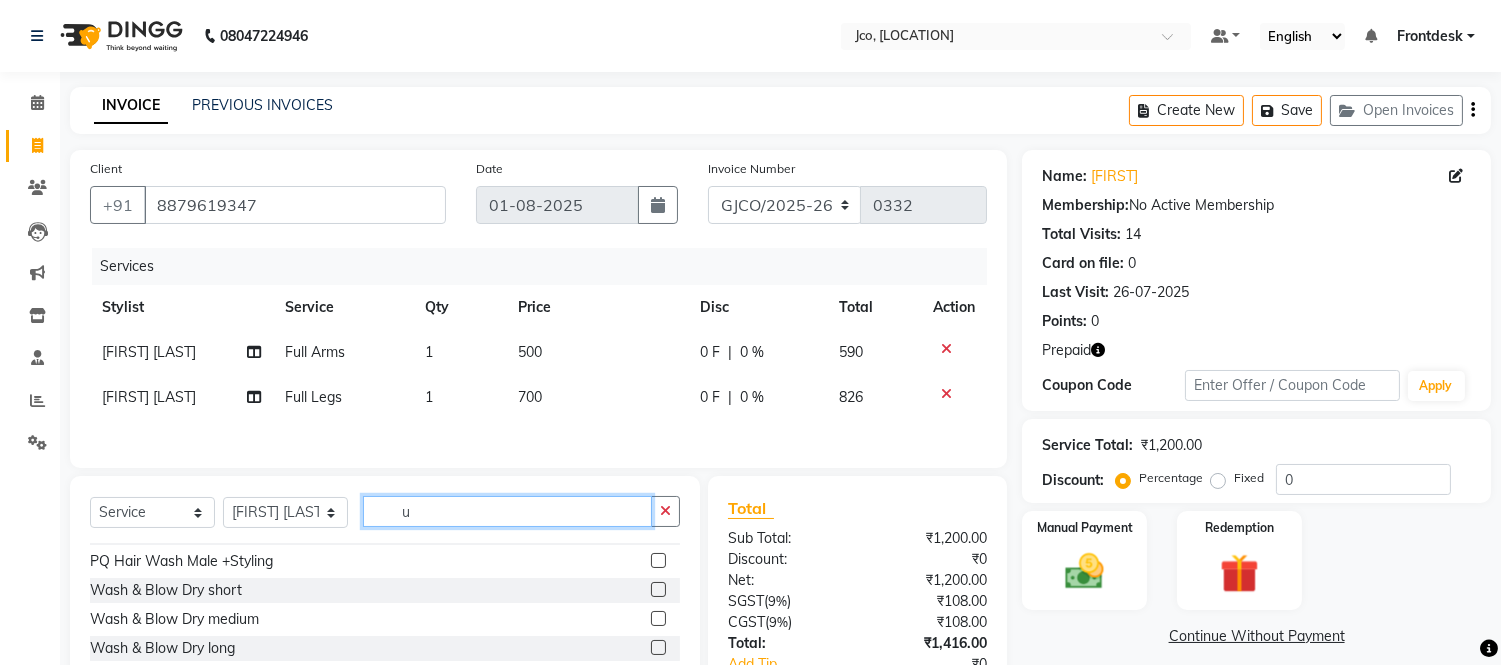 scroll, scrollTop: 0, scrollLeft: 0, axis: both 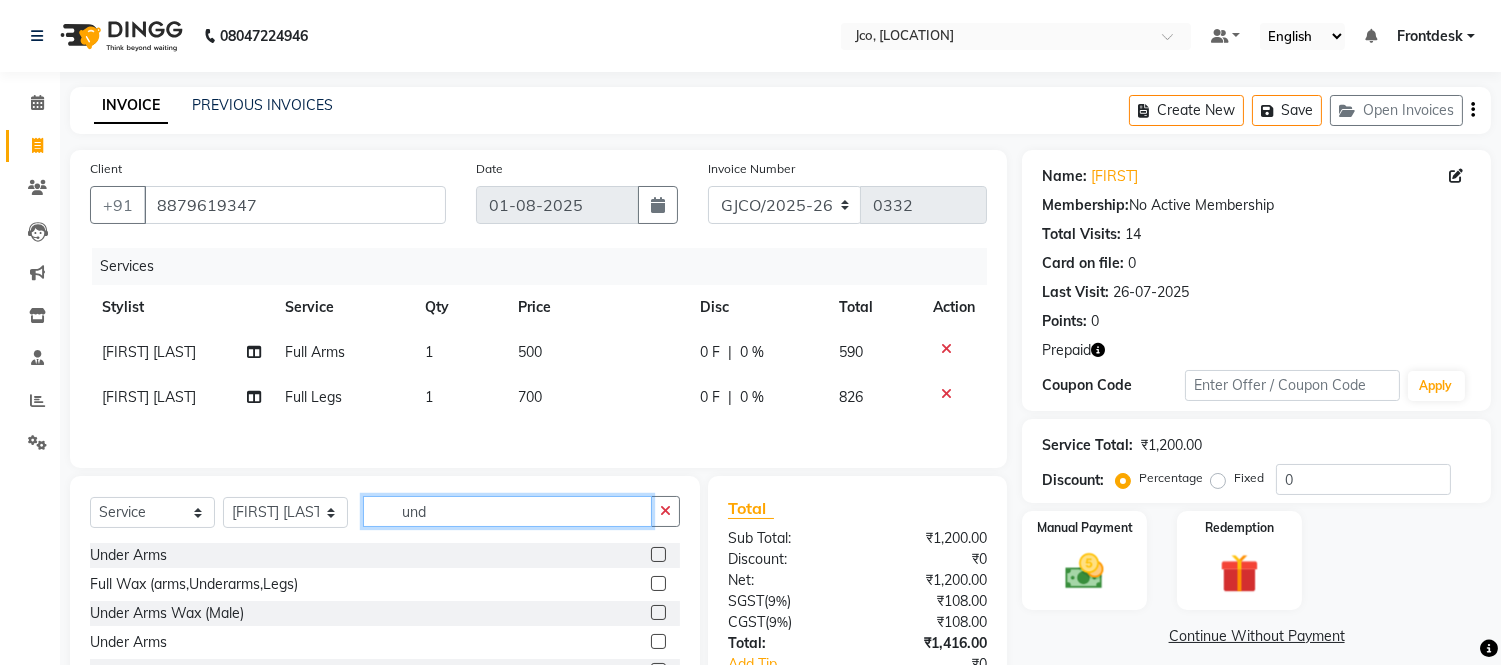 type on "und" 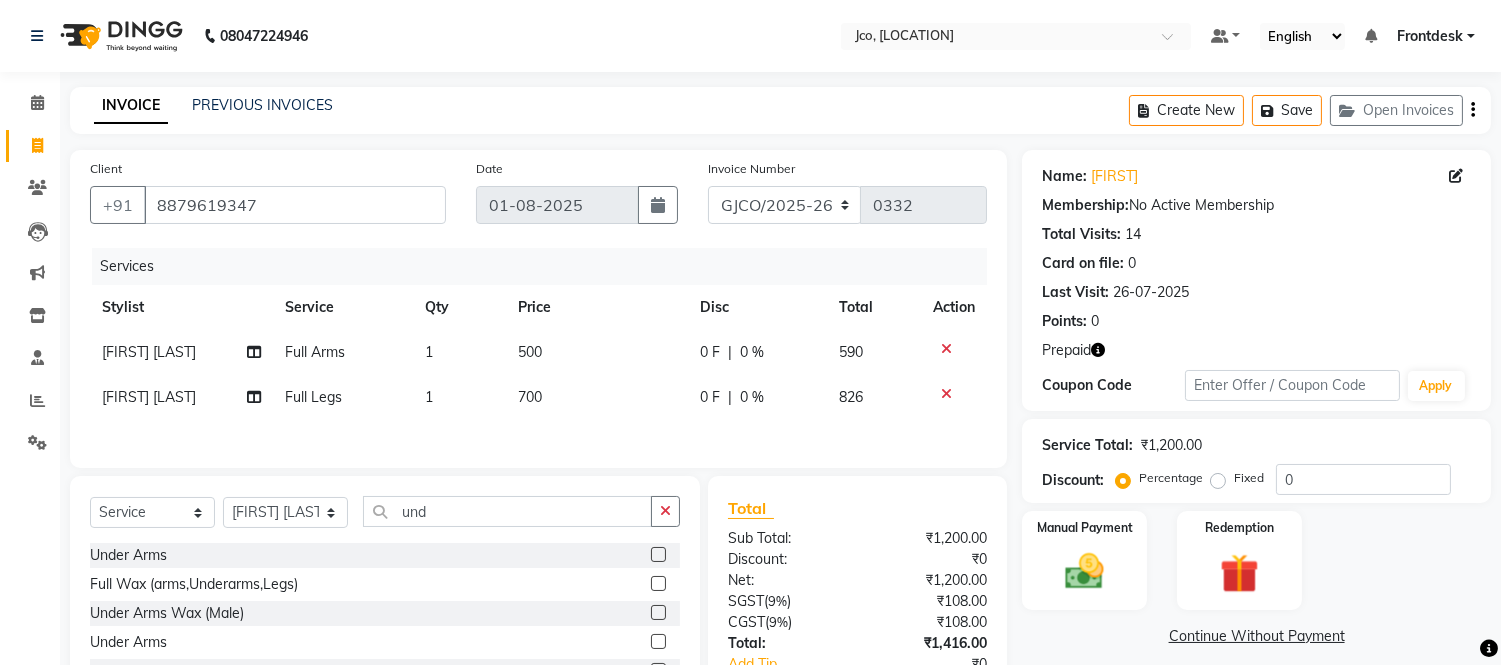 click 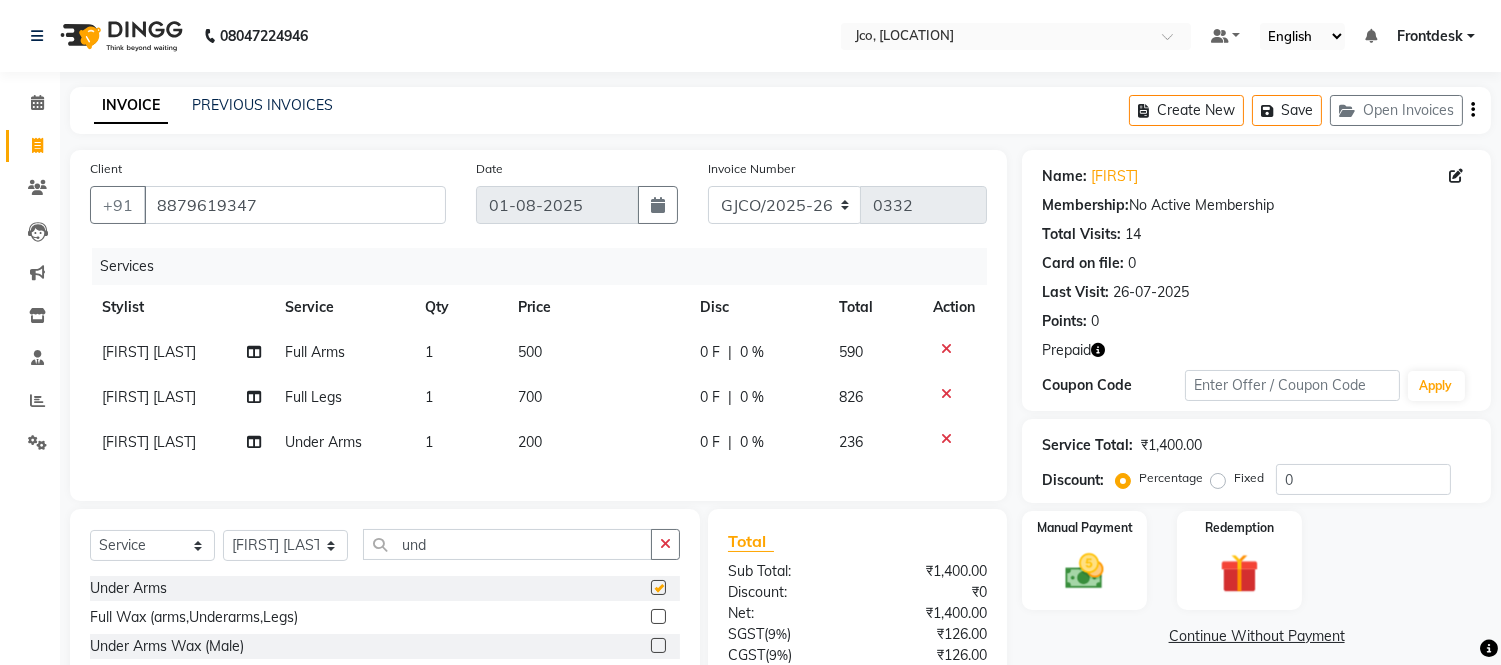 checkbox on "false" 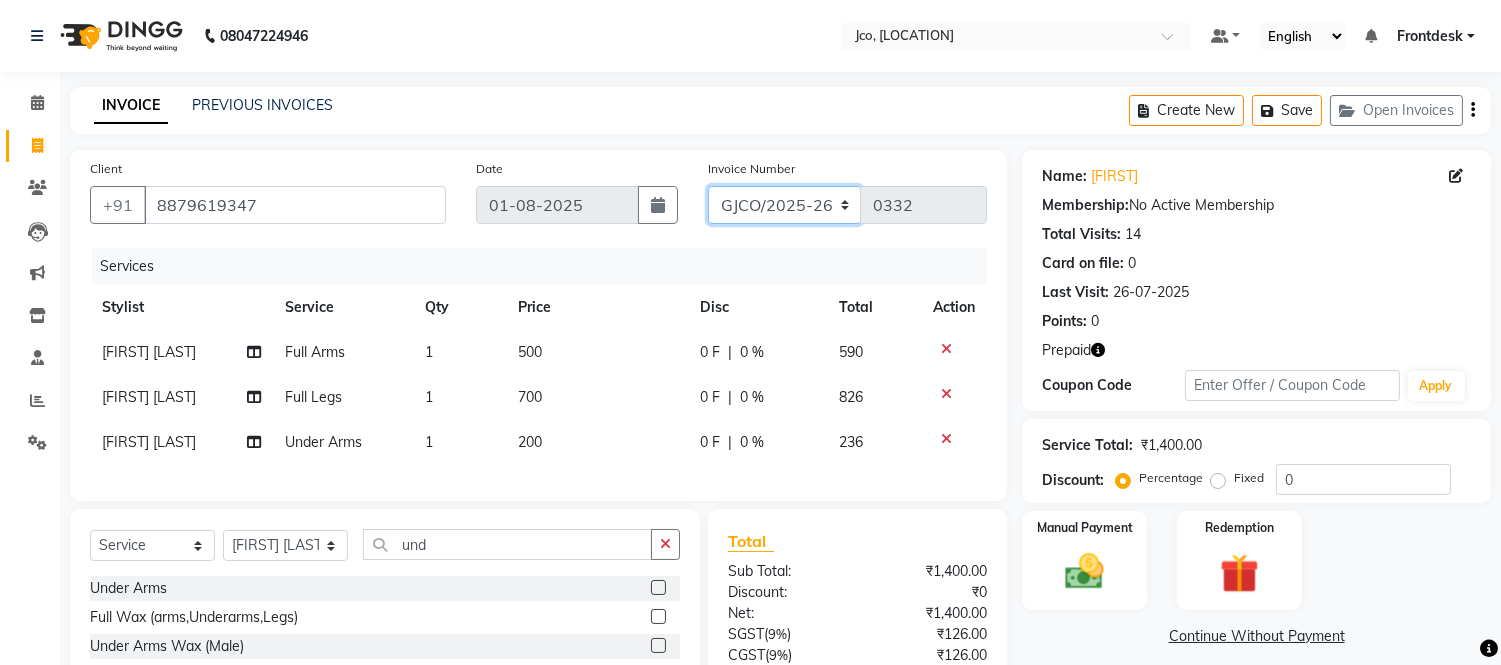 click on "GJCO/2025-26 SCG/2025-26 Gpre/2025-26" 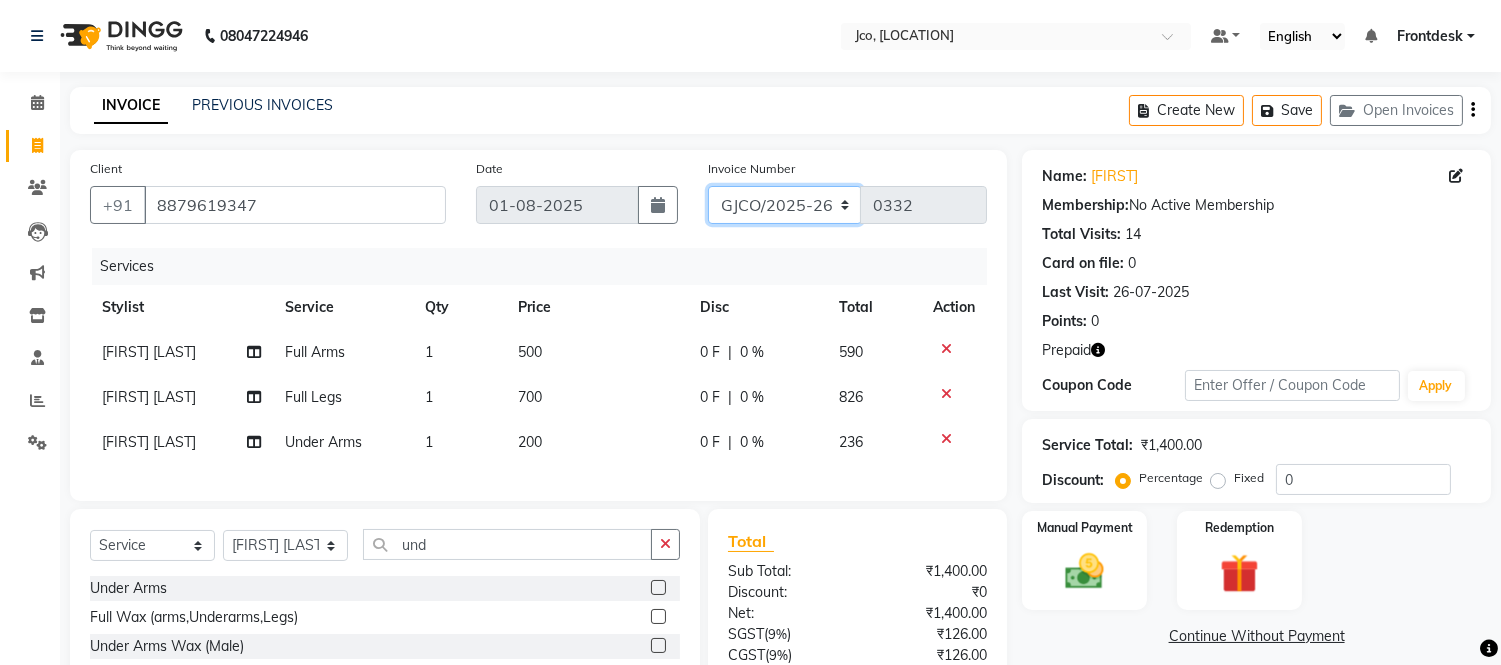 select on "7735" 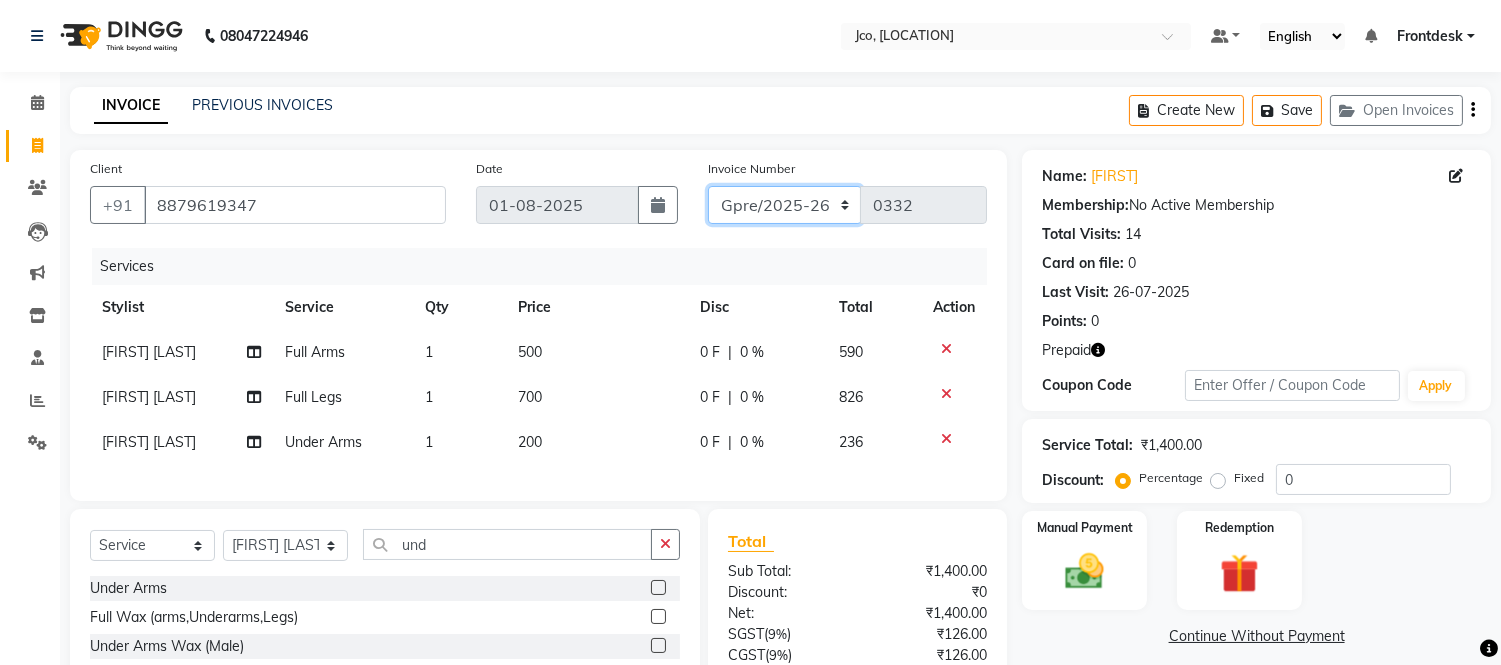 click on "GJCO/2025-26 SCG/2025-26 Gpre/2025-26" 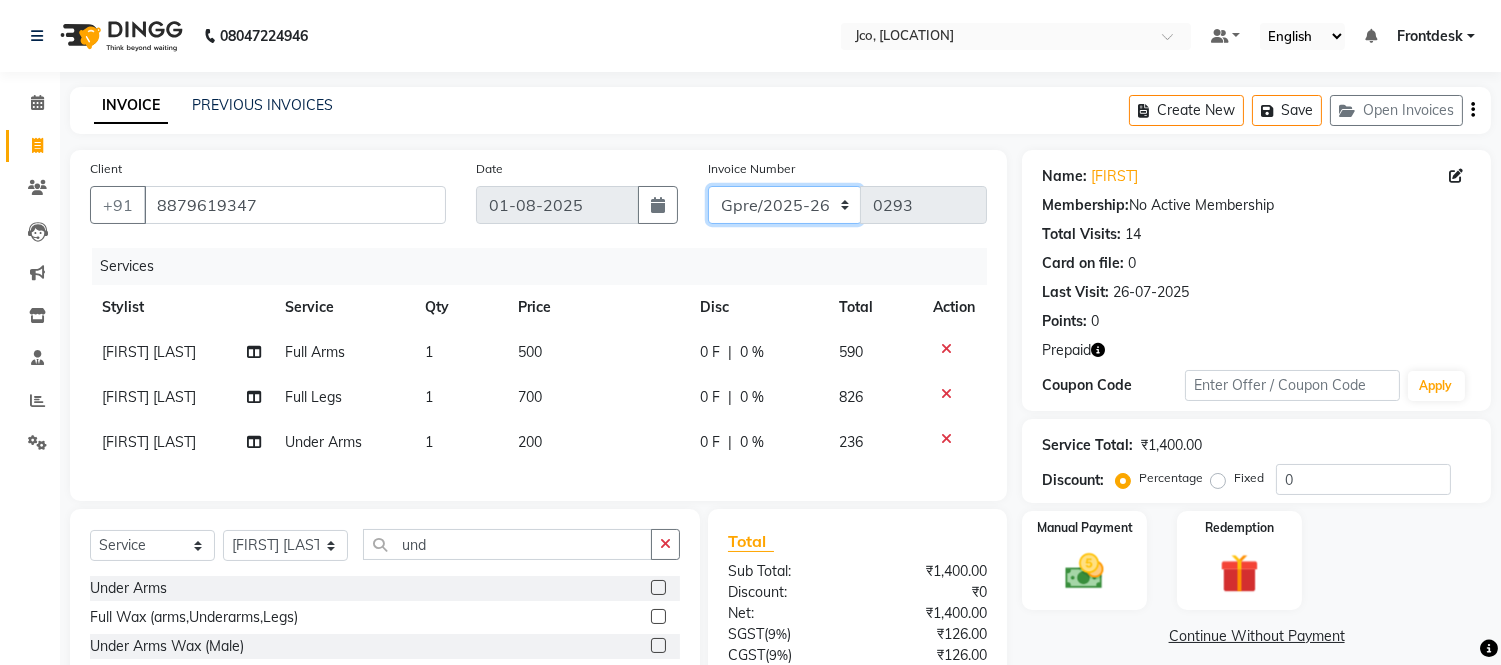 scroll, scrollTop: 185, scrollLeft: 0, axis: vertical 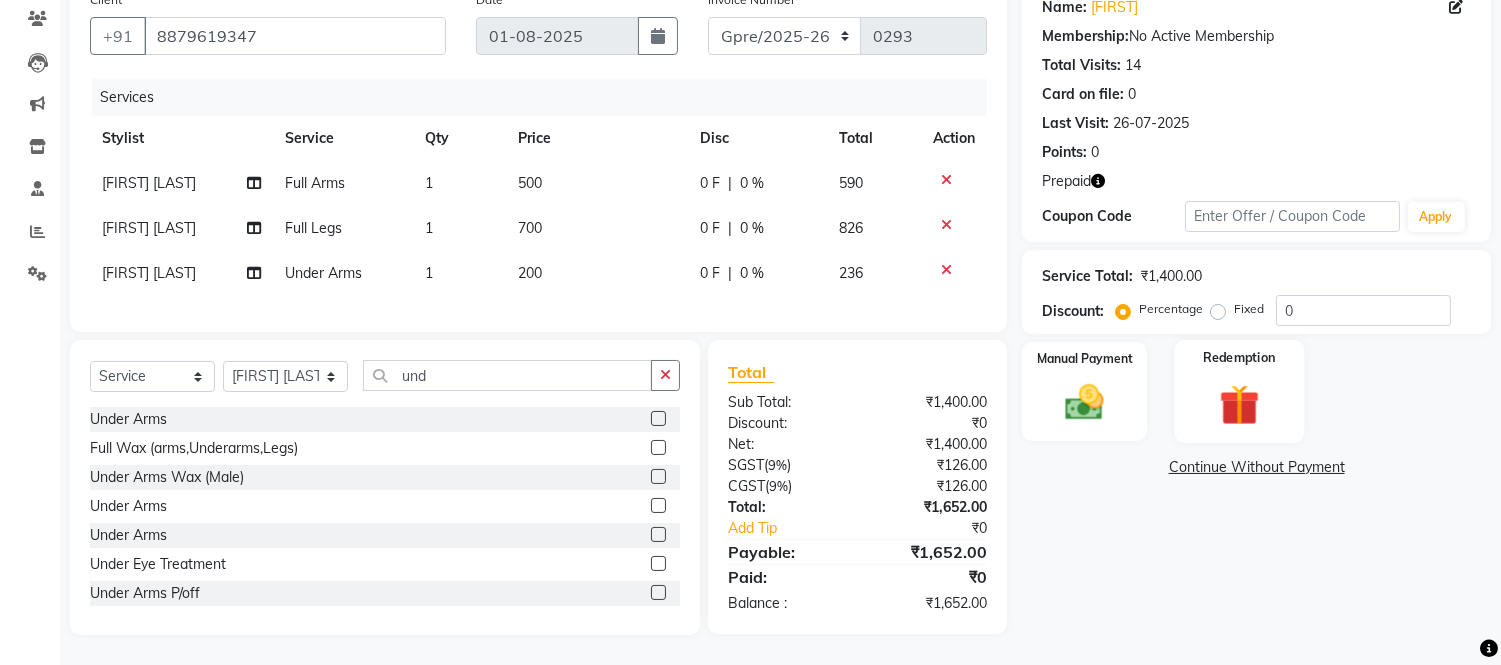 click 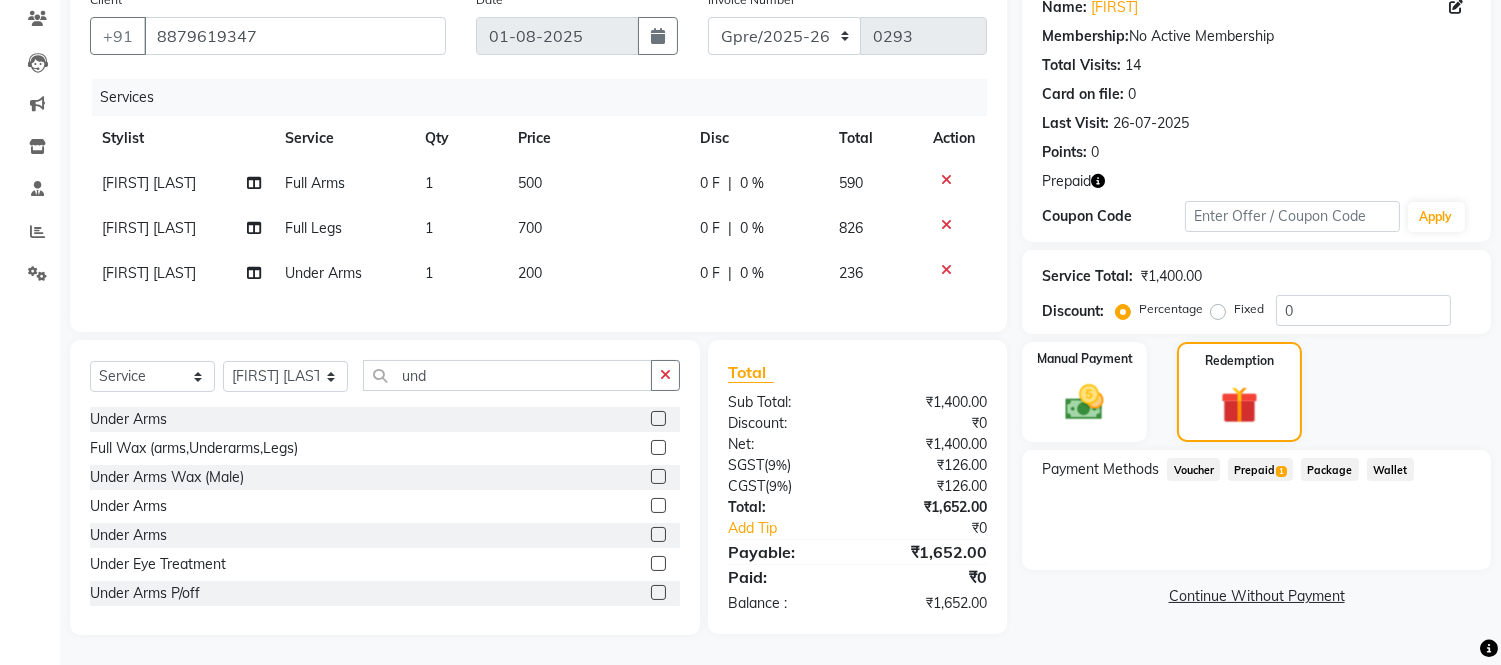 click on "Prepaid  1" 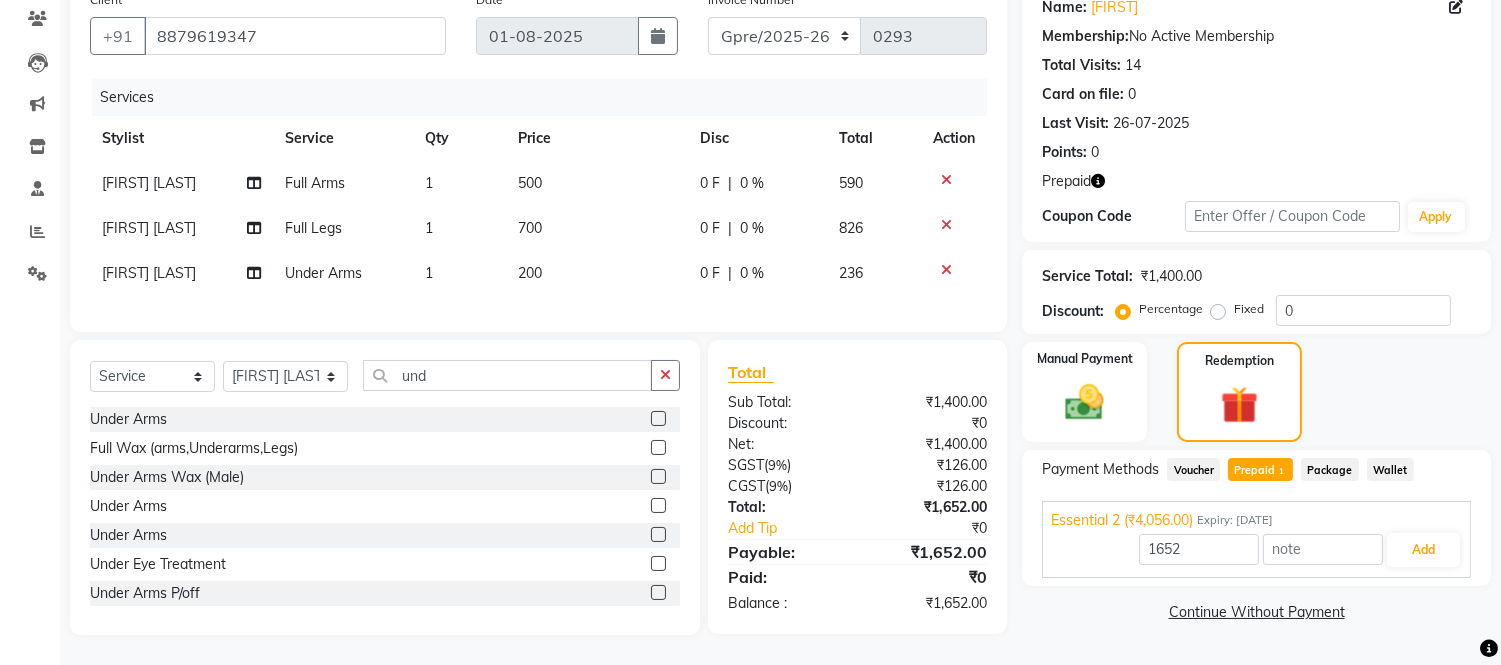 scroll, scrollTop: 73, scrollLeft: 0, axis: vertical 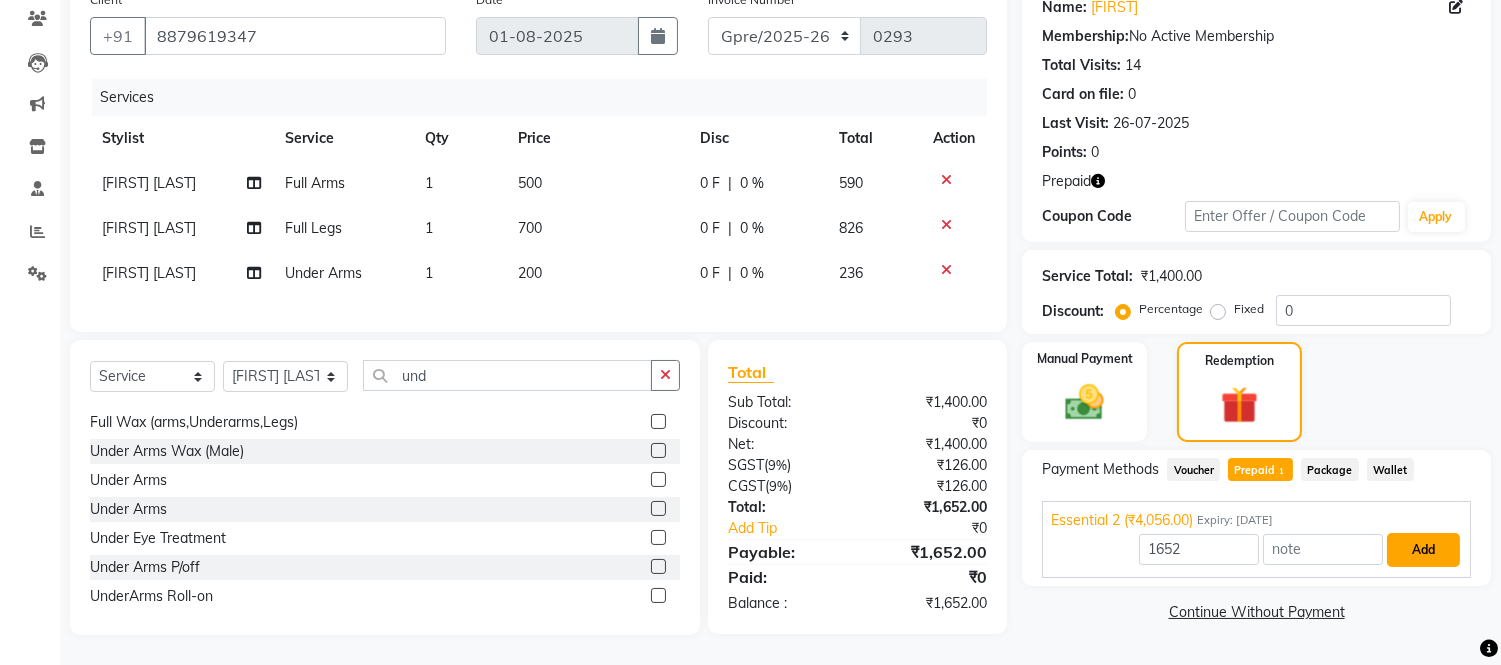 click on "Add" at bounding box center (1423, 550) 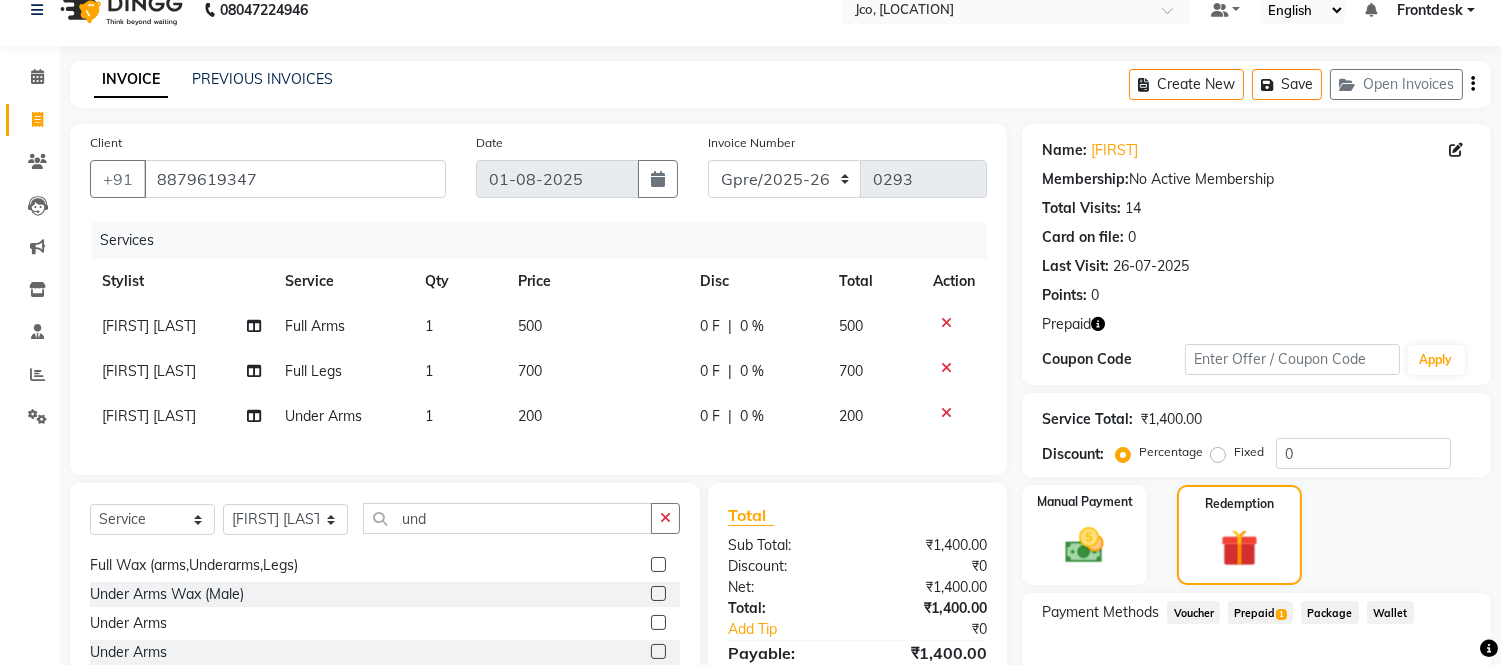 scroll, scrollTop: 256, scrollLeft: 0, axis: vertical 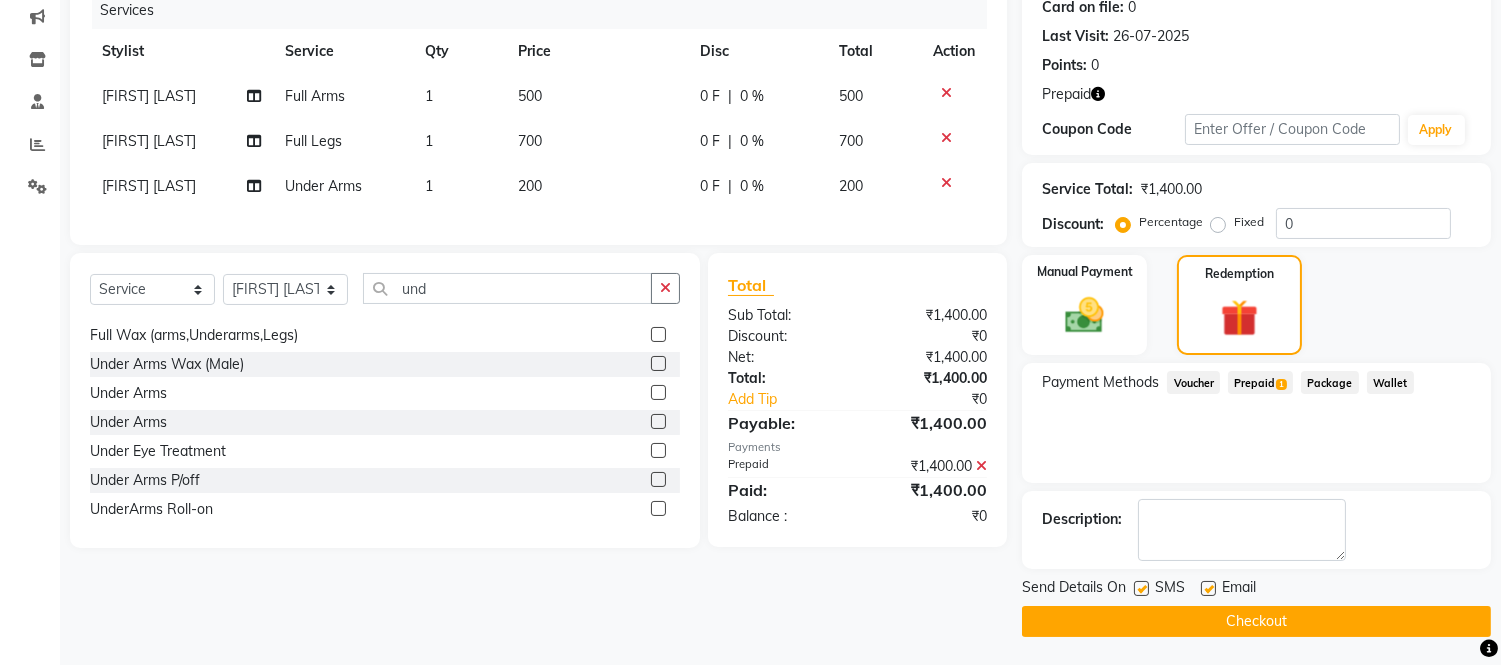 click on "Checkout" 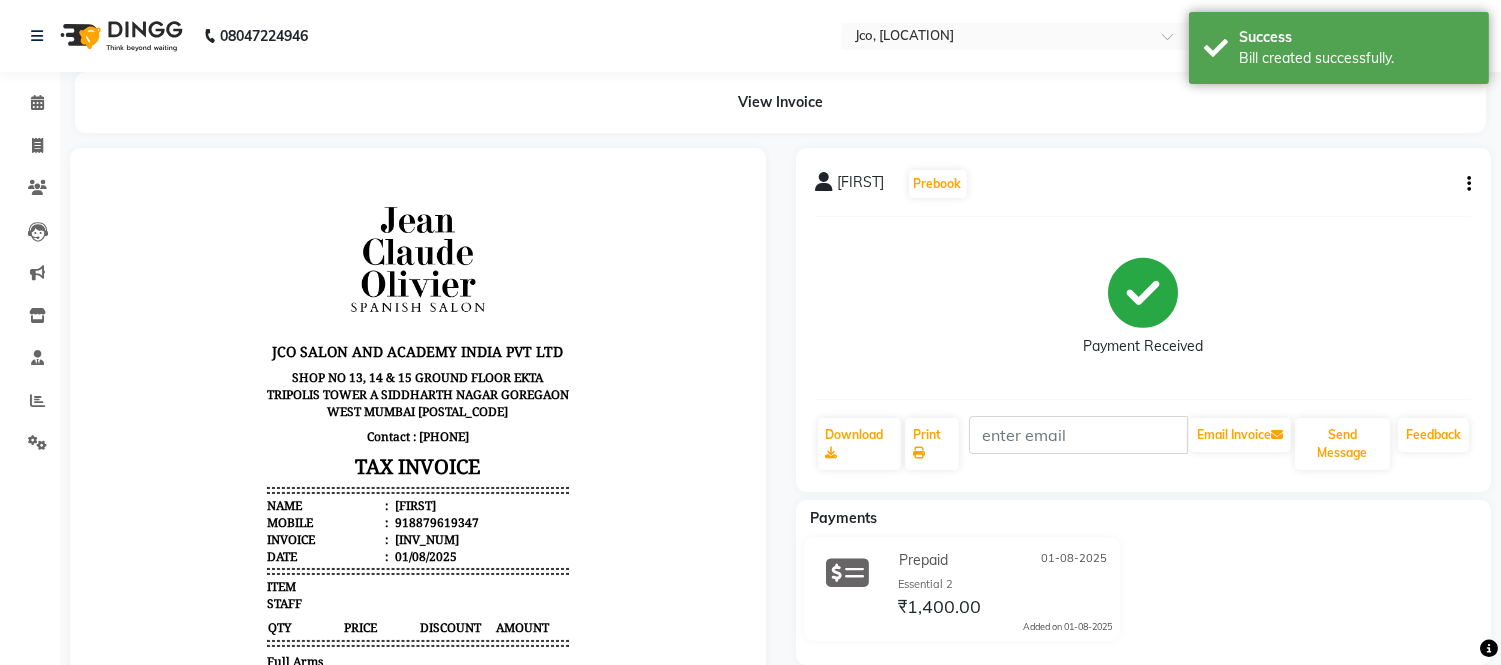scroll, scrollTop: 0, scrollLeft: 0, axis: both 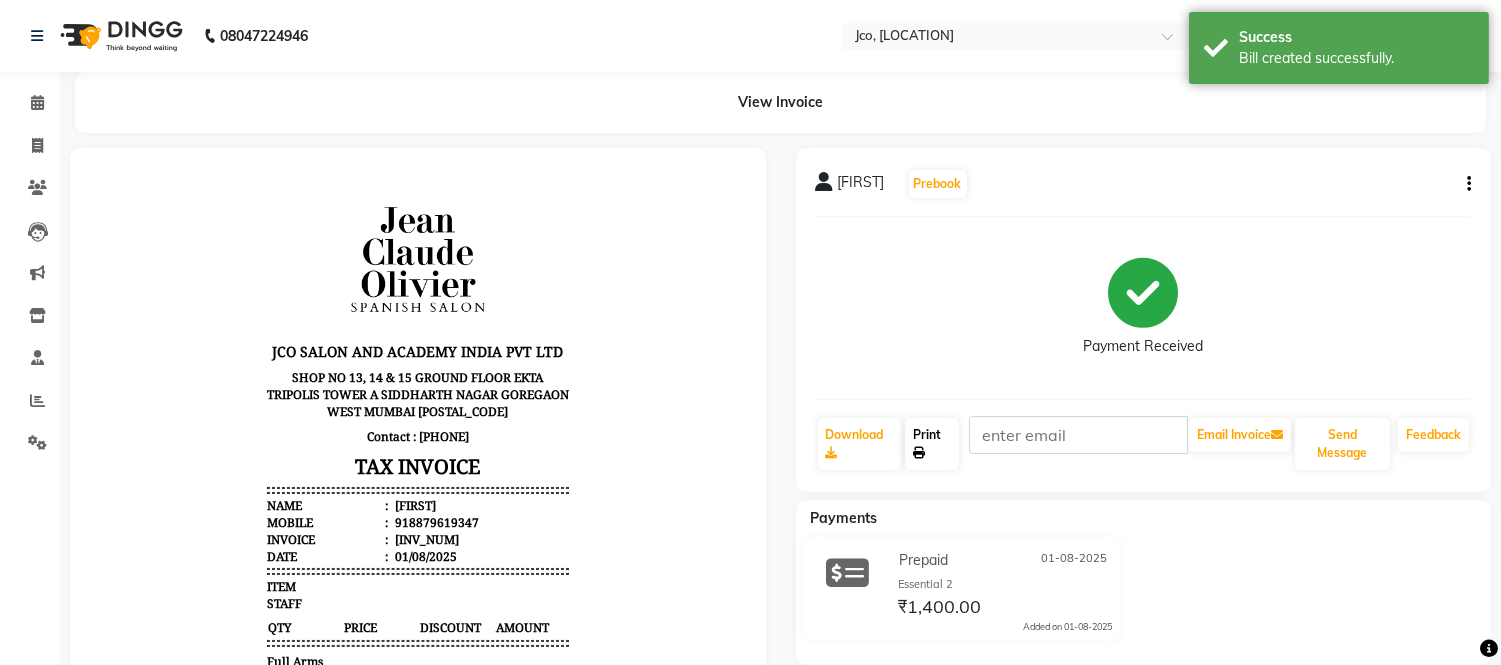 click on "Print" 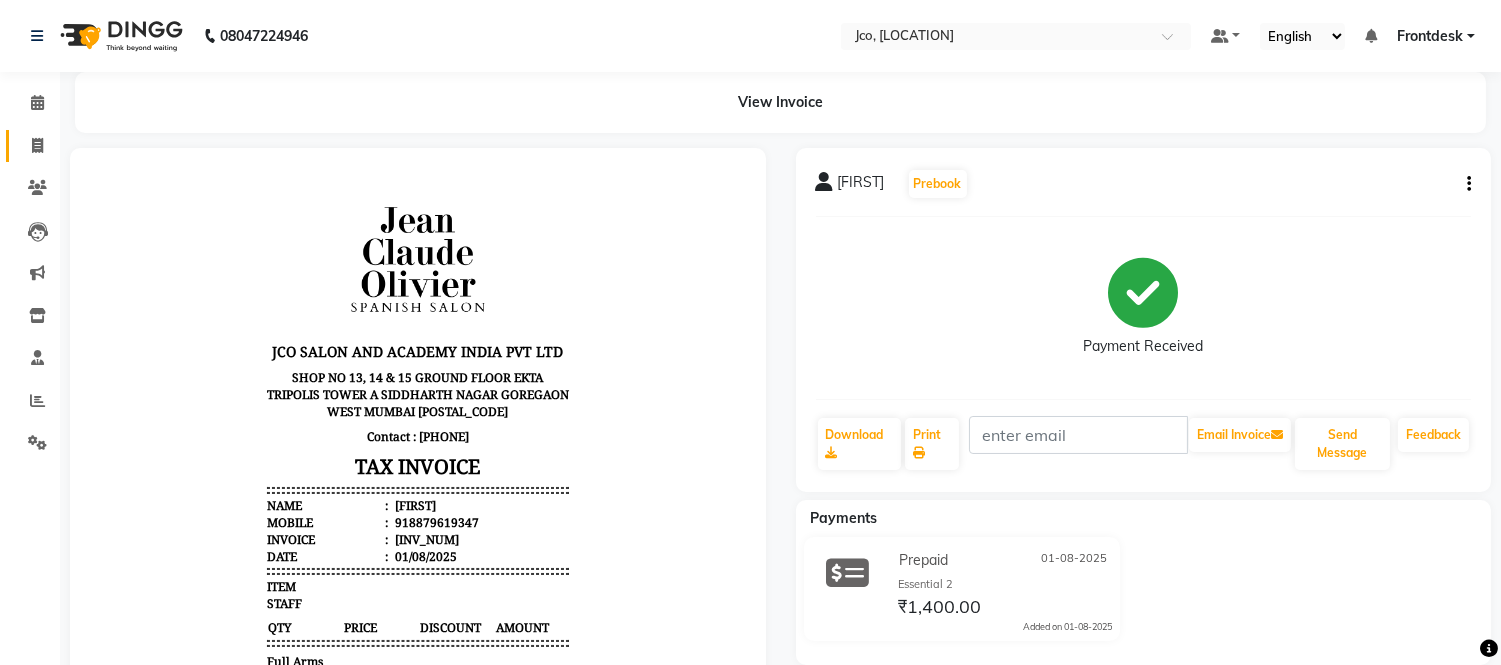 click 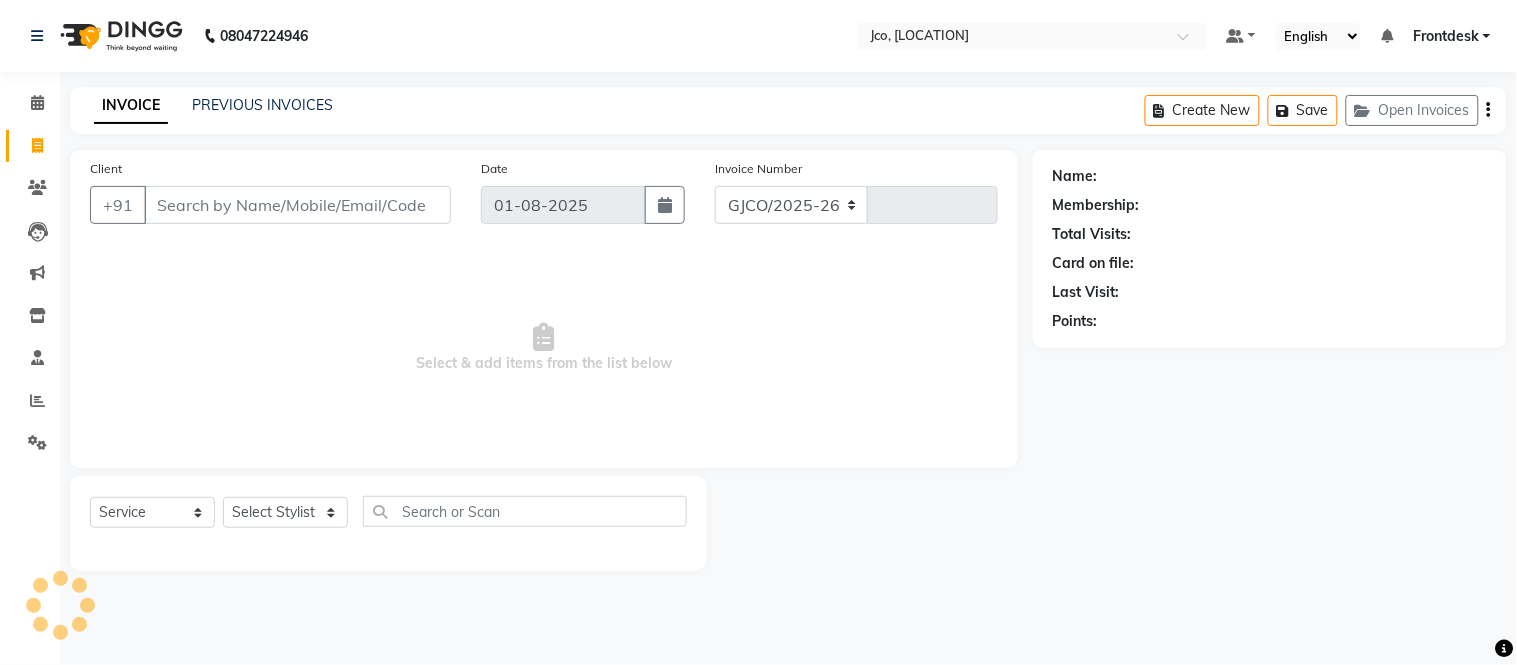 select on "8000" 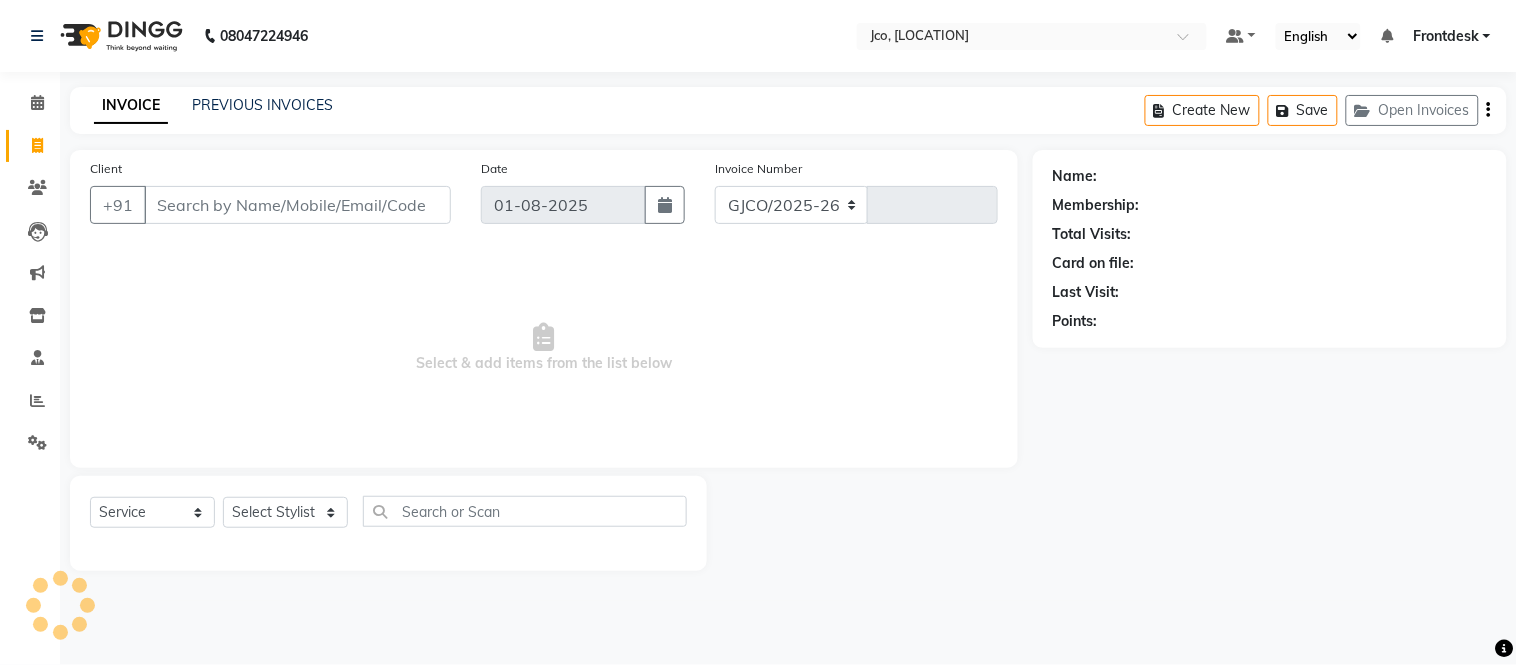 type on "0332" 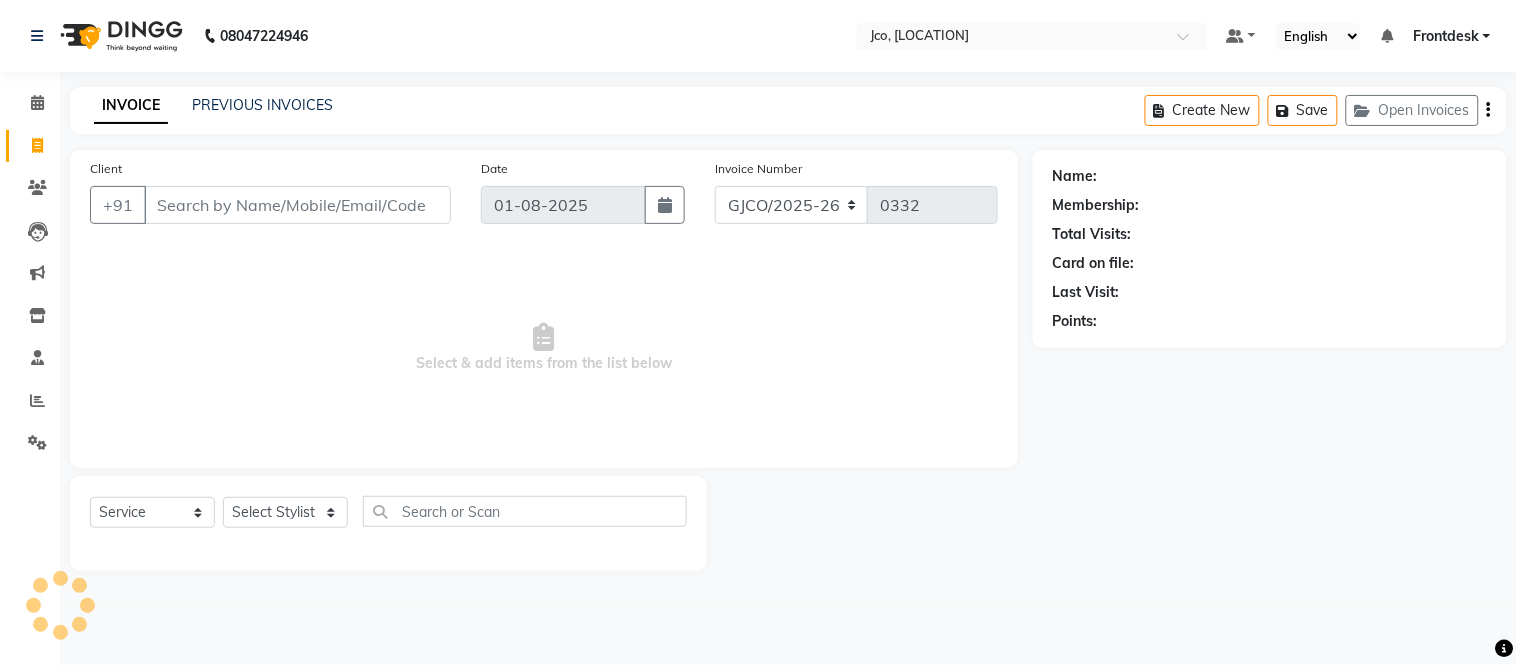 click on "Client" at bounding box center (297, 205) 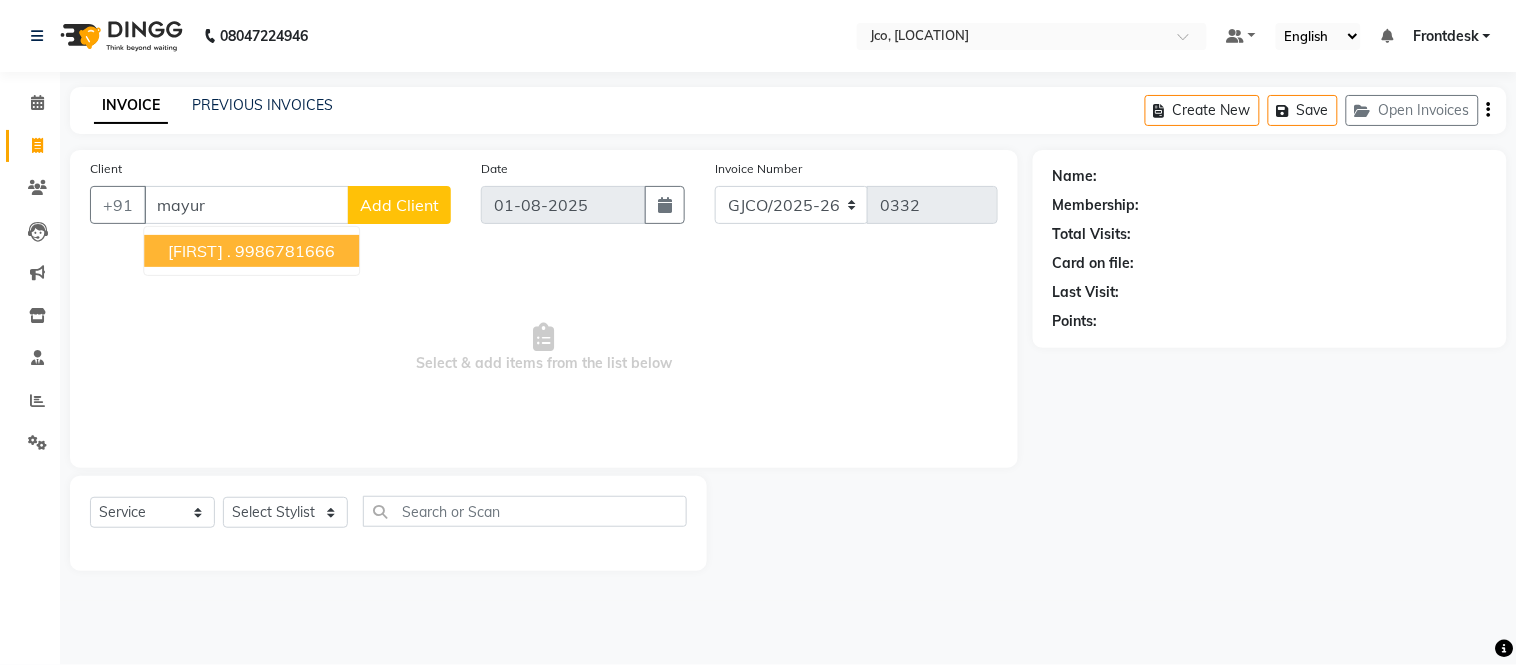 click on "9986781666" at bounding box center [285, 251] 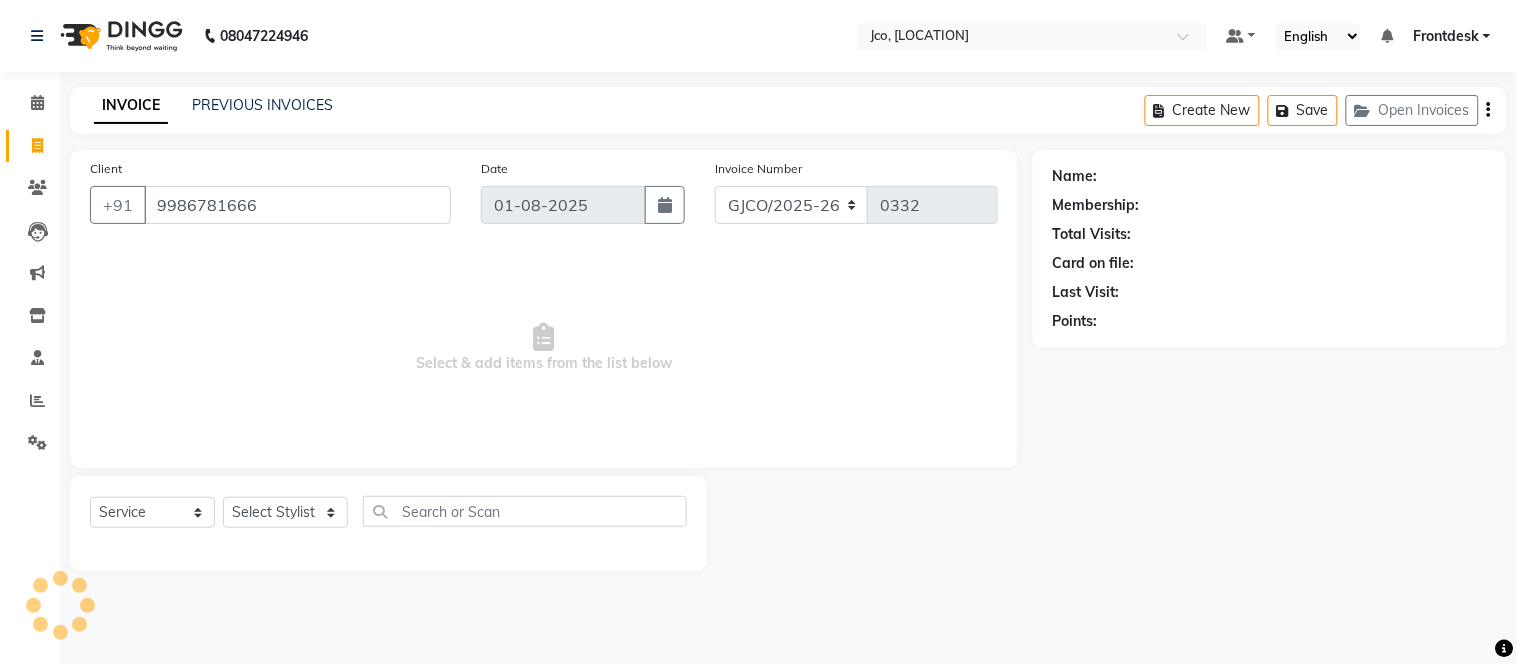 type on "9986781666" 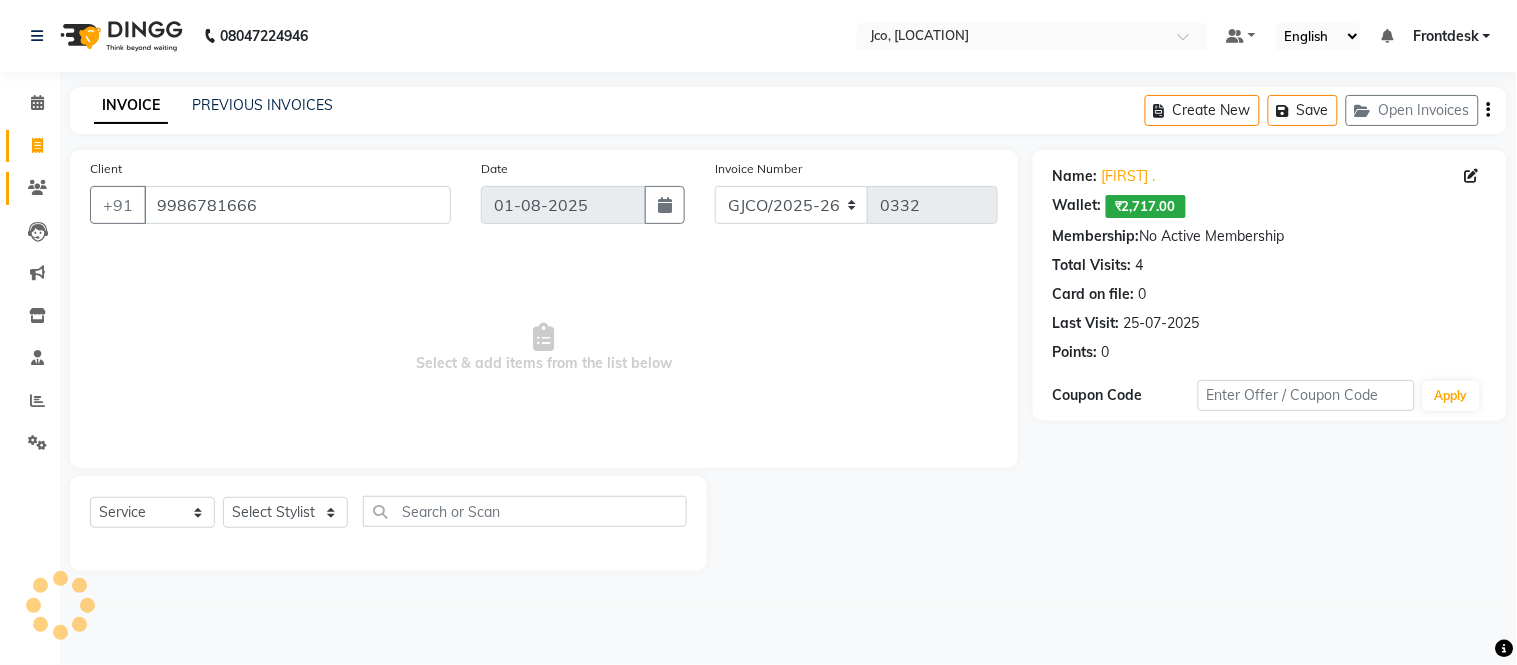 click 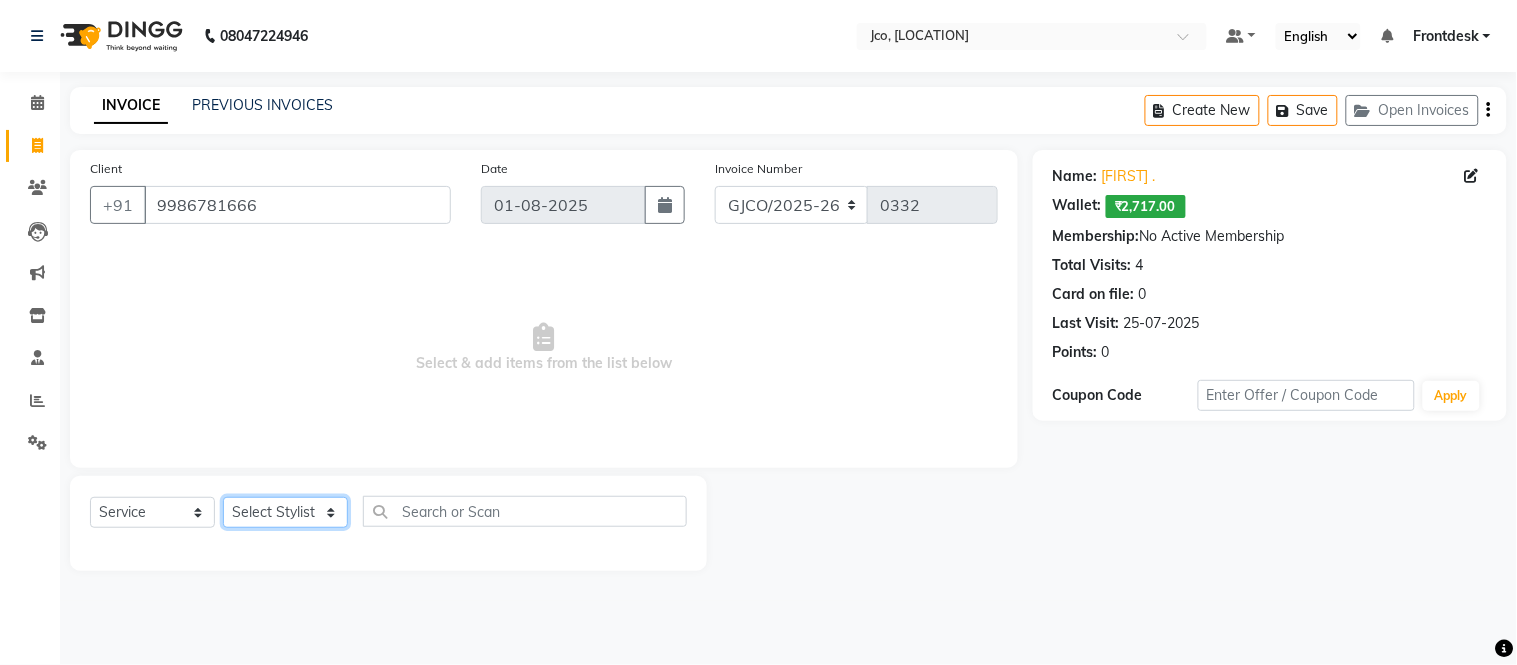 click on "Select Stylist Abdul Abid  Afsha Shaikh  Ajmal Aphy Araslan Ashfaque Aslam Azhar Frontdesk Gopal Jouyi Jubair Komal Tiwari Moon Lusi Naomi Raaj Raja Rose Ruchita Sunil katkar Sachin Kumar Thakur Sanatan sanjay Shilpa Shimrei Somya Thotsem as Tulika Wasim salmani Zing Kumwon Shatsang" 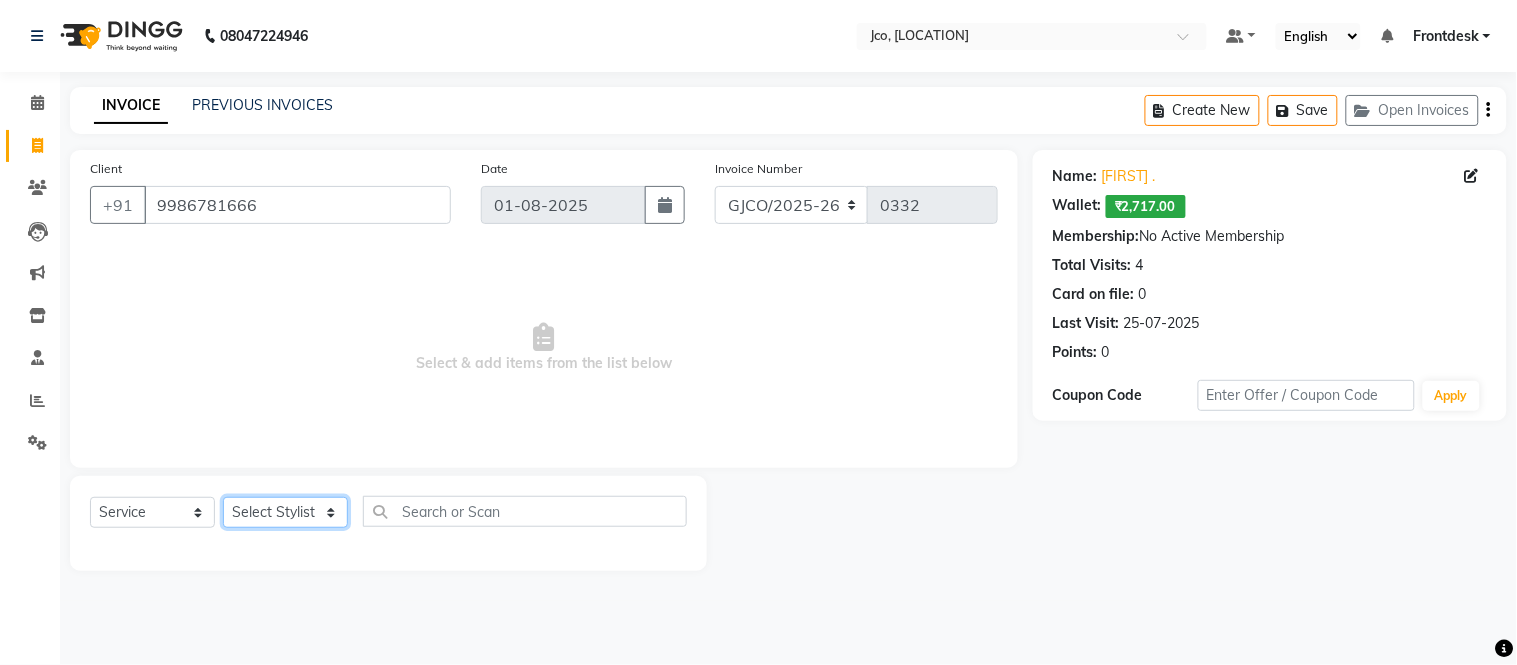 select on "79221" 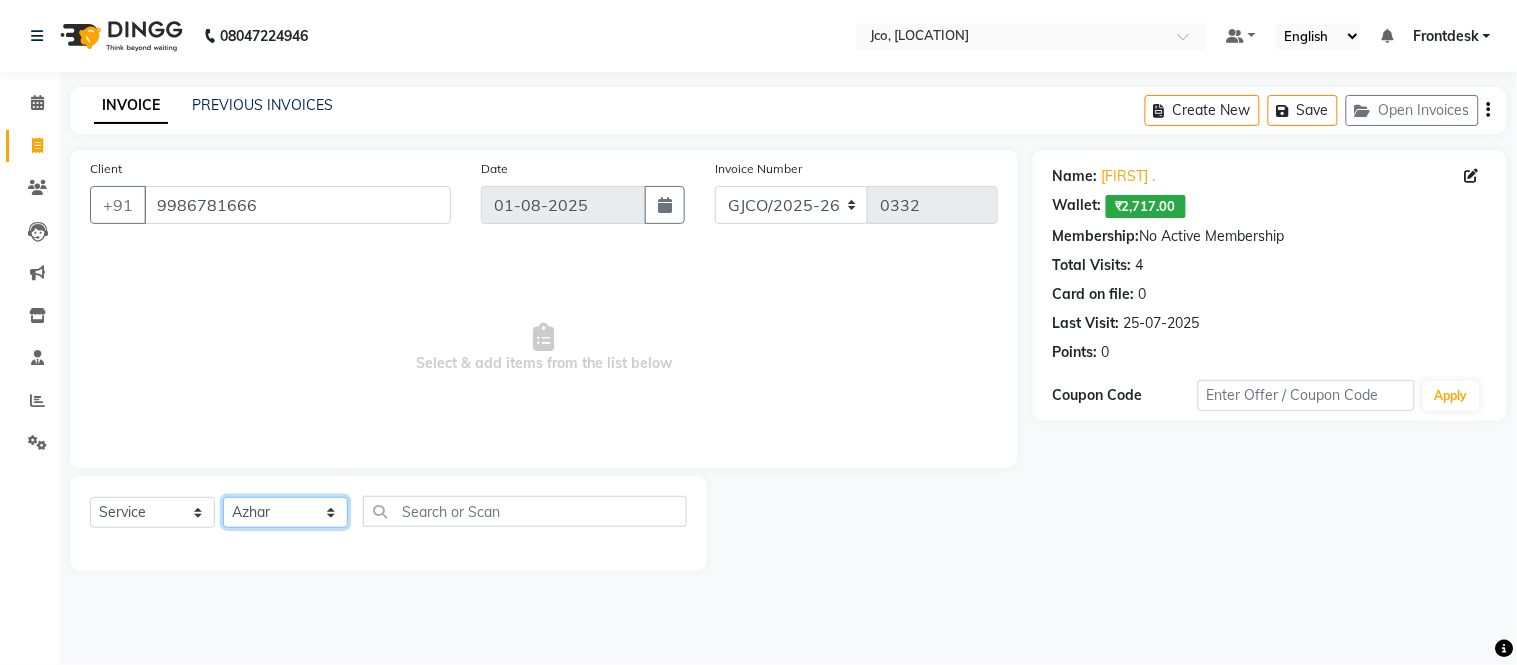 click on "Select Stylist Abdul Abid  Afsha Shaikh  Ajmal Aphy Araslan Ashfaque Aslam Azhar Frontdesk Gopal Jouyi Jubair Komal Tiwari Moon Lusi Naomi Raaj Raja Rose Ruchita Sunil katkar Sachin Kumar Thakur Sanatan sanjay Shilpa Shimrei Somya Thotsem as Tulika Wasim salmani Zing Kumwon Shatsang" 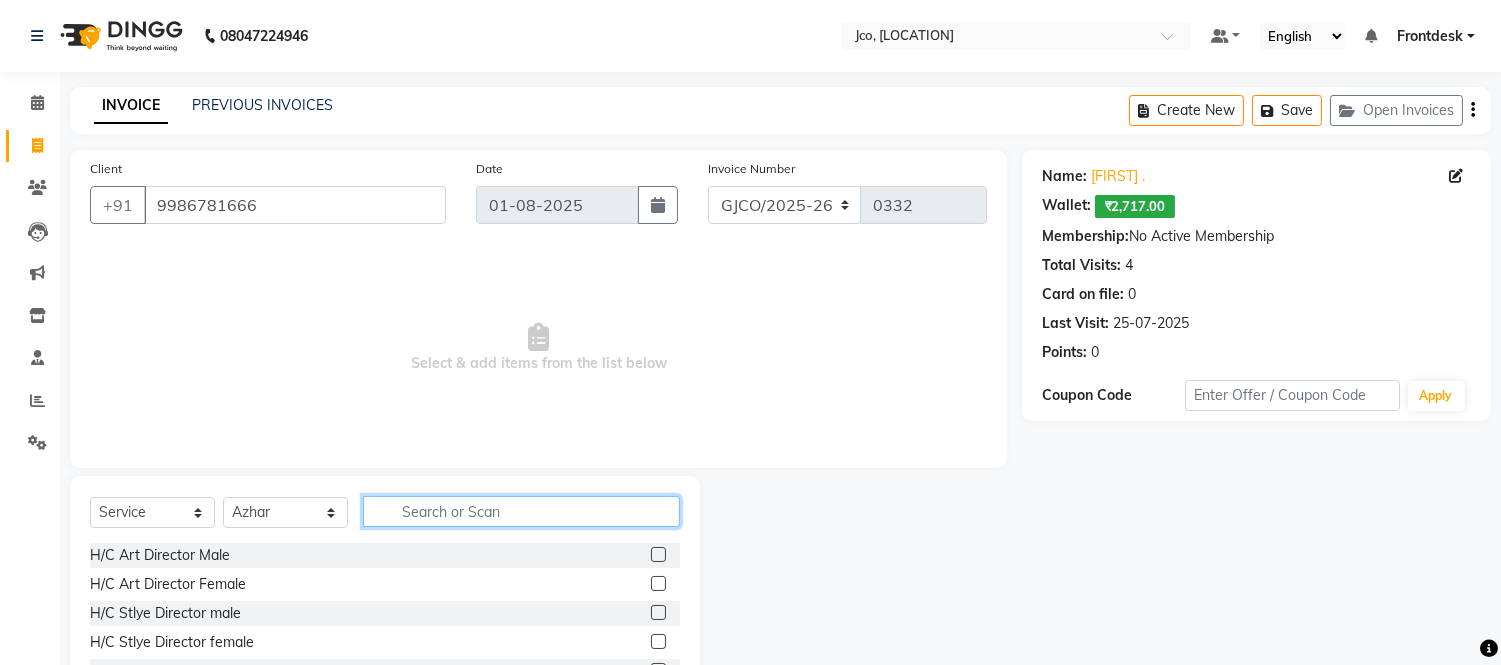 click 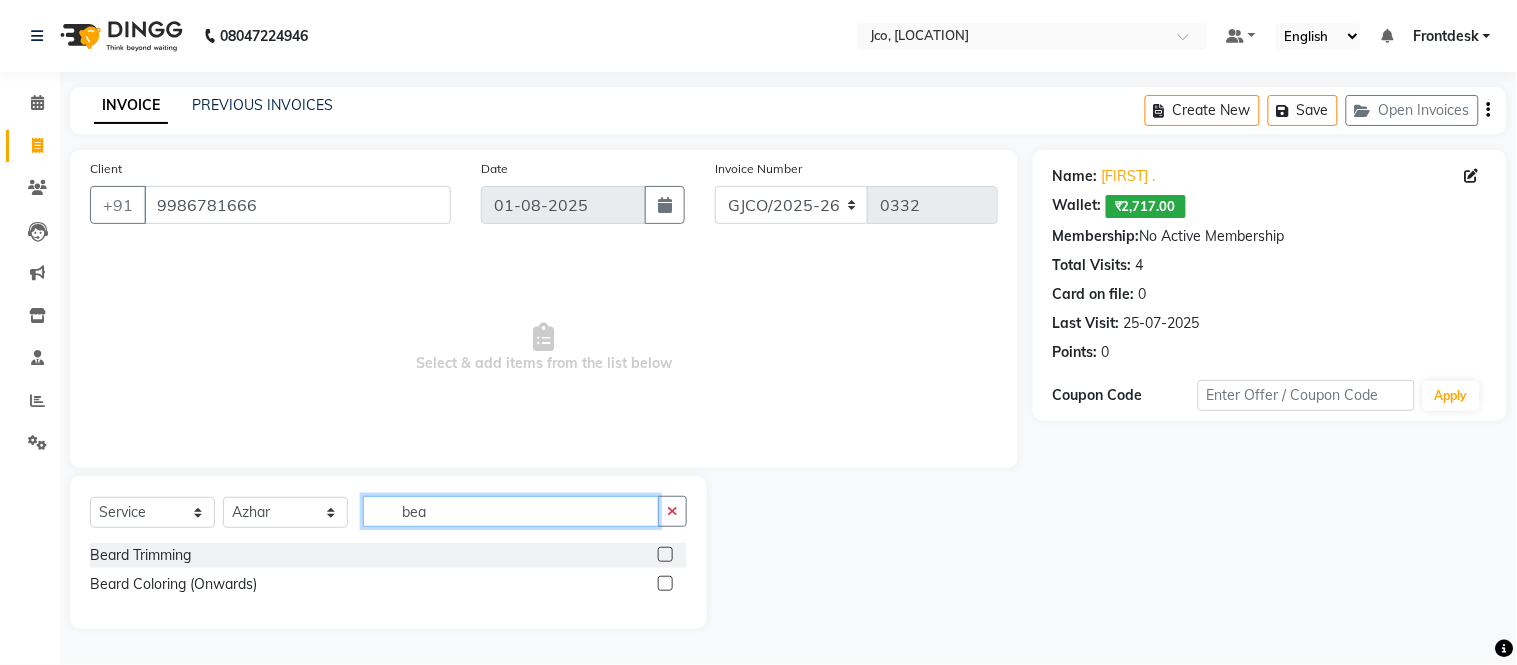 type on "bea" 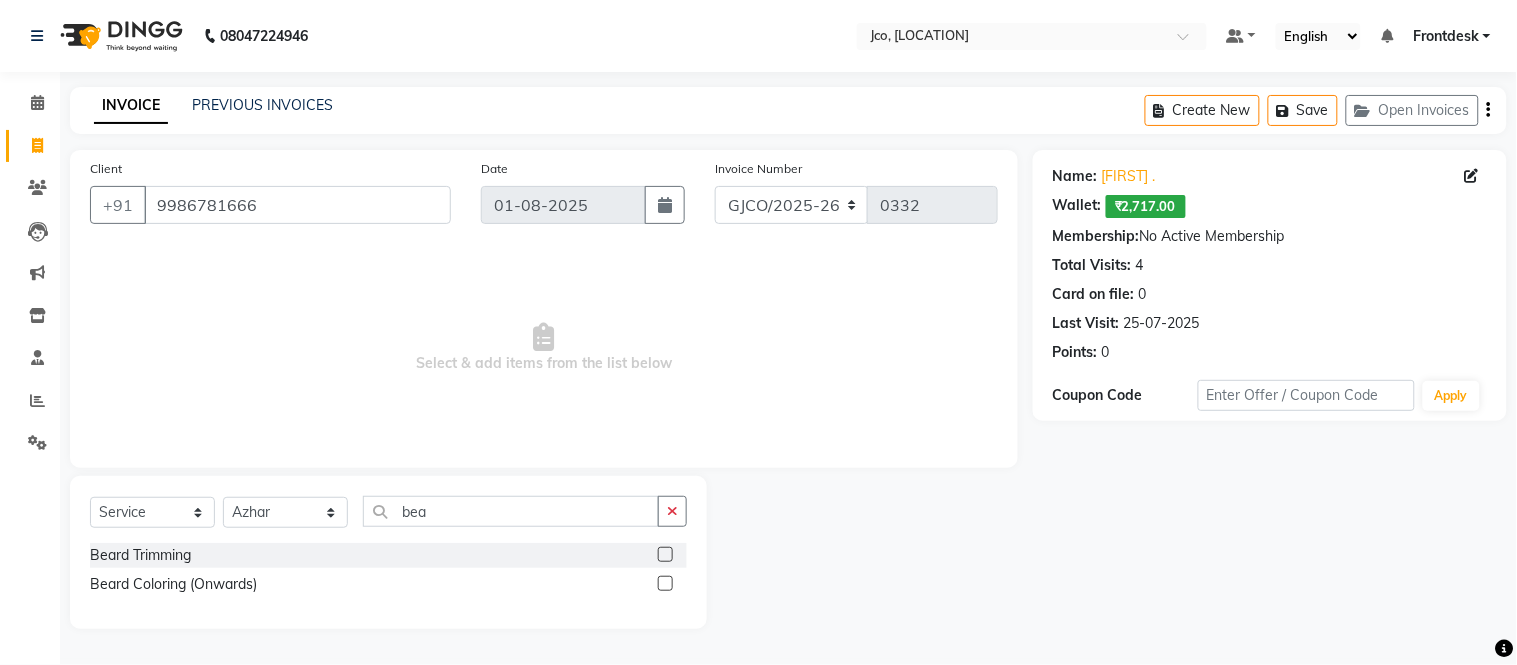 click 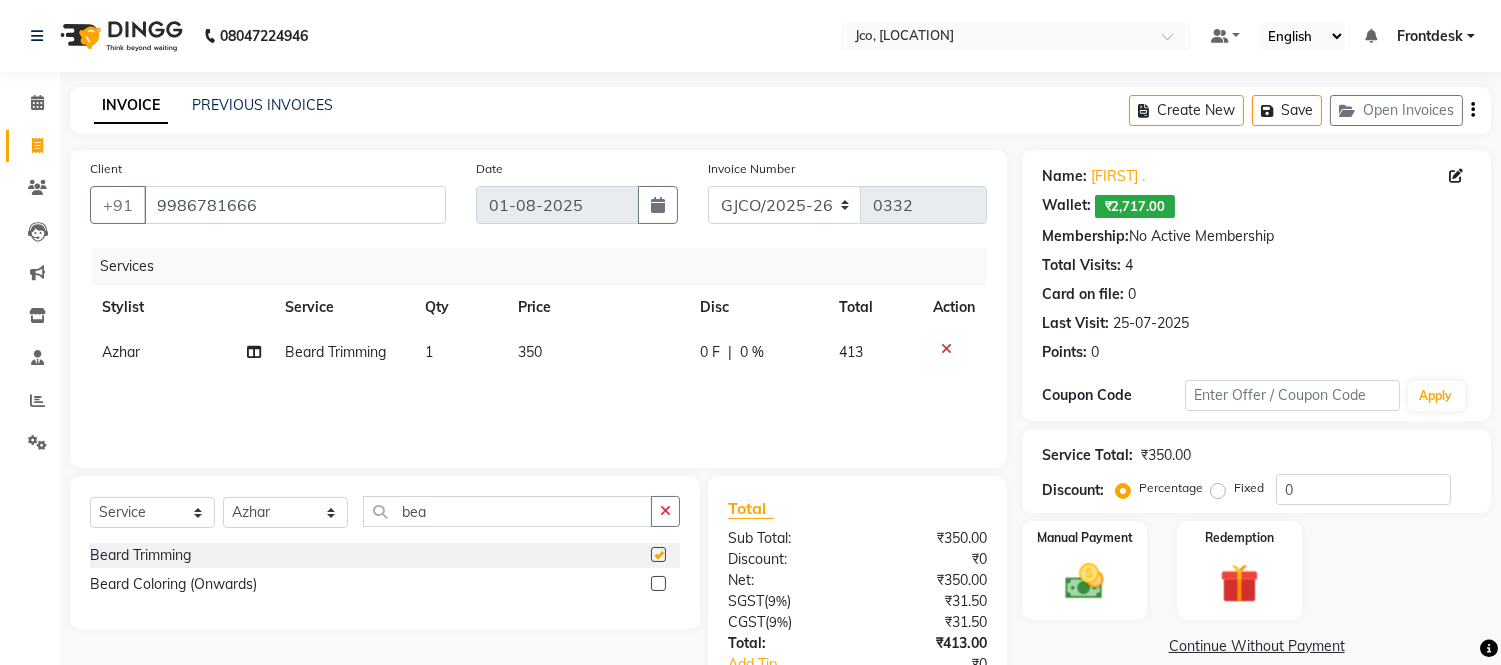 checkbox on "false" 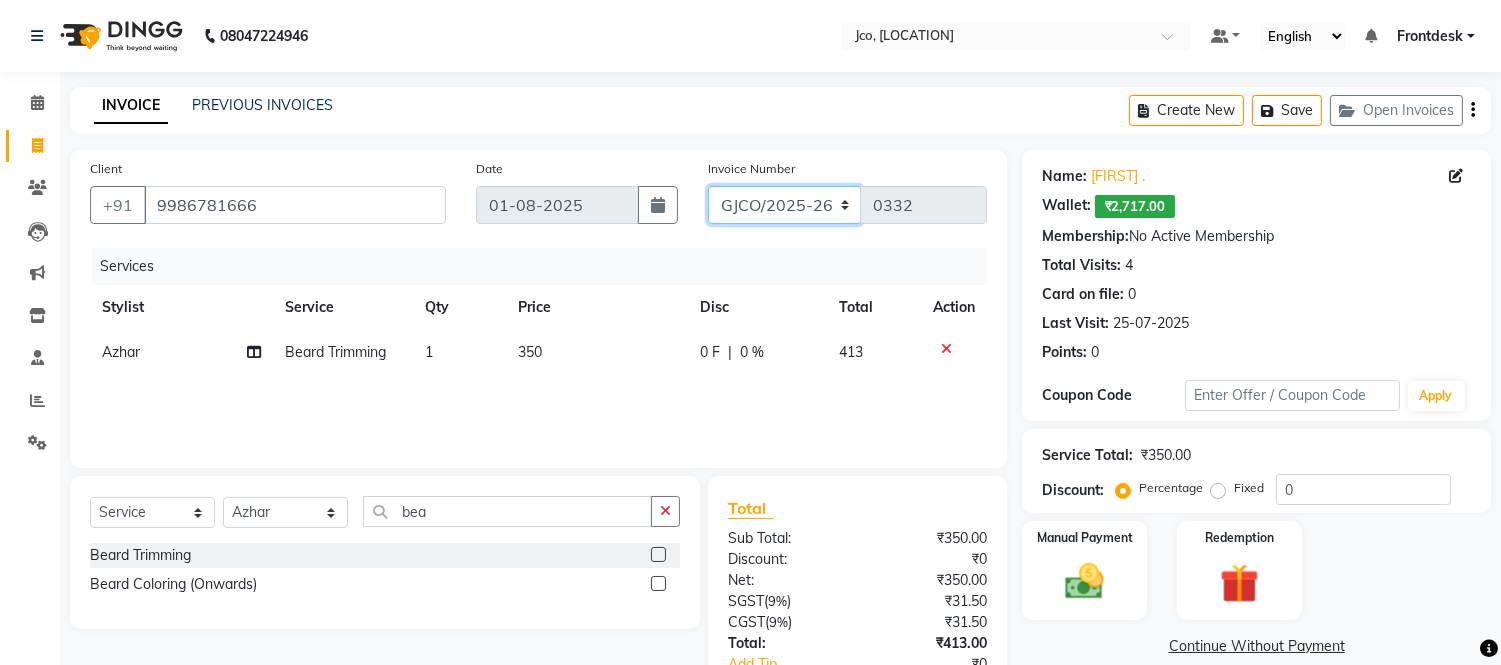 click on "GJCO/2025-26 SCG/2025-26 Gpre/2025-26" 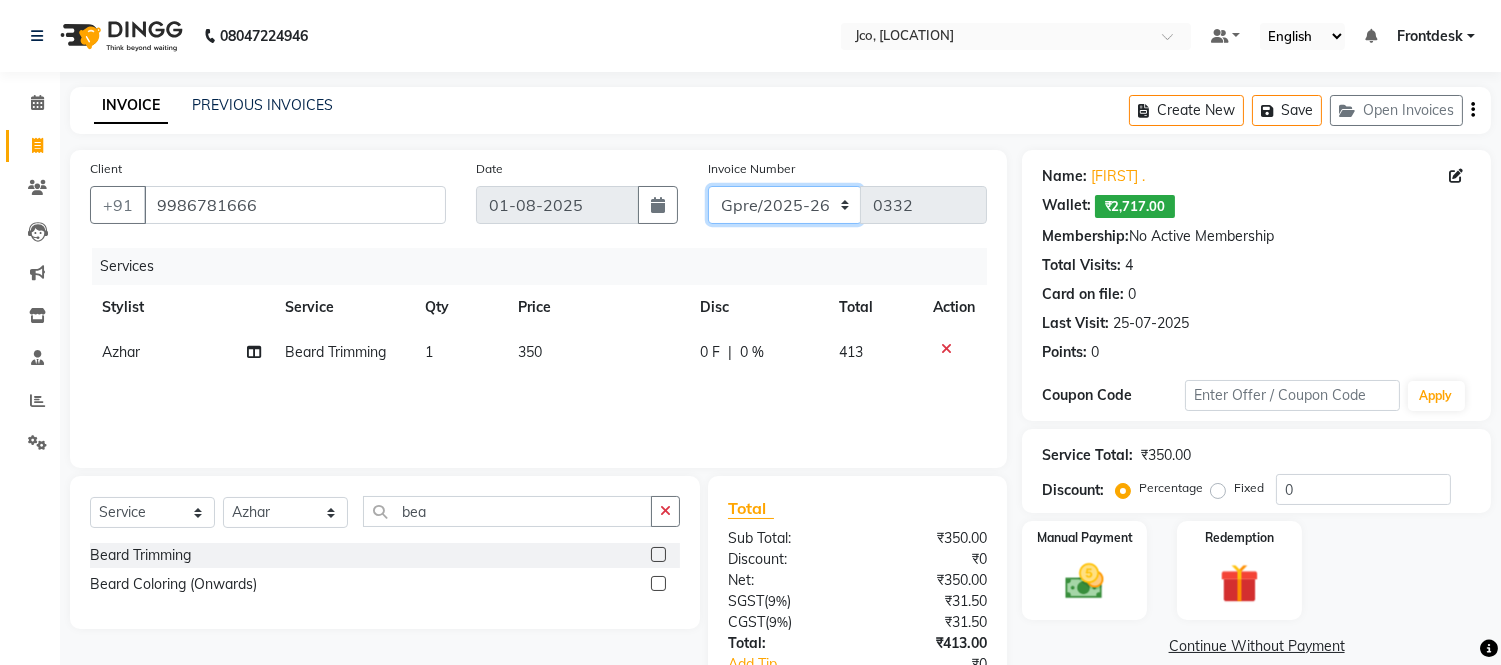 click on "GJCO/2025-26 SCG/2025-26 Gpre/2025-26" 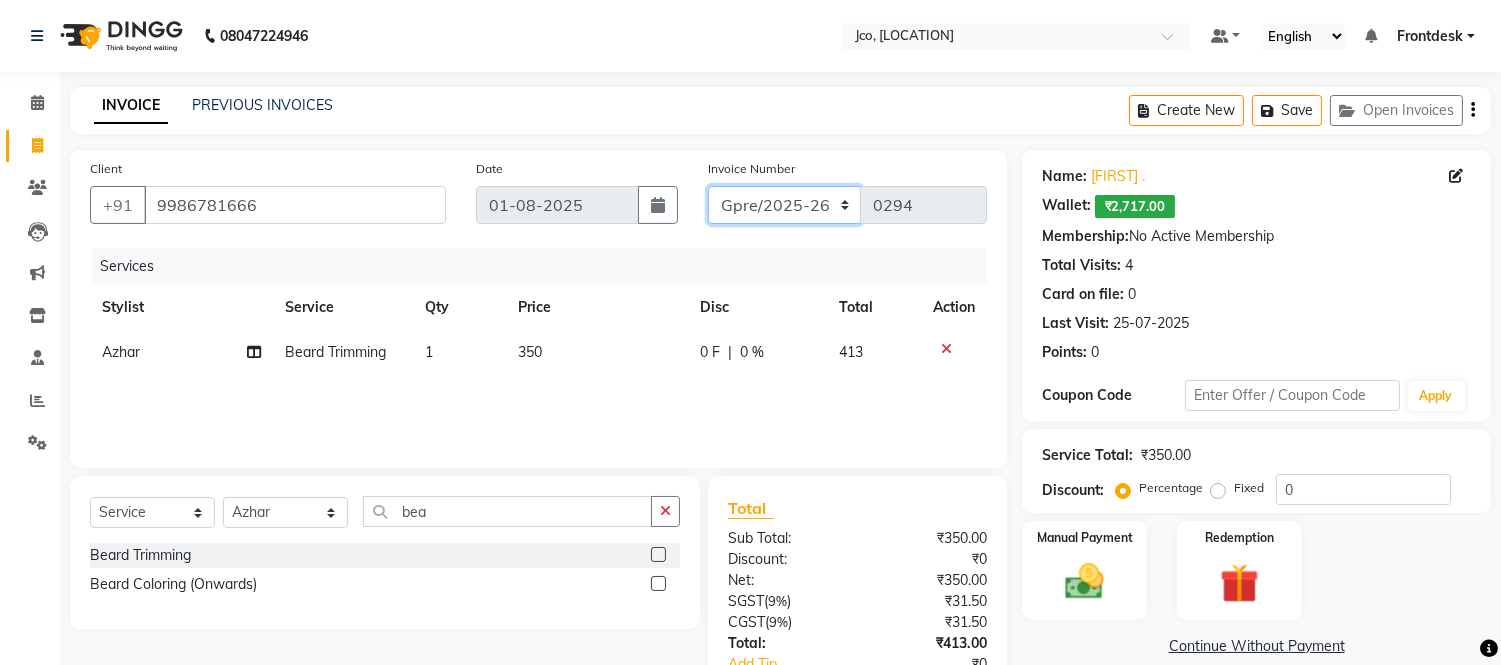 scroll, scrollTop: 134, scrollLeft: 0, axis: vertical 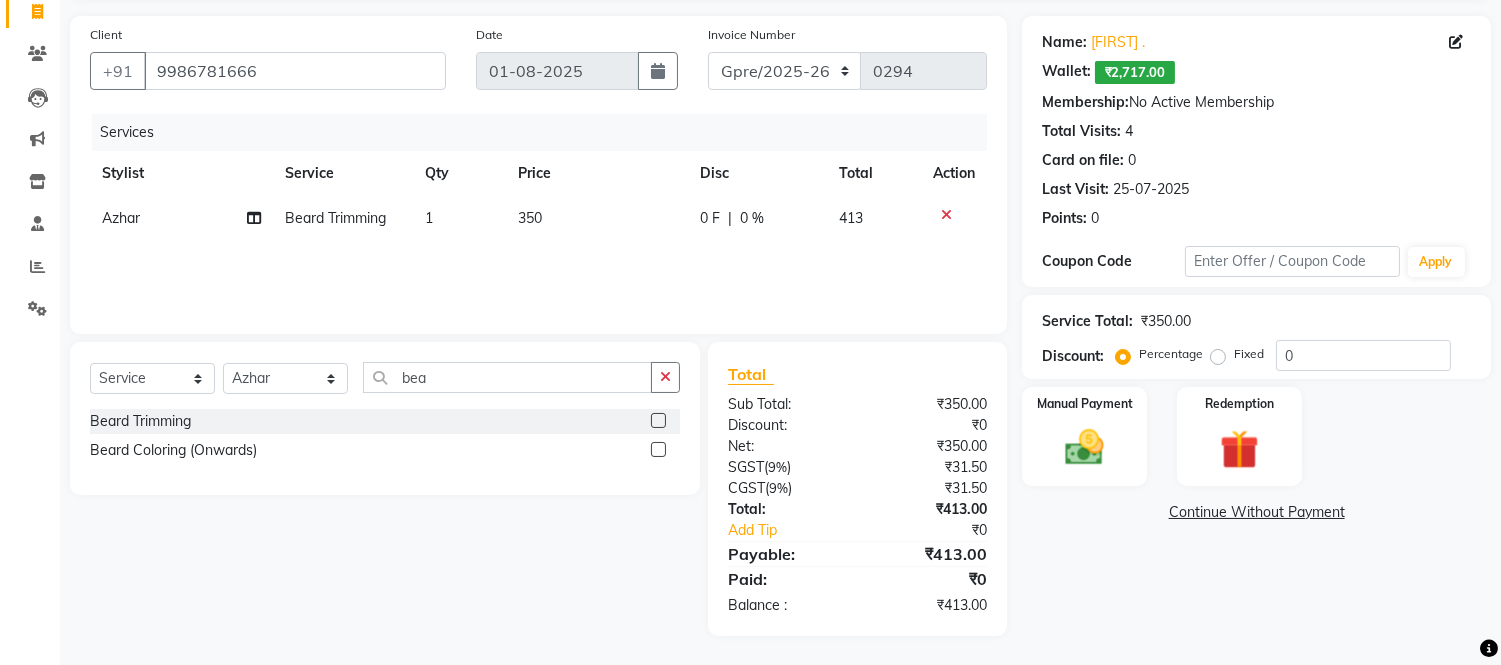 click on "350" 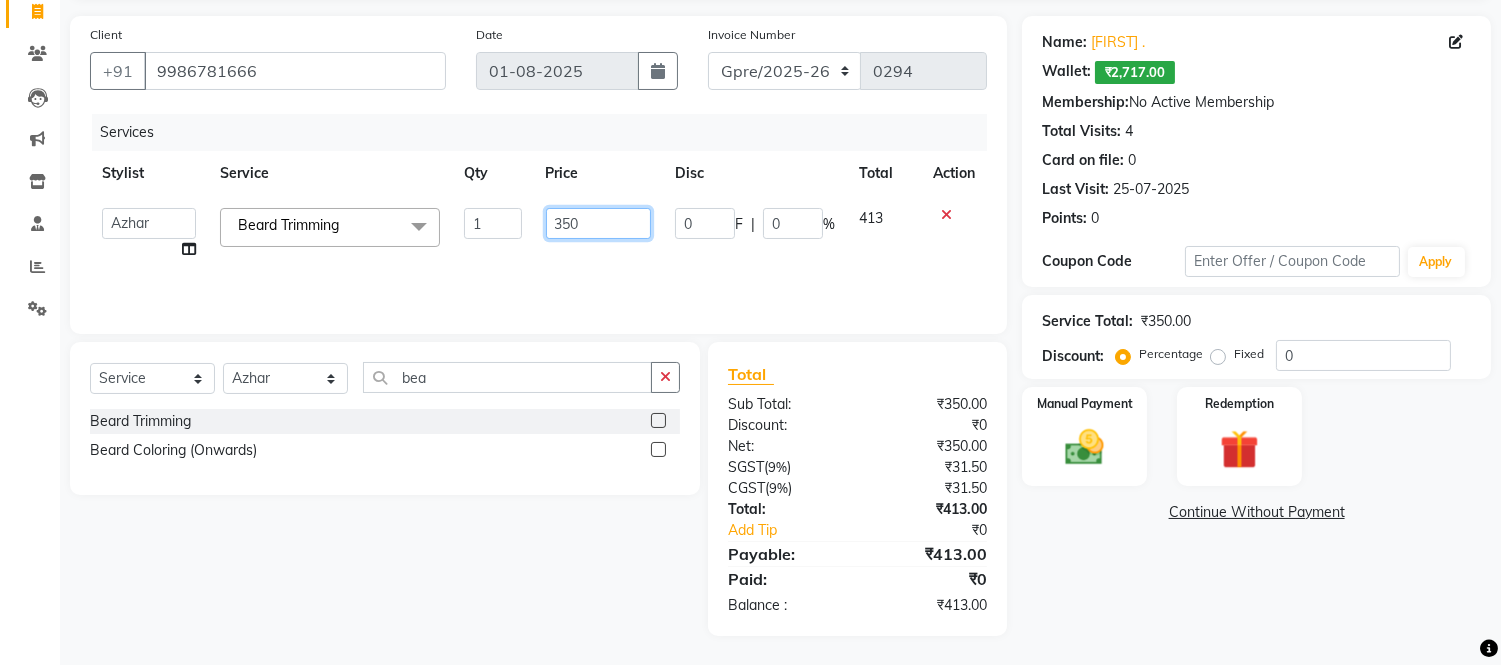 click on "350" 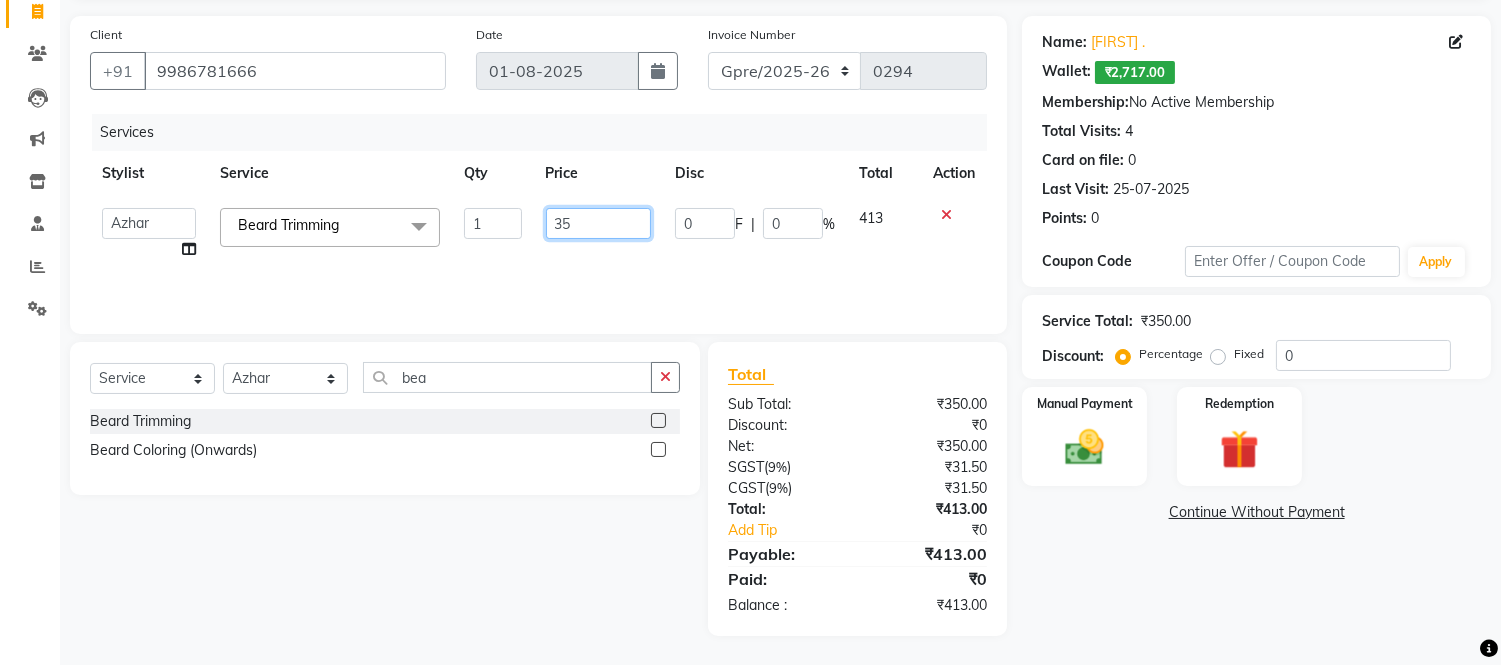 type on "3" 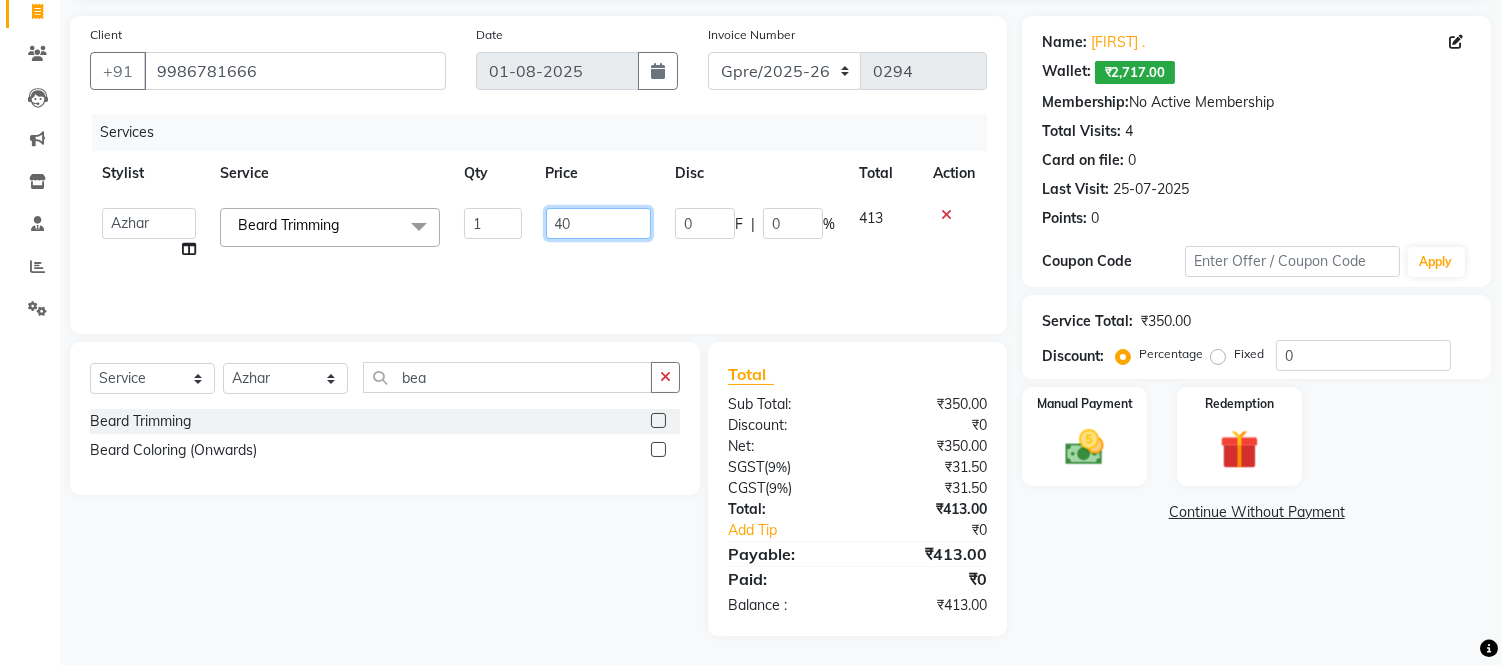 type on "400" 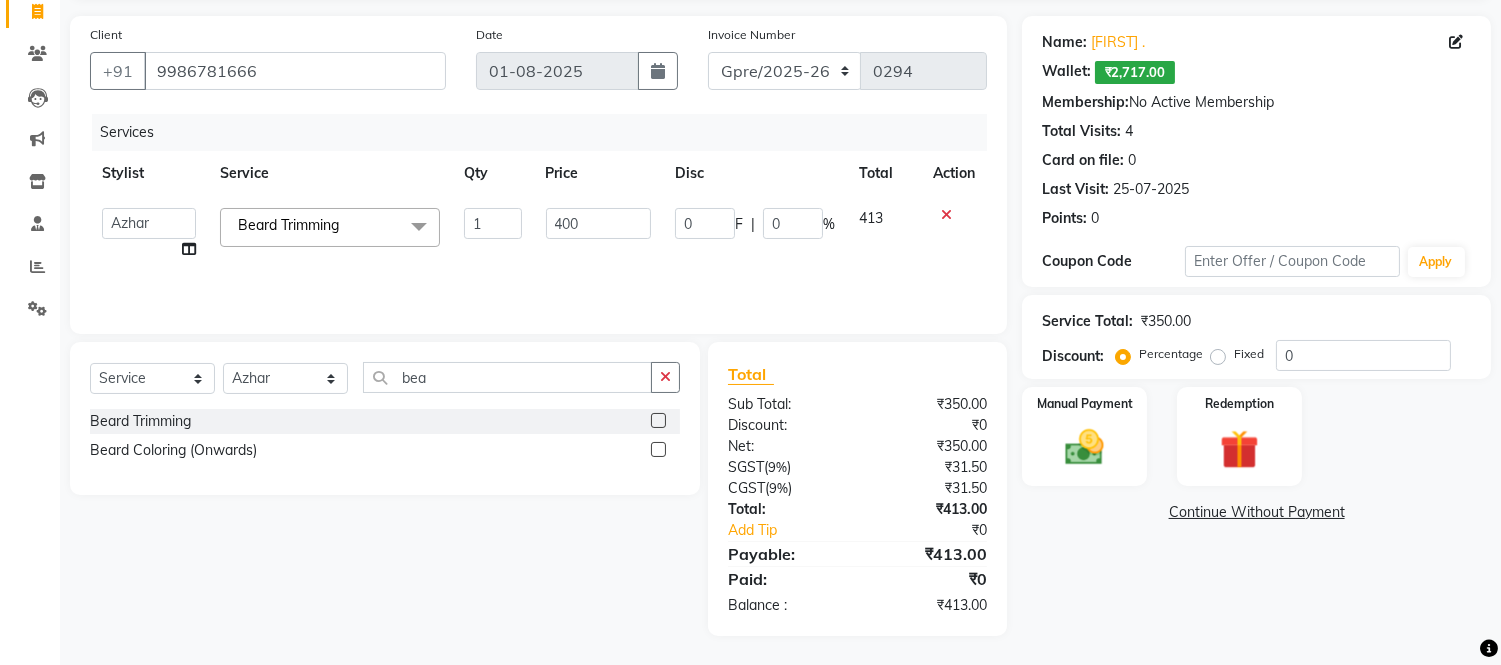 click on "Services Stylist Service Qty Price Disc Total Action  Abdul   Abid    Afsha Shaikh    Ajmal   Aphy   Araslan   Ashfaque   Aslam   Azhar   Frontdesk   Gopal   Jouyi   Jubair   Komal Tiwari   Moon Lusi   Naomi   Raaj   Raja   Rose   Ruchita Sunil katkar   Sachin Kumar Thakur   Sanatan   sanjay   Shilpa   Shimrei   Somya   Thotsem as   Tulika   Wasim salmani   Zing Kumwon Shatsang   Beard Trimming  x H/C Art Director Male  H/C Art Director Female  H/C Stlye Director male  H/C Stlye Director female  H/C Senior Stylist Female H/C Senior Stylist male H/C Stylist Male  H/C Stylist Female H/C Child M- below 12 H/C Child  F - below 12 H/C - Fringes/Locks  PQ Hair Wash Male +Styling Wash & Blow Dry short Wash & Blow Dry medium  Wash & Blow Dry long Wash & Paddle Dry Wash & Blast Dry  Shampoo & conditioner  Add on Mask/ Deep Conditioning Extension Wash (onwards) Blow Dry  Hair Ironing Short Hair Tong (Onwards)  Hair do (Onwards)  Crimping /Braiding(Onwards) Up Style (Onwards) Hair per Strand (Onwards) Hair ironing long" 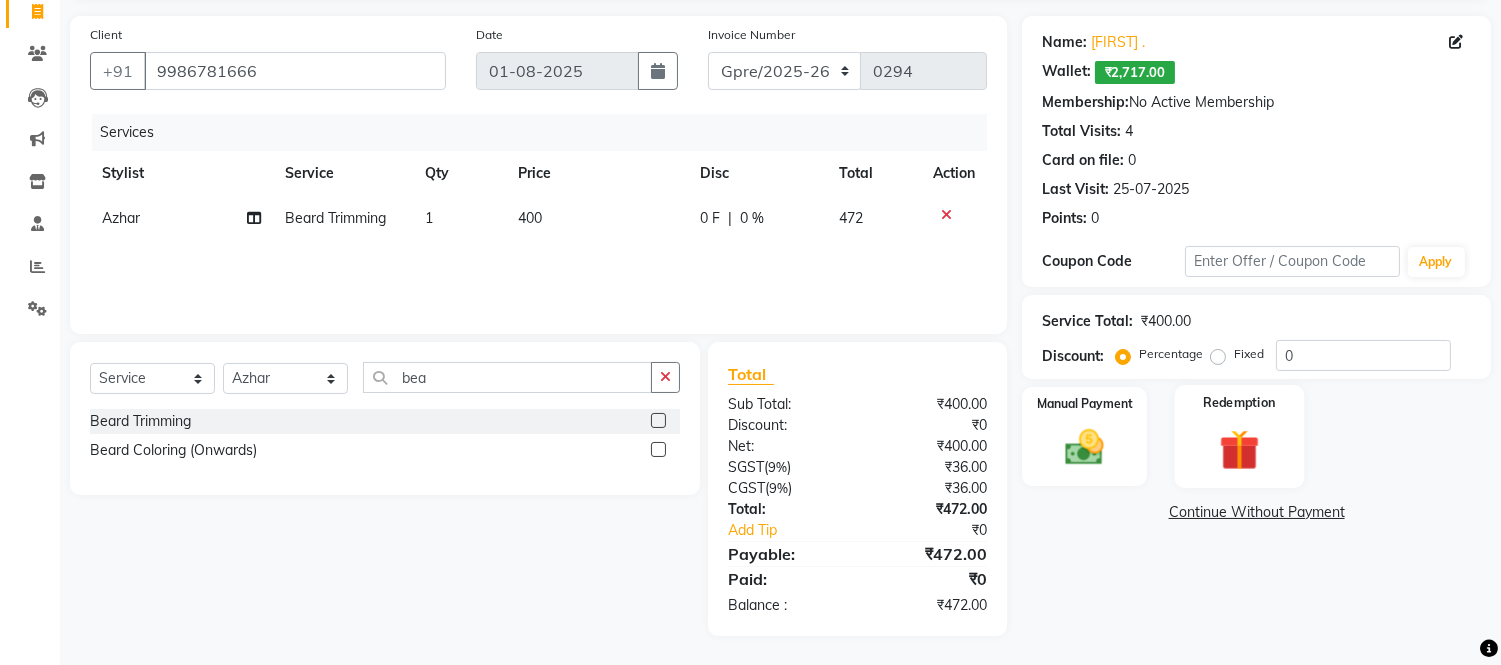 click 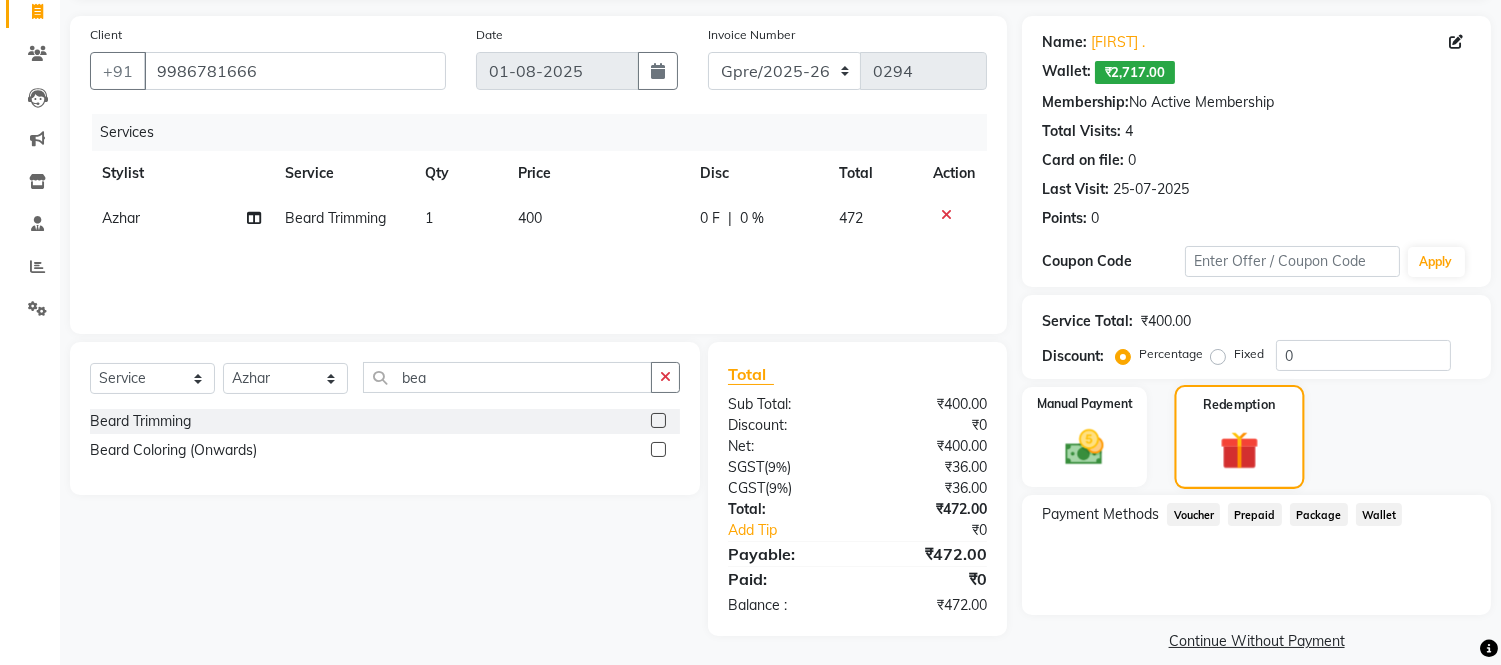 scroll, scrollTop: 153, scrollLeft: 0, axis: vertical 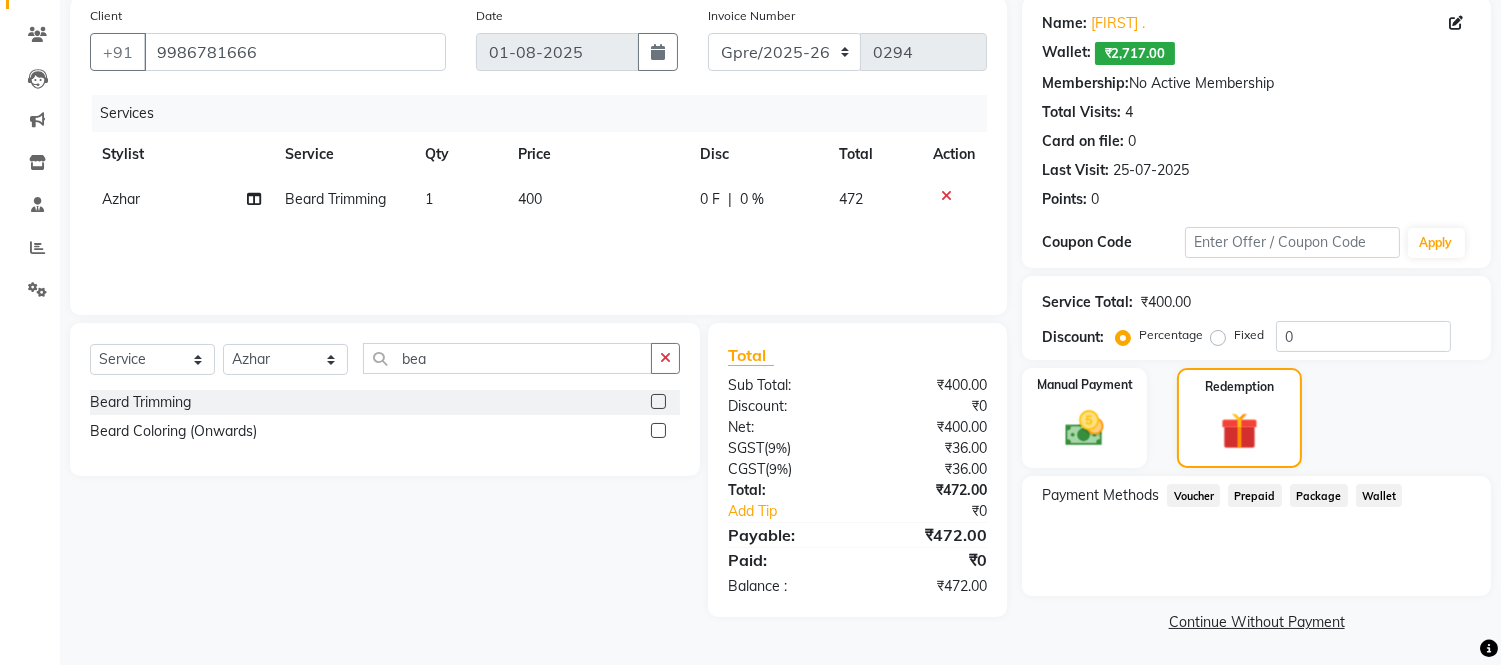 click on "Wallet" 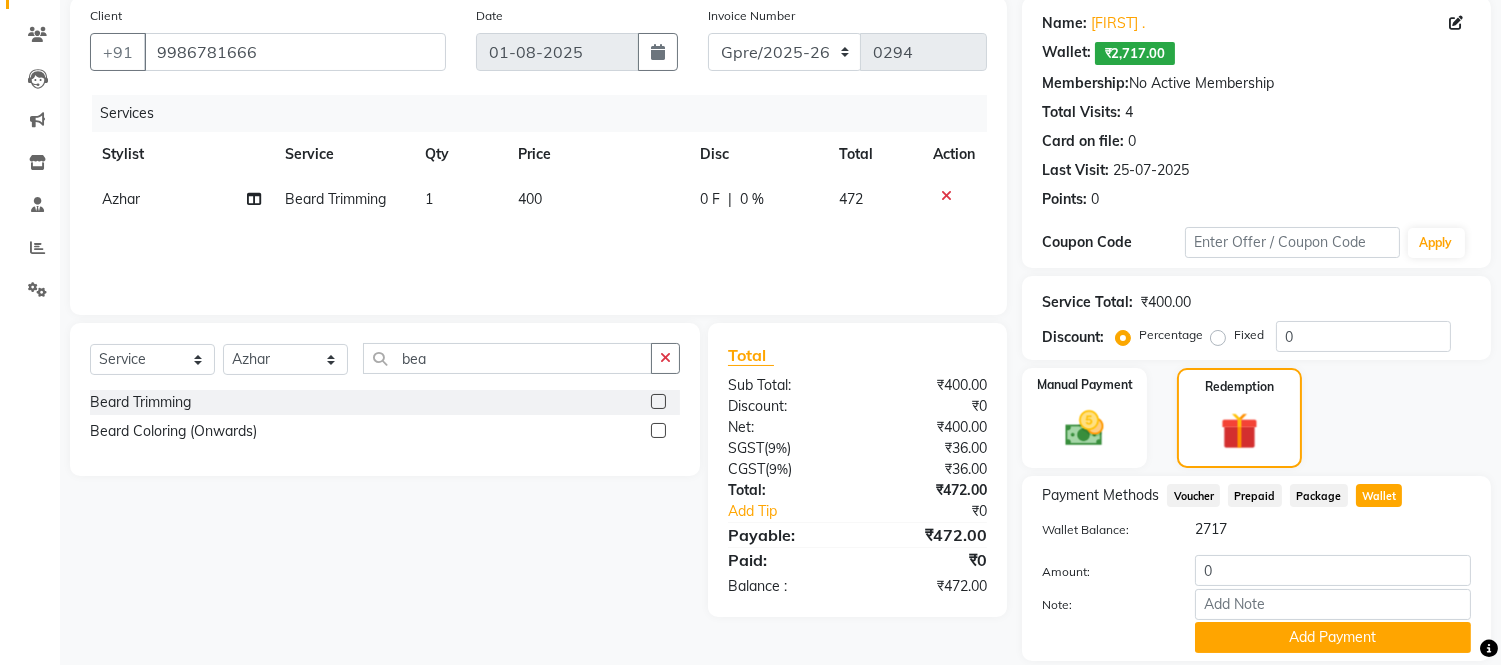 scroll, scrollTop: 220, scrollLeft: 0, axis: vertical 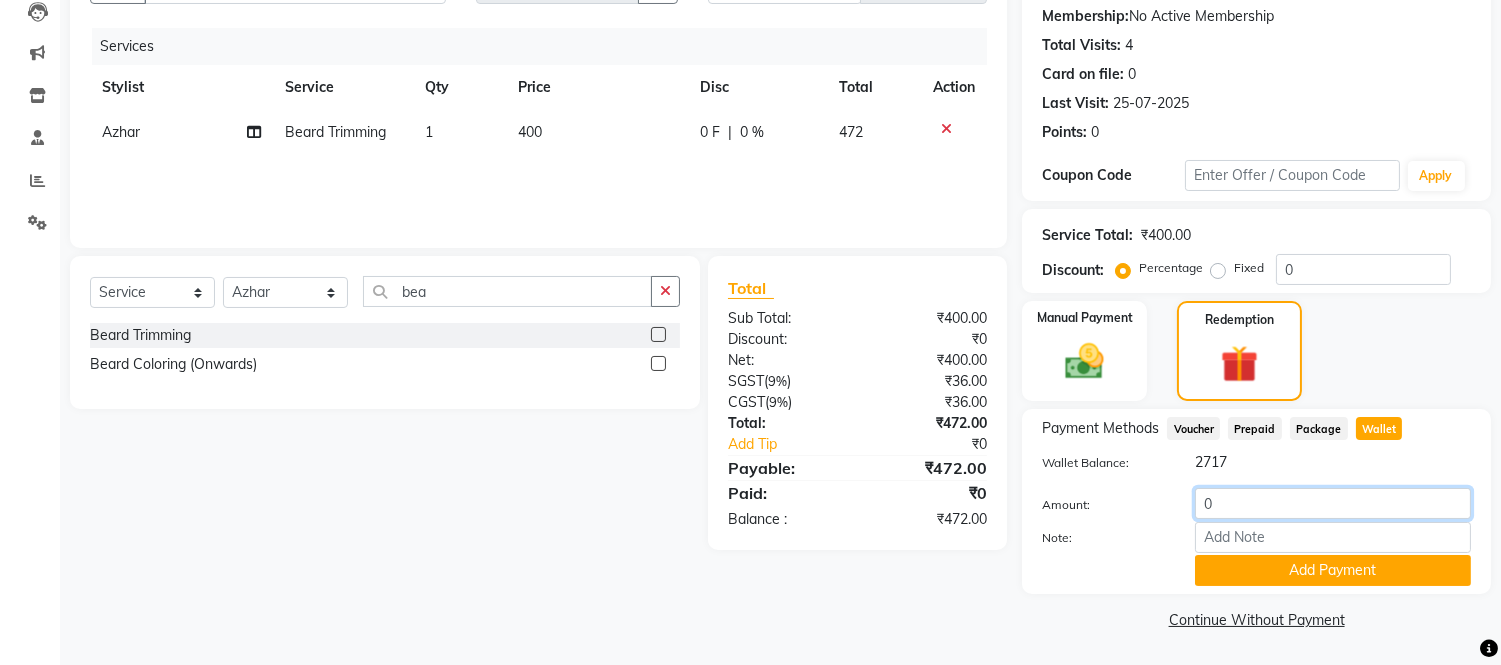 click on "0" 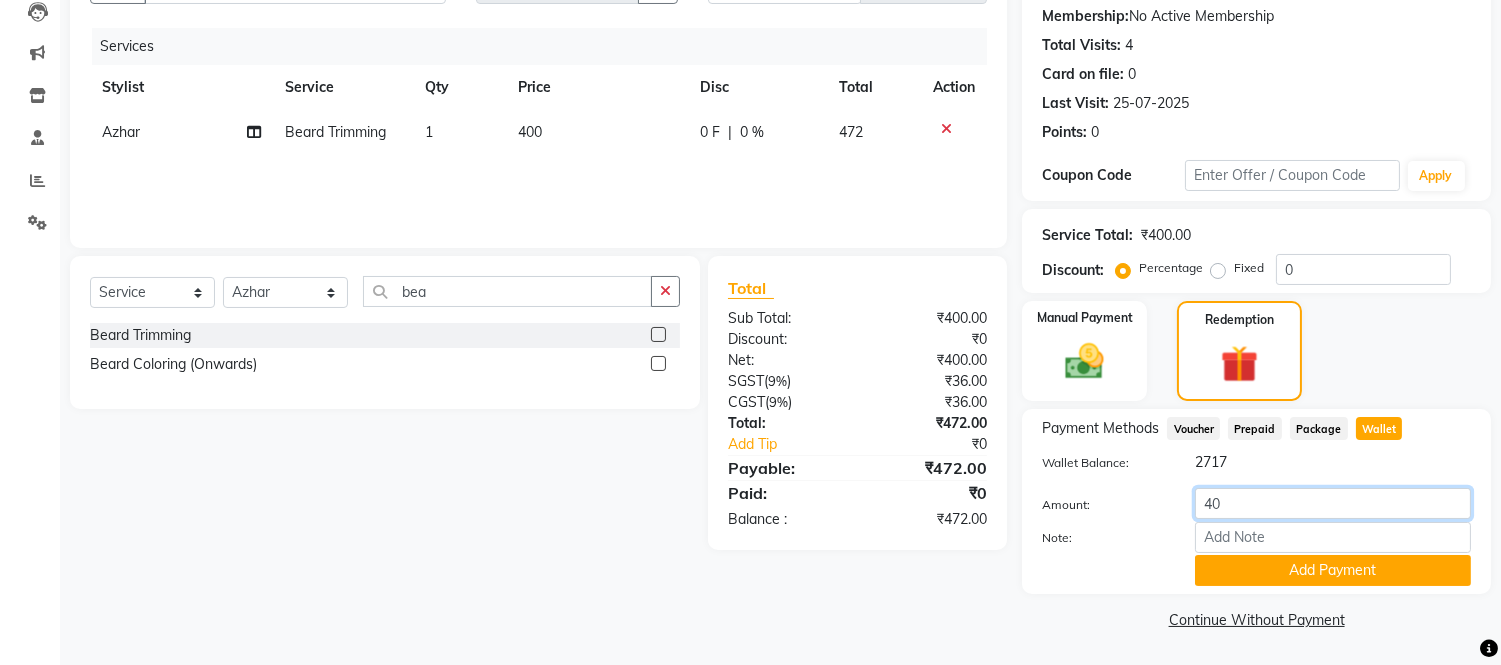 type on "400" 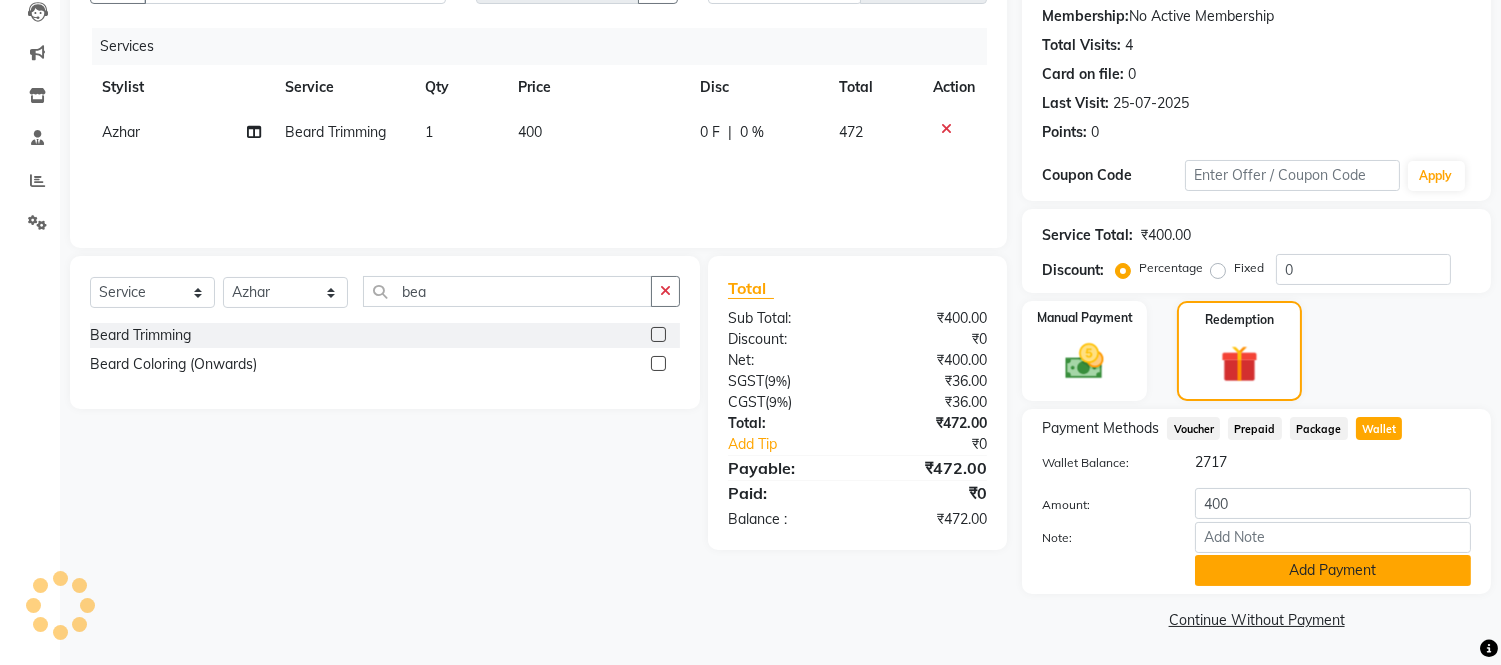 click on "Add Payment" 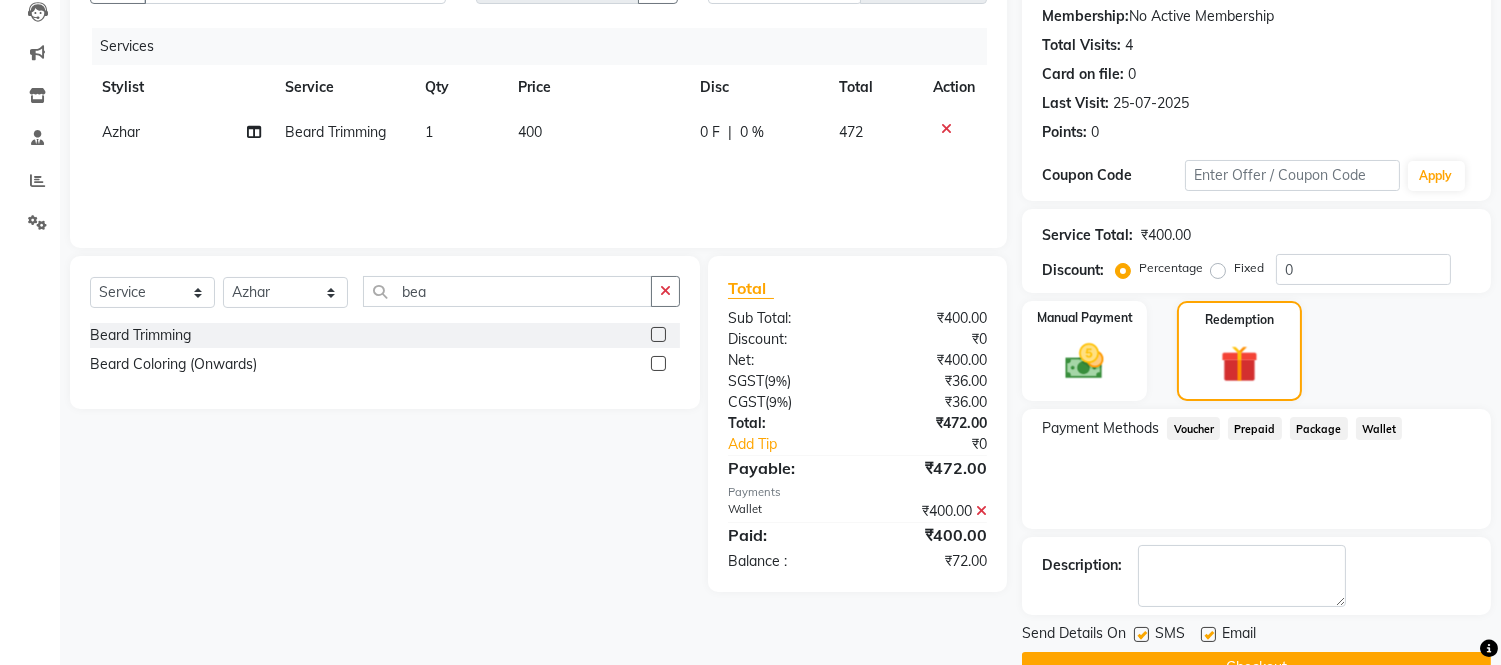 scroll, scrollTop: 266, scrollLeft: 0, axis: vertical 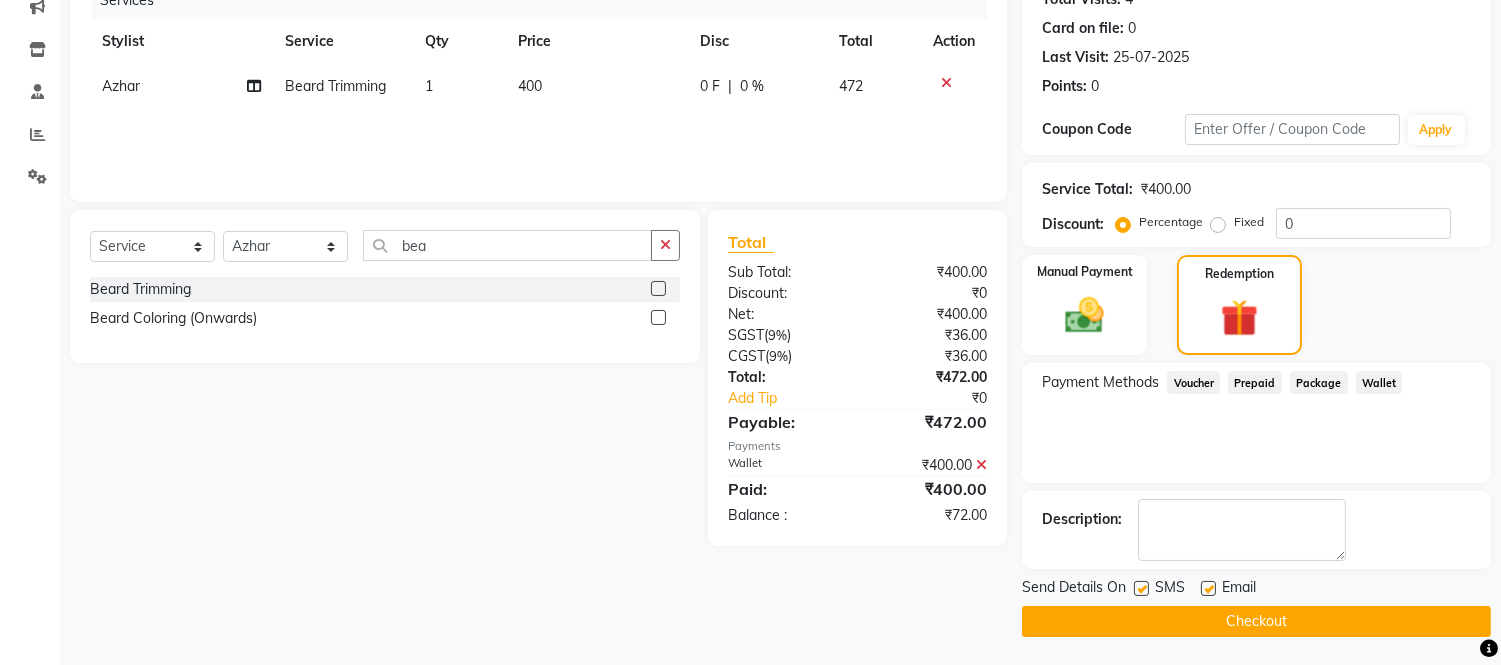 click on "INVOICE PREVIOUS INVOICES Create New   Save   Open Invoices  Client +[PHONE] Date [DATE] Invoice Number [INV_NUM] [INV_NUM] [INV_NUM] [NUMBER] Services Stylist Service Qty Price Disc Total Action Azhar Beard Trimming 1 400 0 F | 0 % 472 Select  Service  Product  Membership  Package Voucher Prepaid Gift Card  Select Stylist Abdul Abid  Afsha Shaikh  Ajmal Aphy Araslan Ashfaque Aslam Azhar Frontdesk Gopal Jouyi Jubair Komal Tiwari Moon Lusi Naomi Raaj Raja Rose Ruchita Sunil katkar Sachin Kumar Thakur Sanatan sanjay Shilpa Shimrei Somya Thotsem as Tulika Wasim salmani Zing Kumwon Shatsang  bea Beard Trimming  Beard Coloring (Onwards)  Total Sub Total: ₹400.00 Discount: ₹0 Net: ₹400.00 SGST  ( 9% ) ₹36.00 CGST  ( 9% ) ₹36.00 Total: ₹472.00 Add Tip ₹0 Payable: ₹472.00 Payments Wallet ₹400.00  Paid: ₹400.00 Balance   : ₹72.00 Name: Mayur .  Wallet:   ₹2,717.00  Membership:  No Active Membership  Total Visits:  4 Card on file:  0 Last Visit:   [DATE] Points:   0  Apply 0" 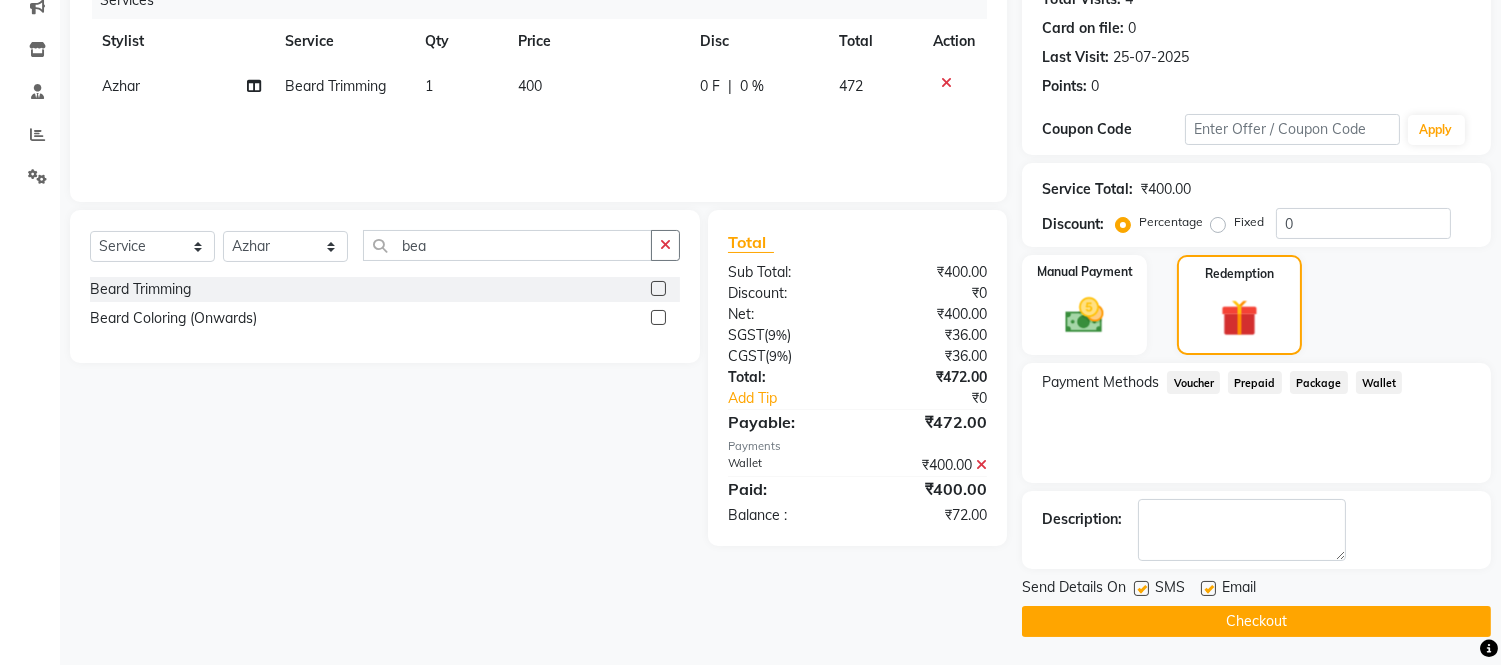 click on "Checkout" 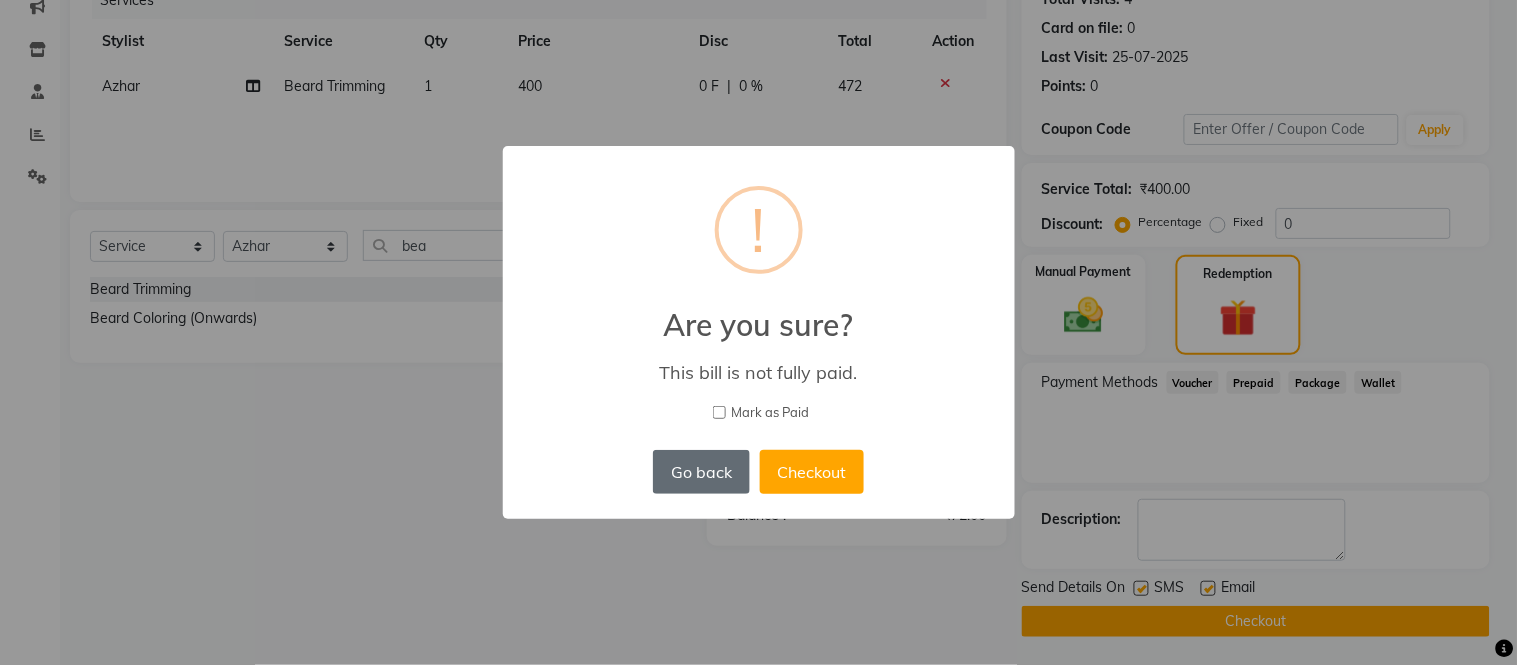 click on "Go back" at bounding box center (701, 472) 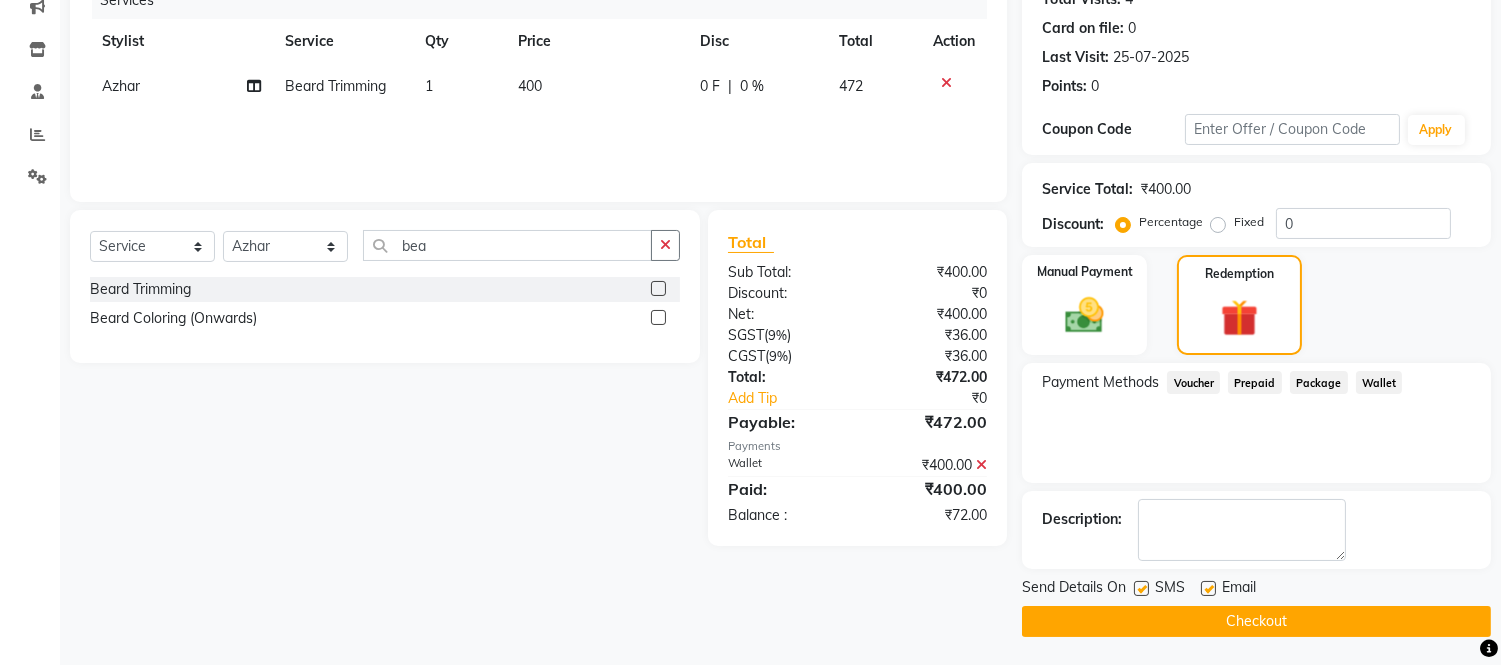 scroll, scrollTop: 265, scrollLeft: 0, axis: vertical 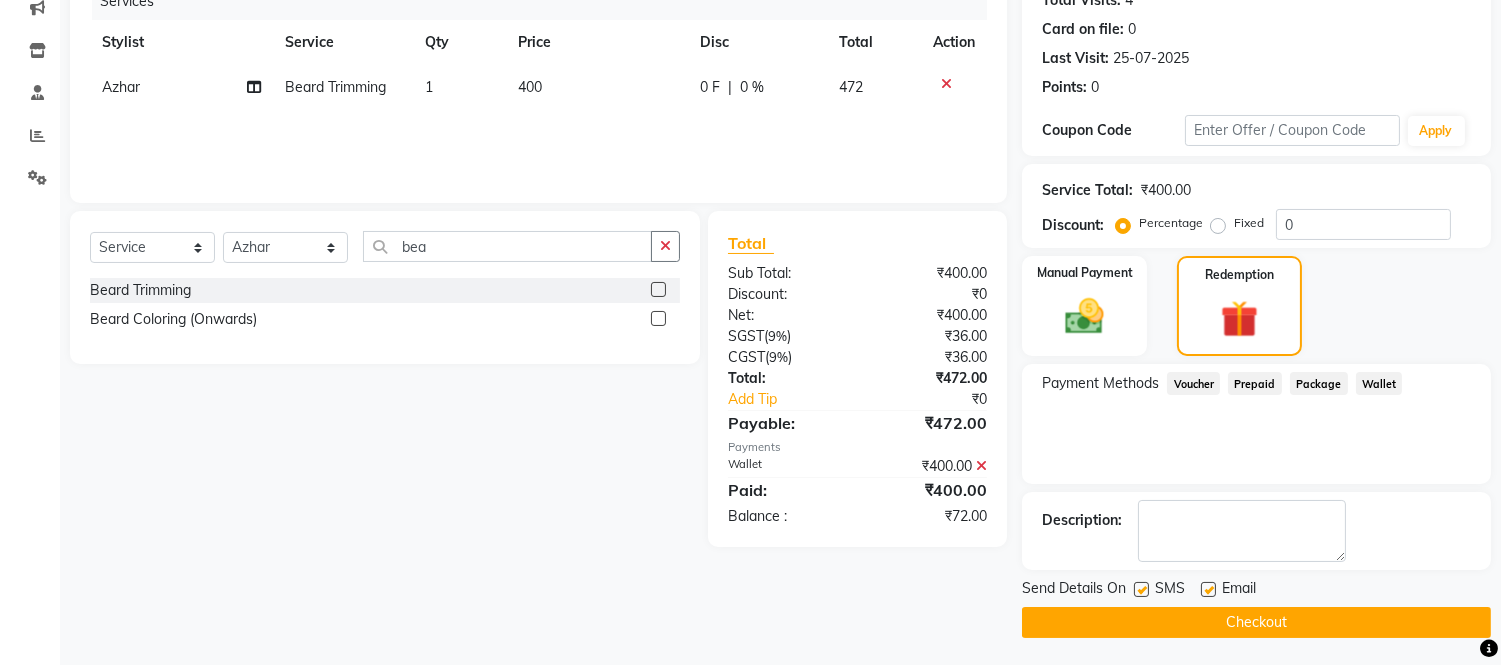 click 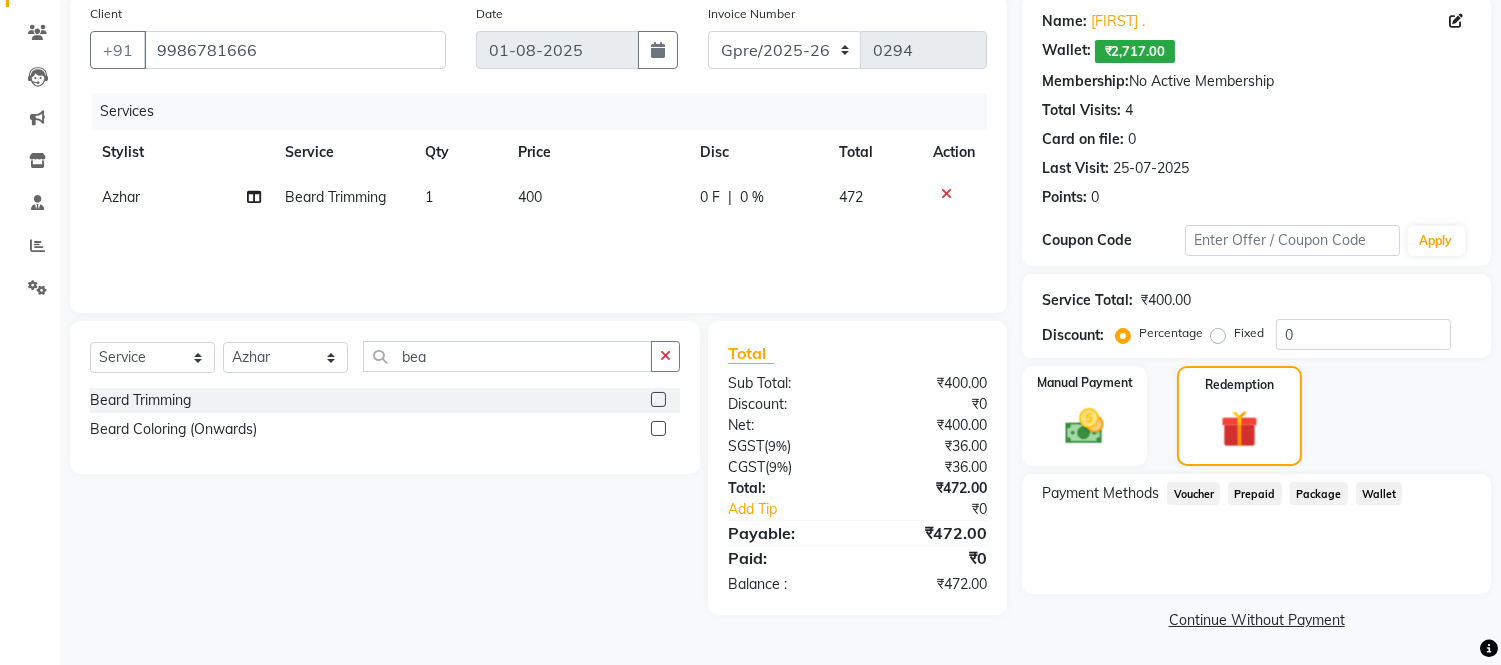scroll, scrollTop: 153, scrollLeft: 0, axis: vertical 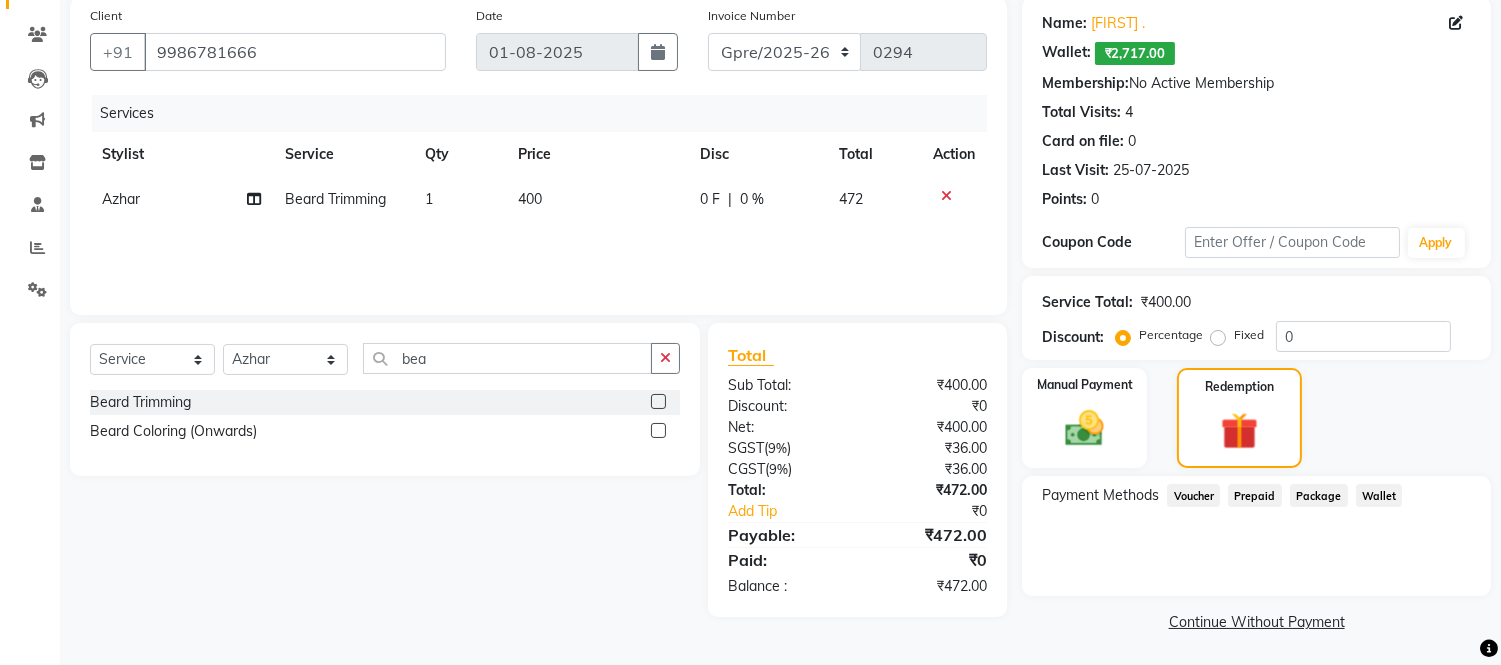 click on "Package" 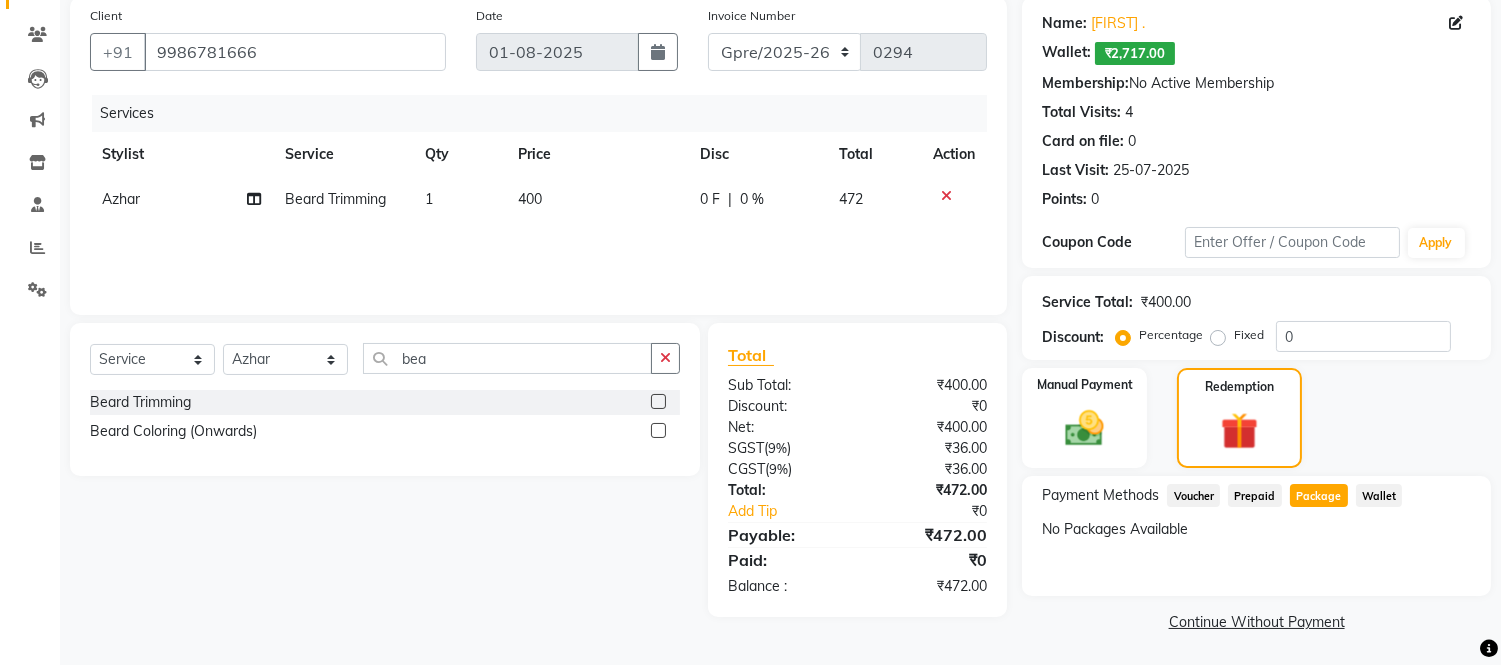 click on "Wallet" 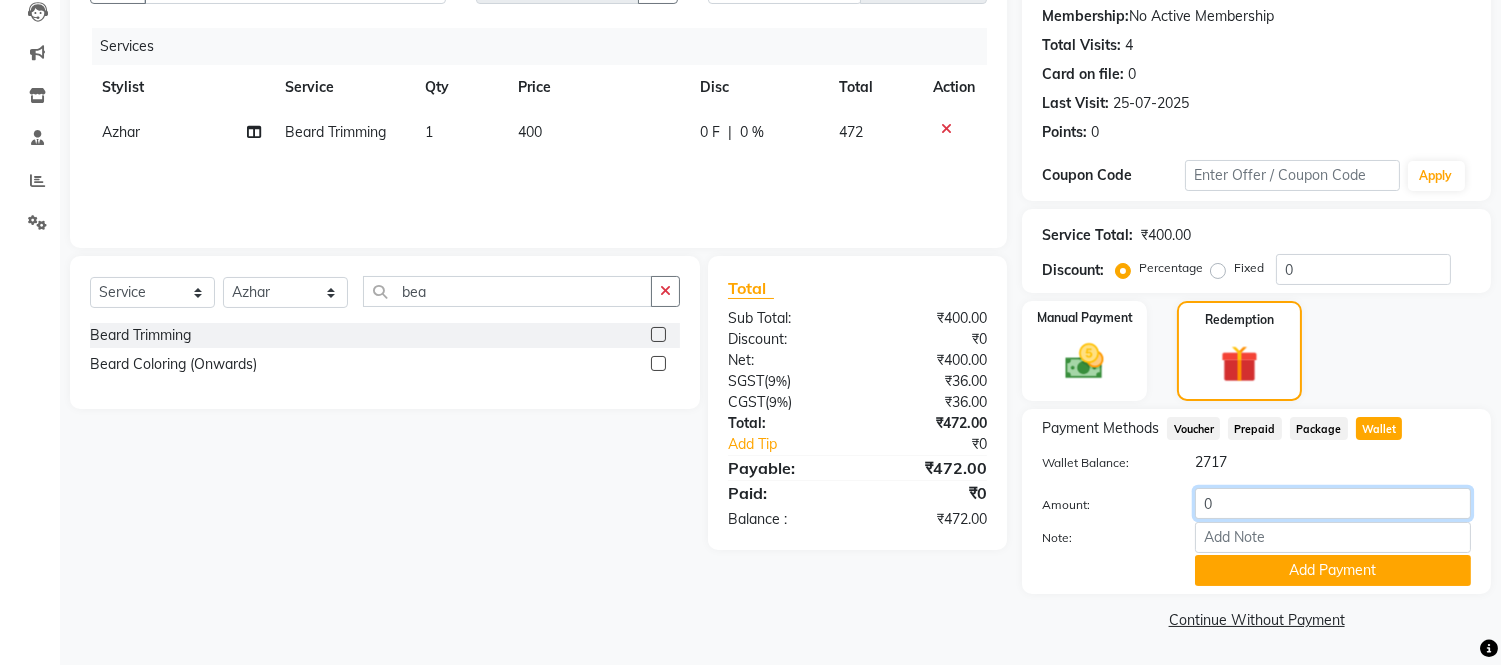 click on "0" 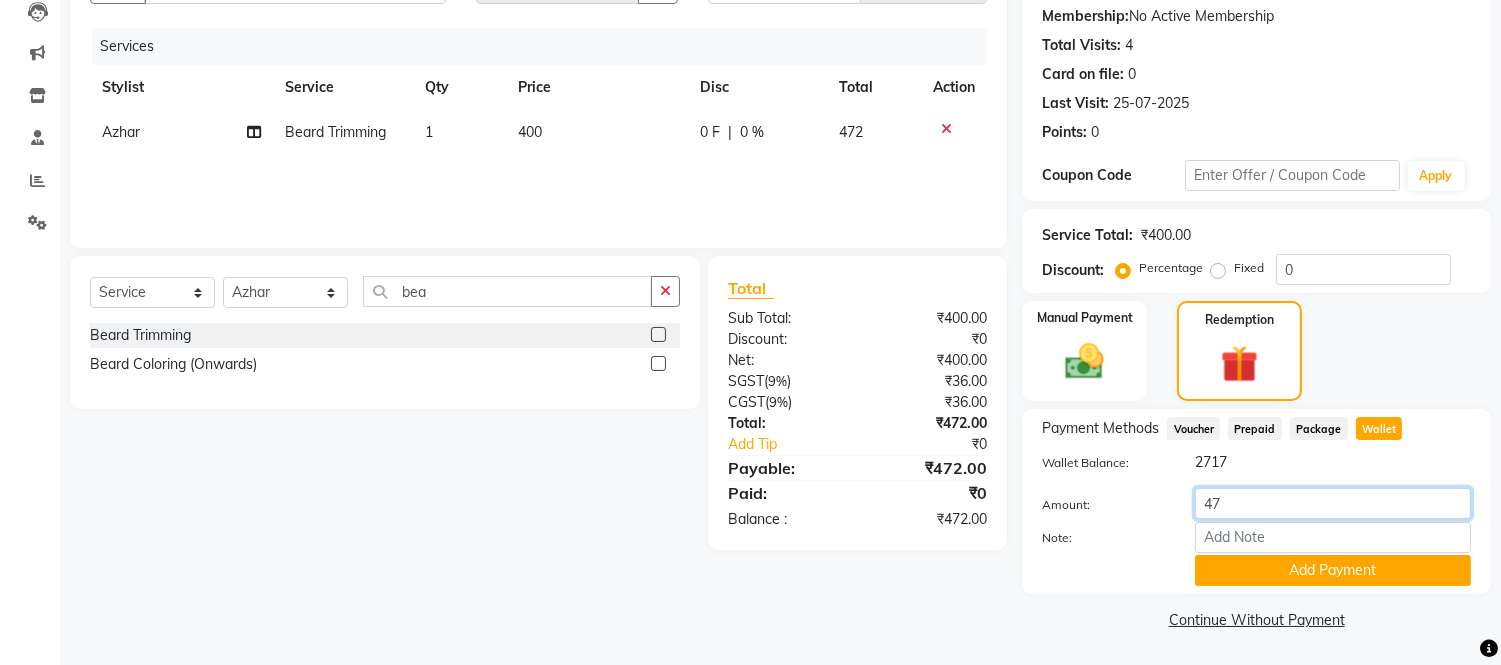 type on "472" 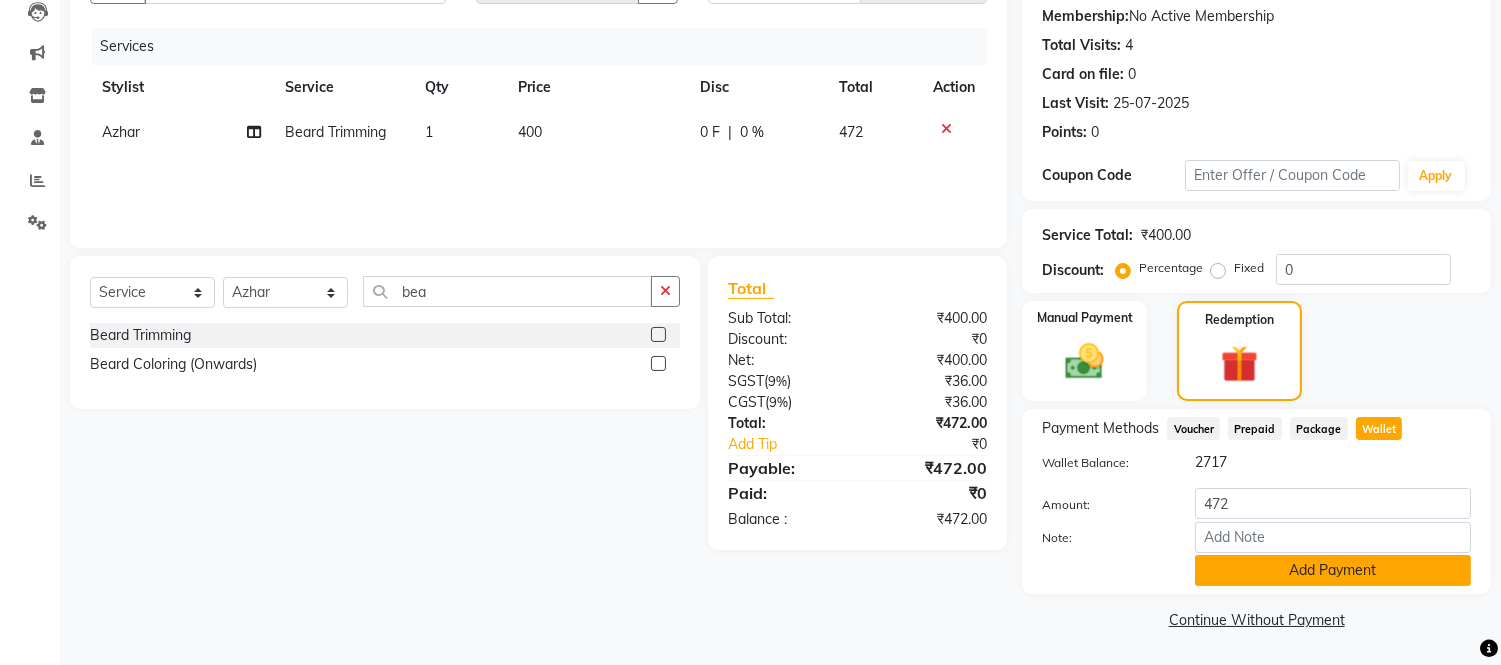 click on "Add Payment" 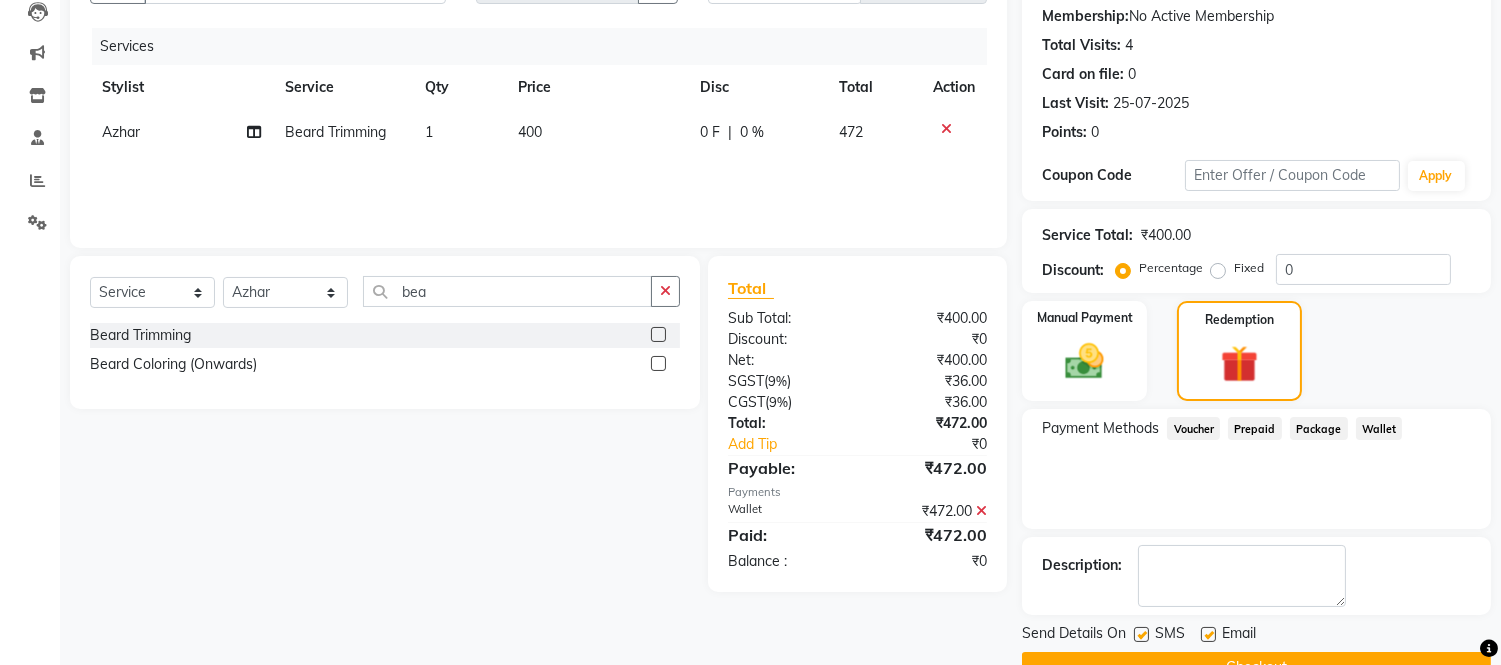 scroll, scrollTop: 266, scrollLeft: 0, axis: vertical 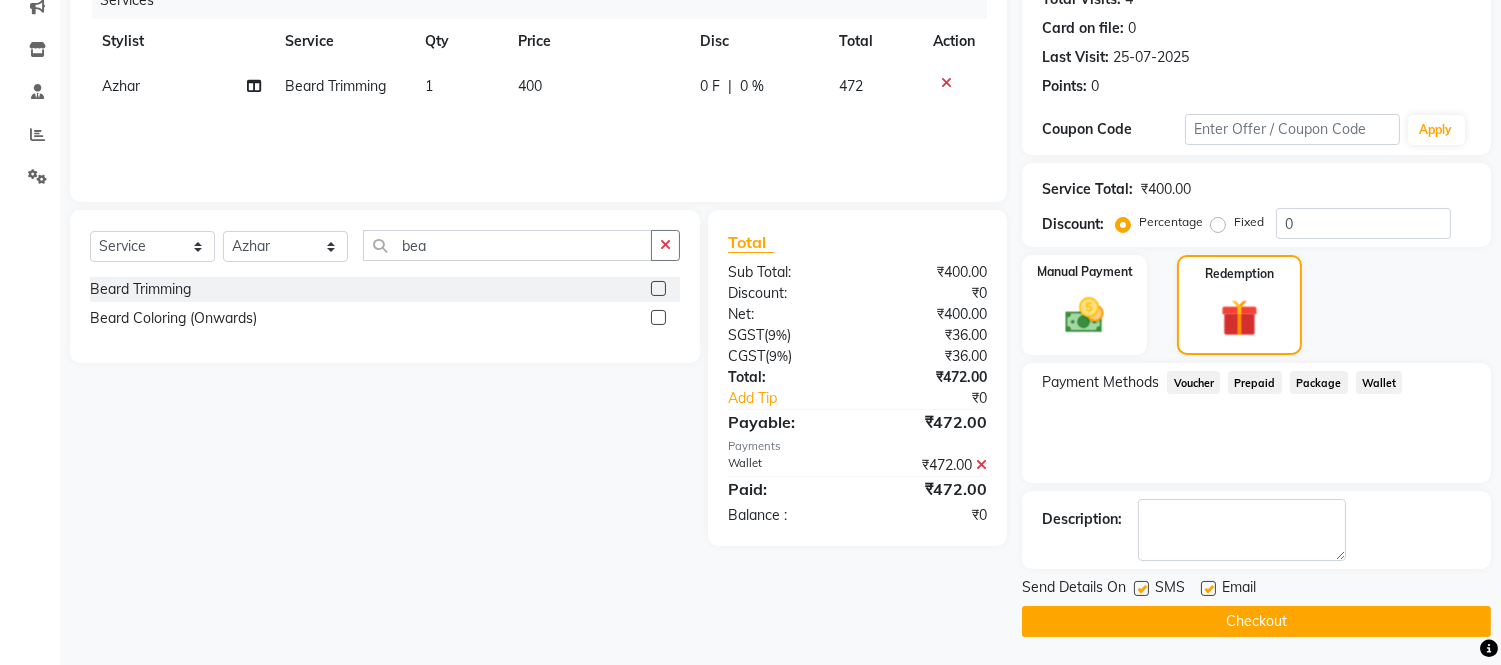 click on "Checkout" 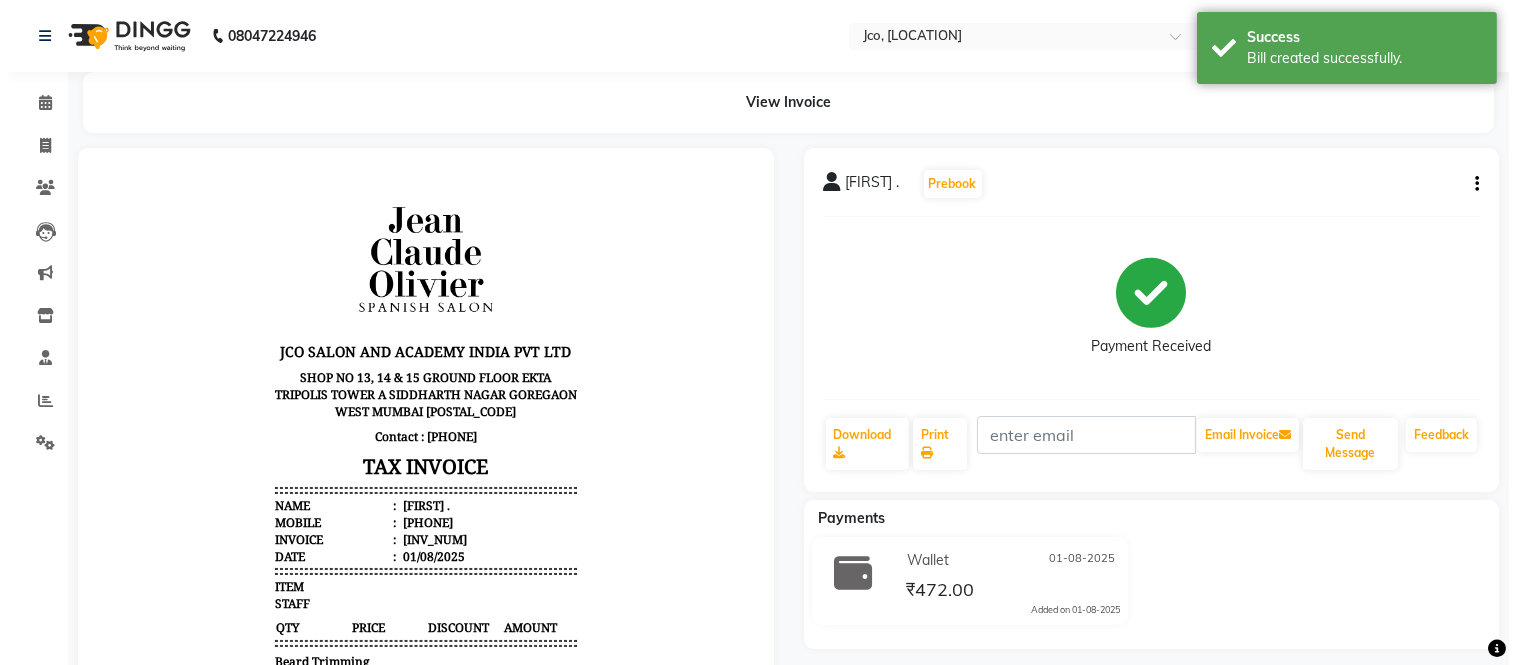 scroll, scrollTop: 0, scrollLeft: 0, axis: both 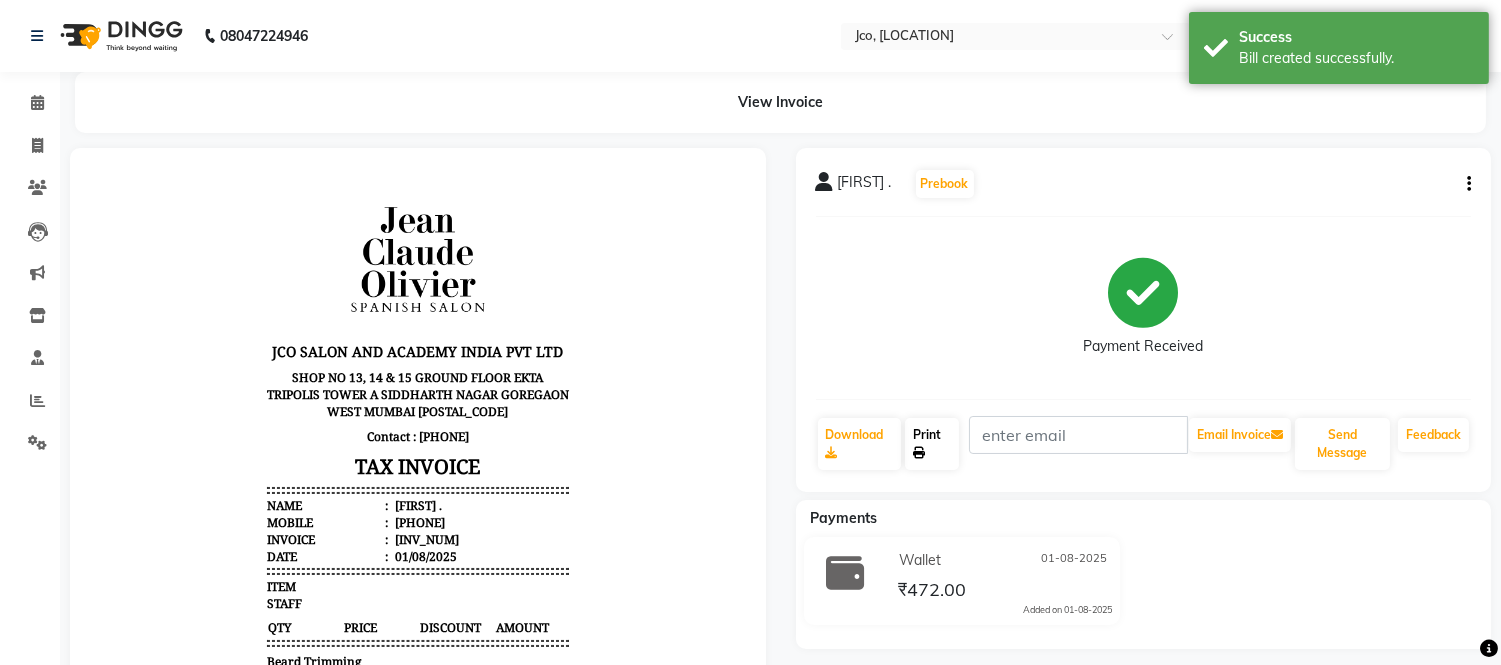 click on "Print" 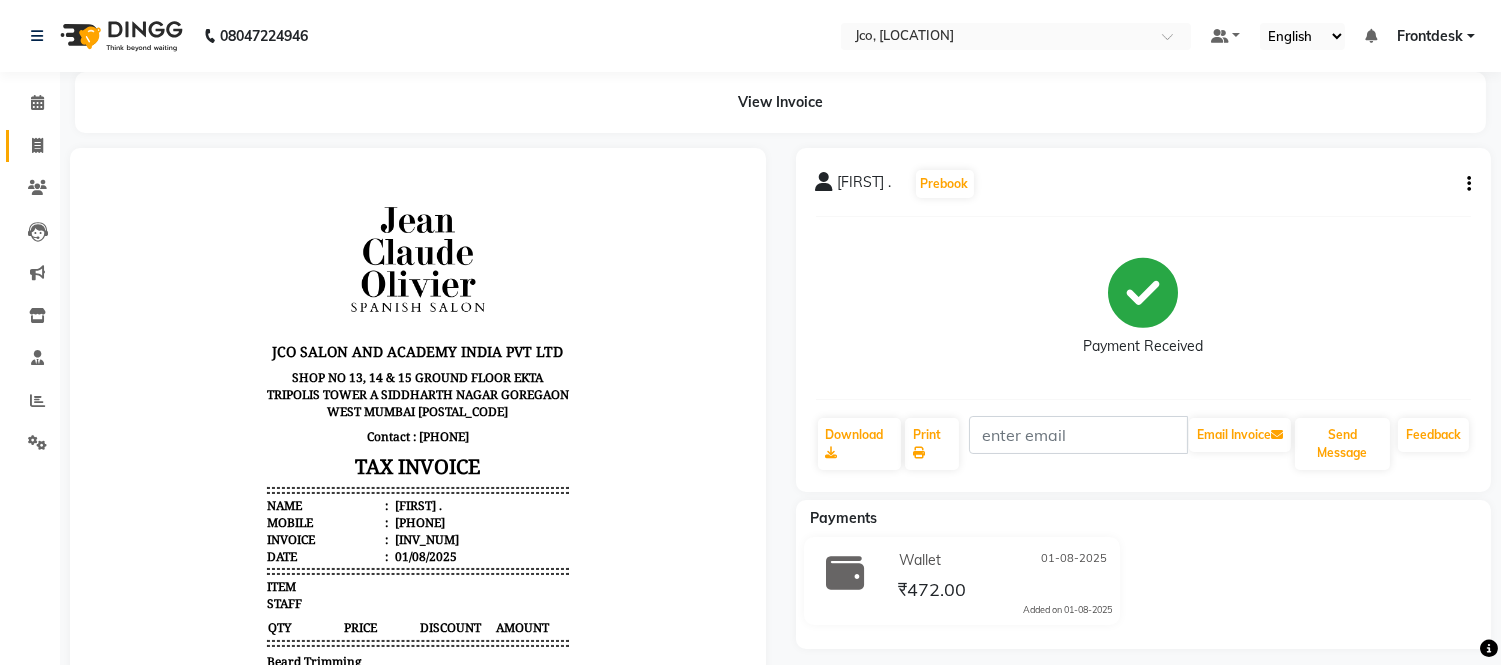click 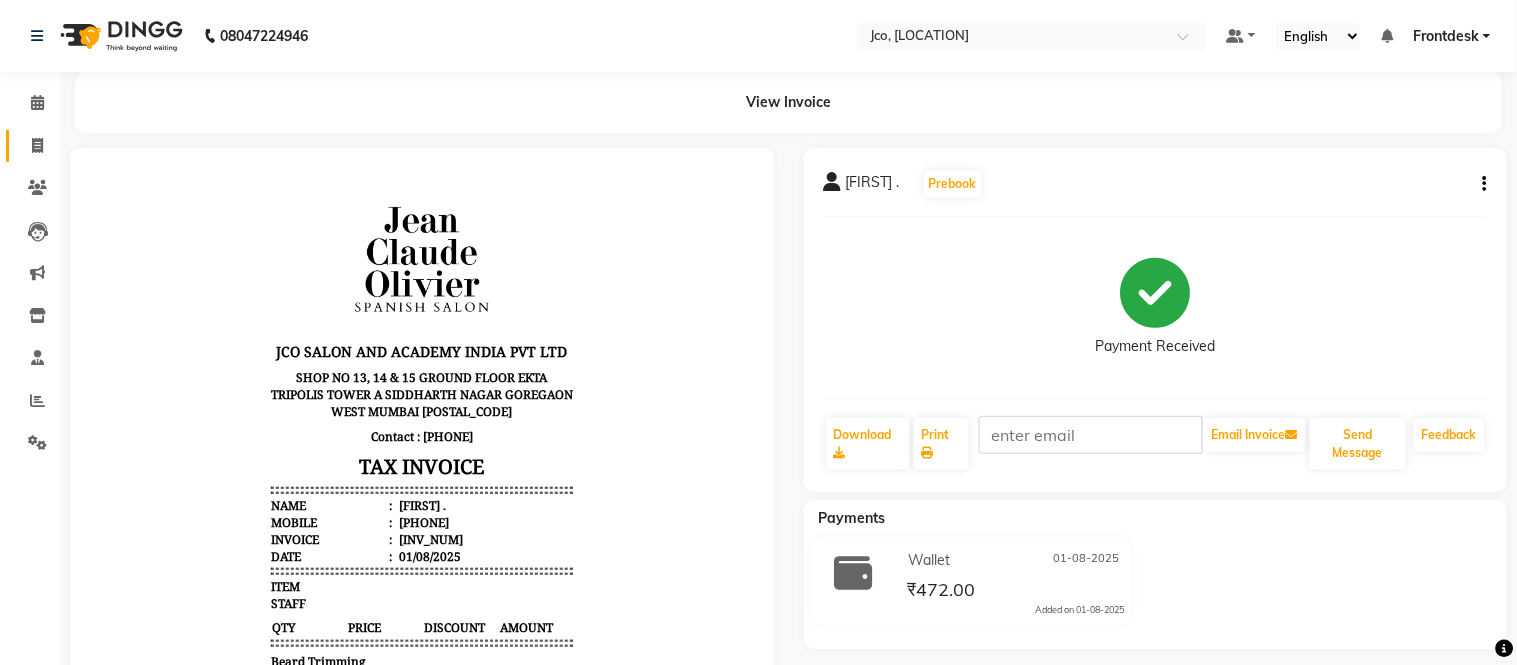 select on "service" 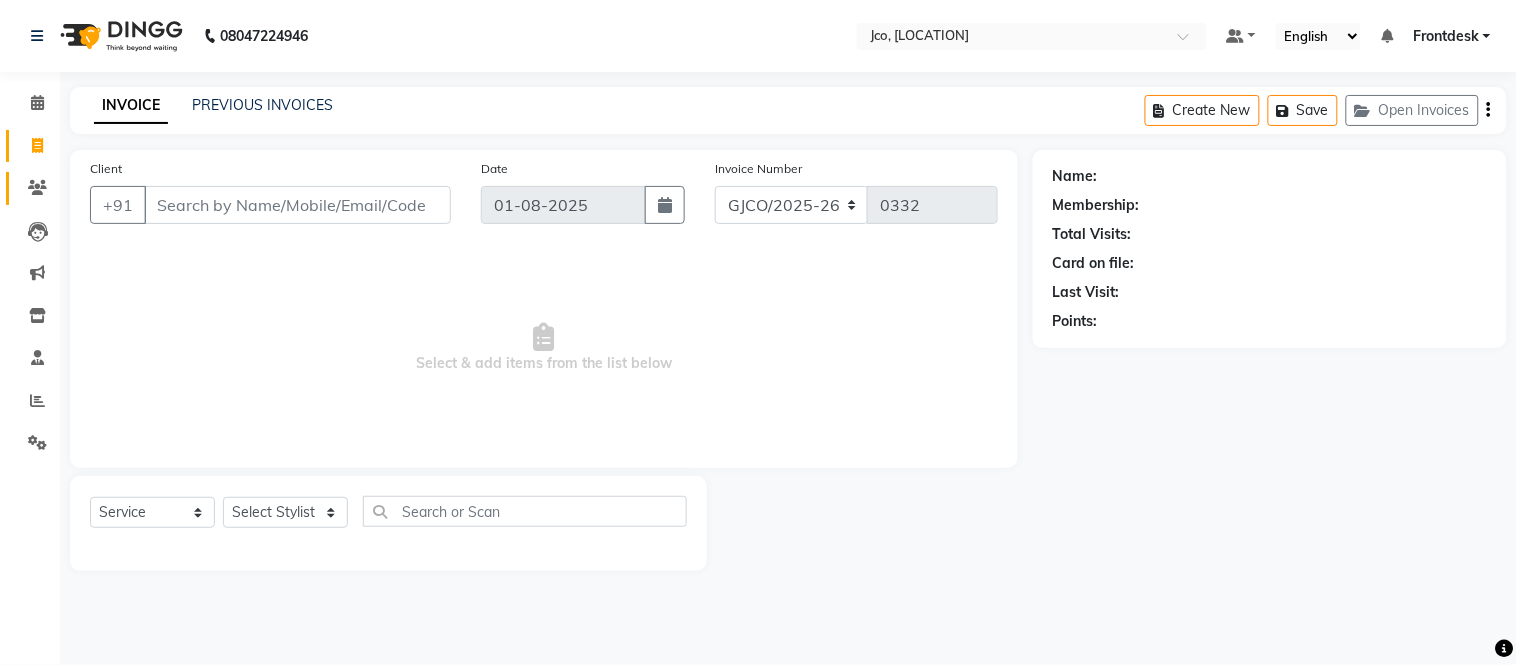 click 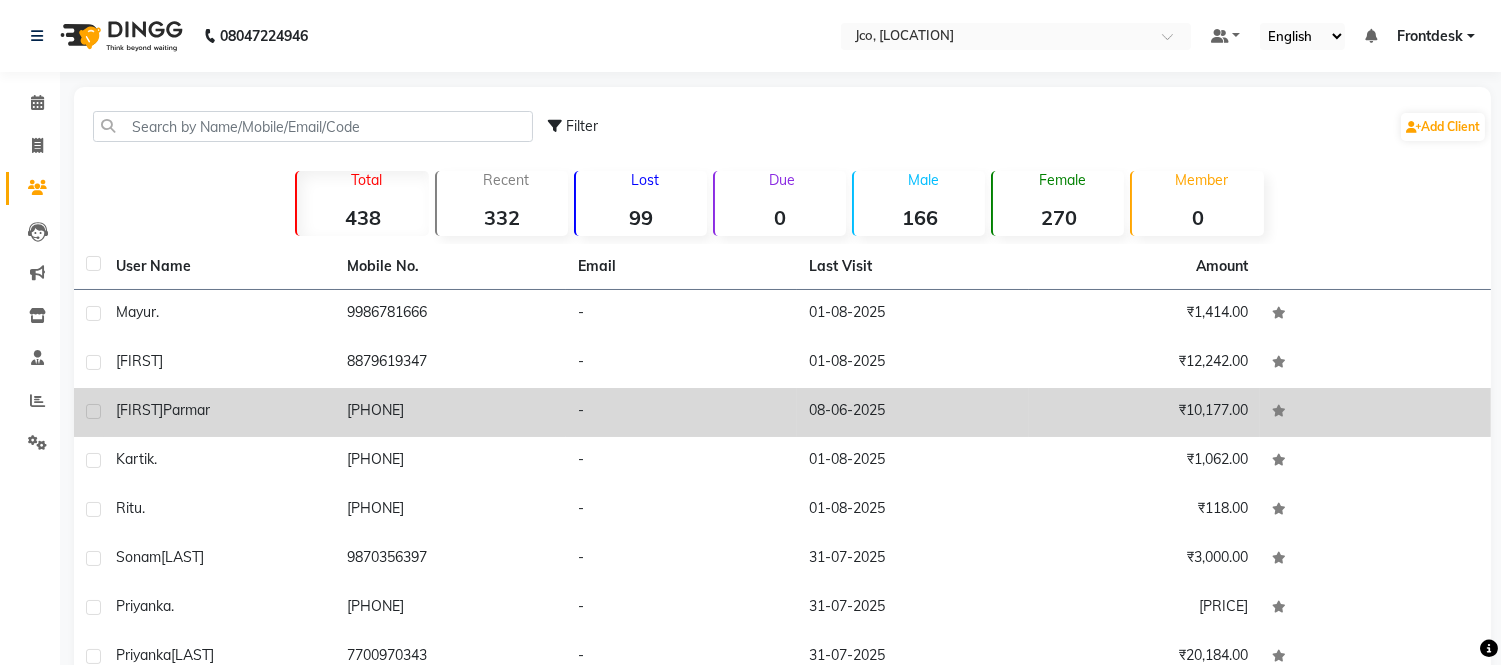 click on "[PHONE]" 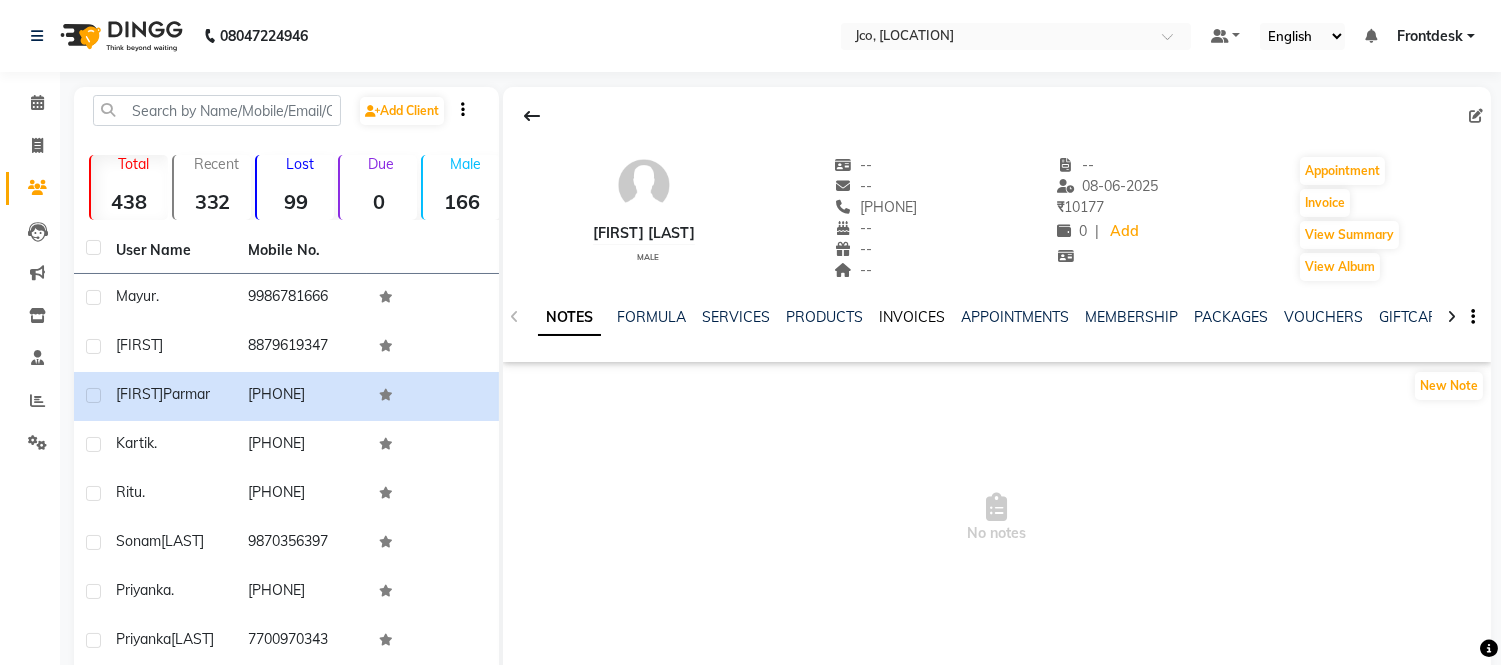 click on "INVOICES" 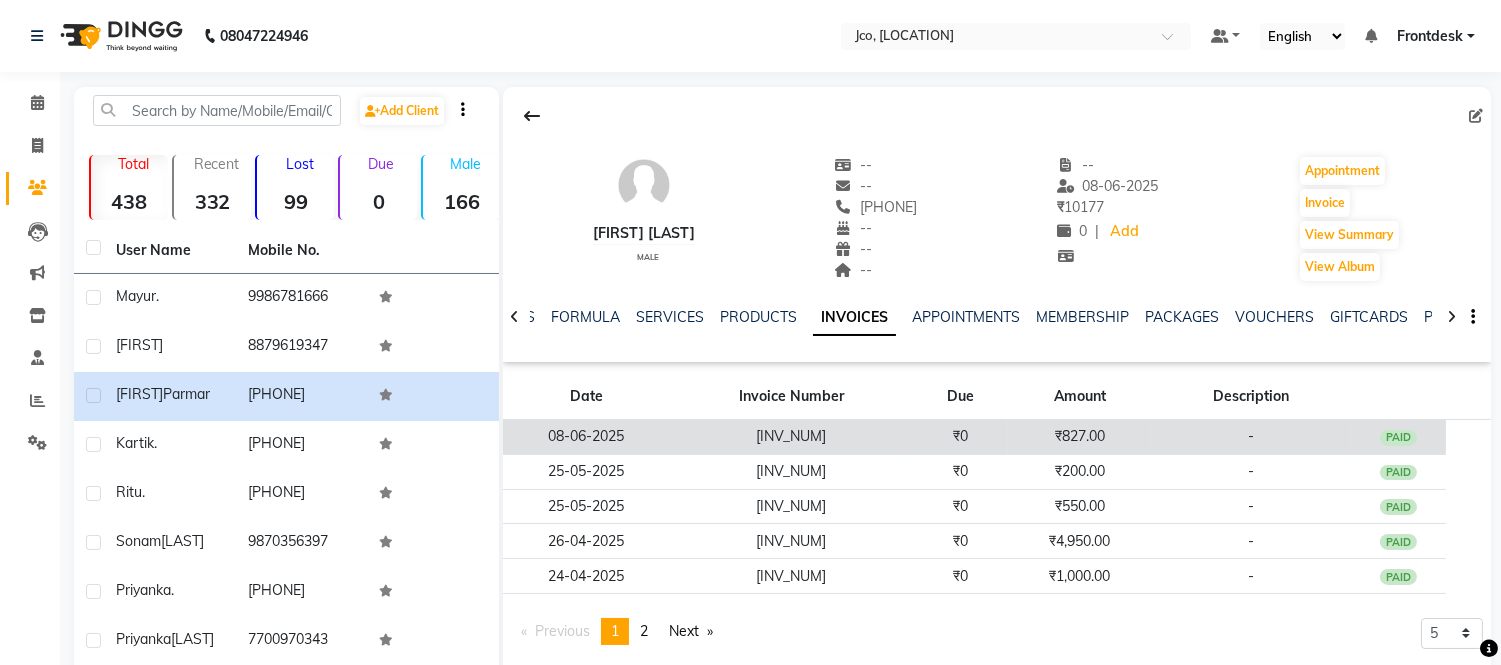 click on "₹827.00" 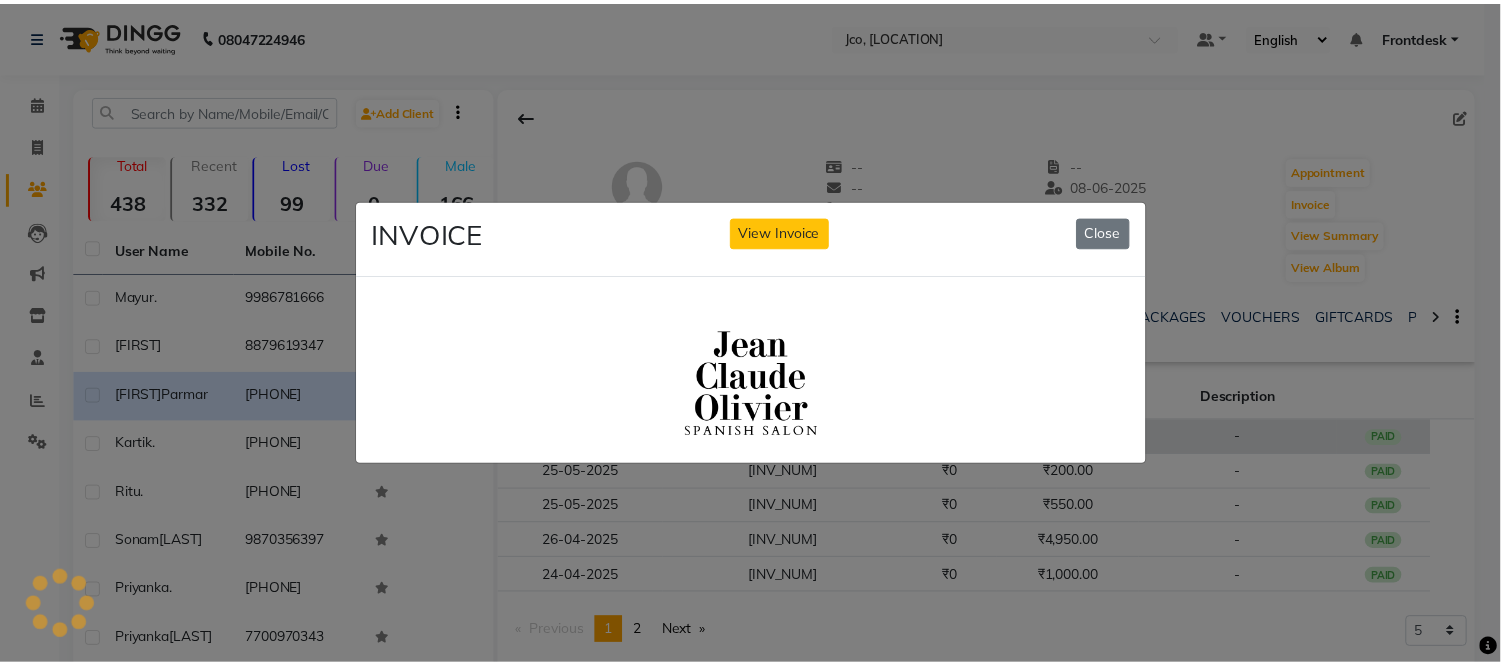 scroll, scrollTop: 0, scrollLeft: 0, axis: both 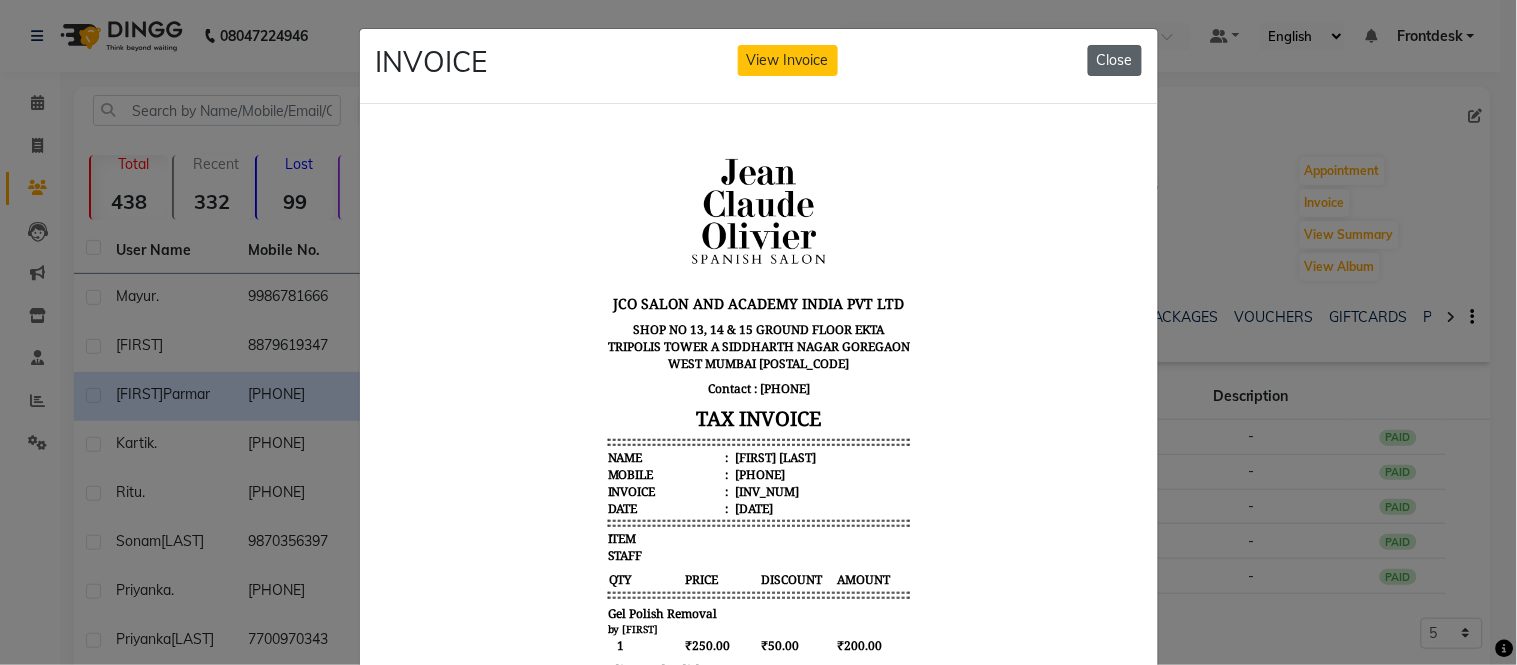 click on "Close" 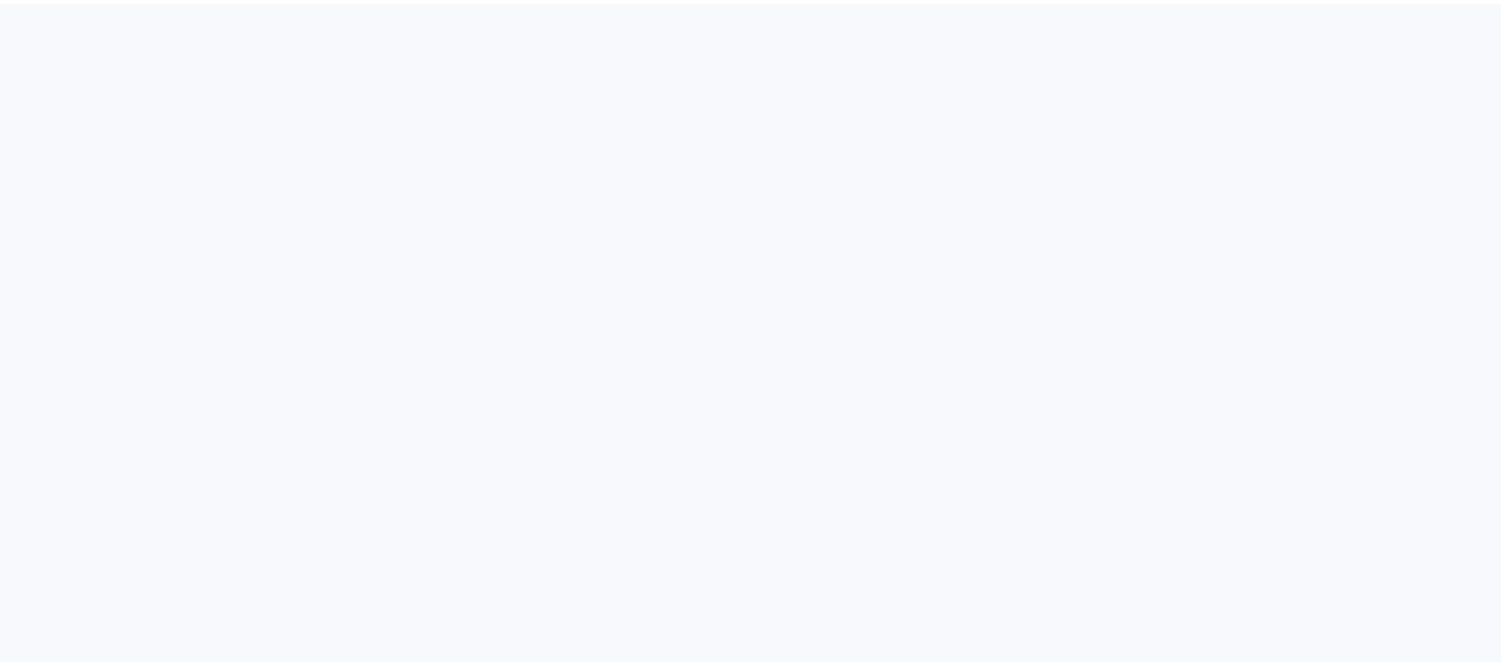 scroll, scrollTop: 0, scrollLeft: 0, axis: both 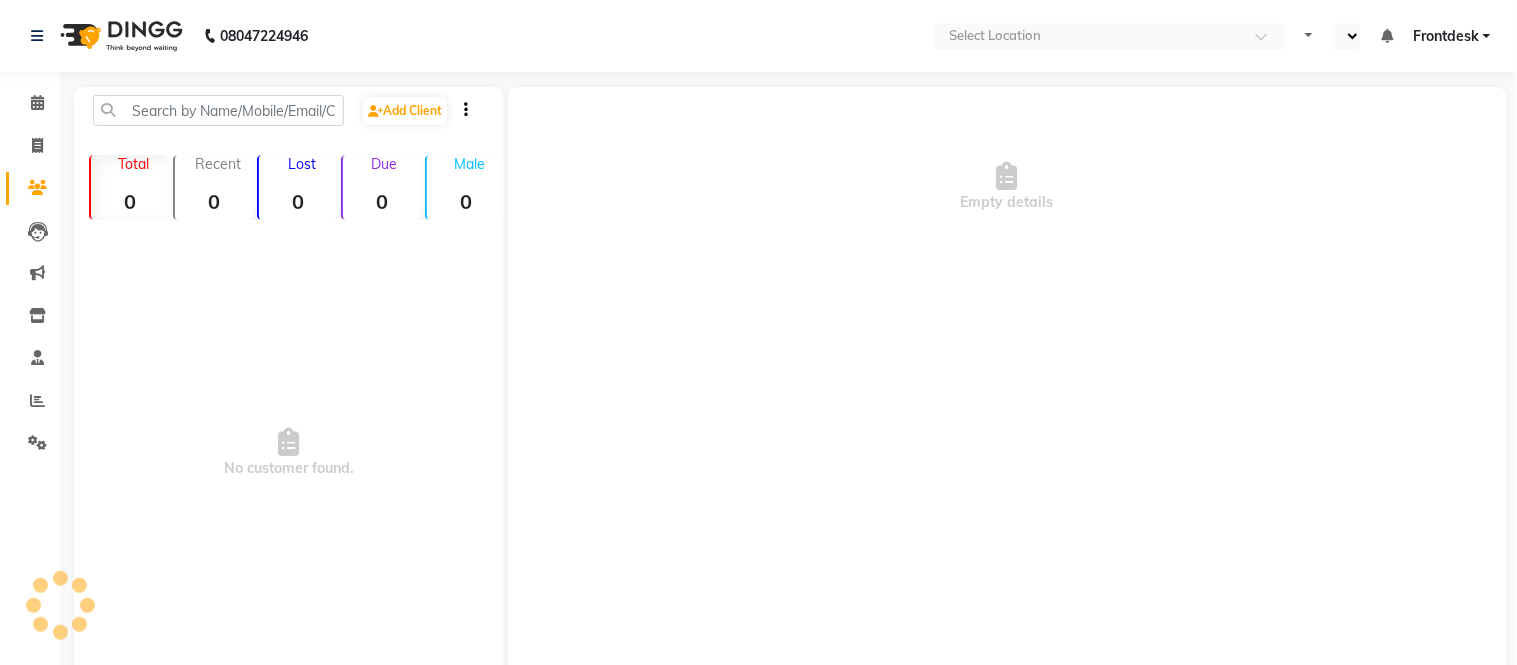 select on "en" 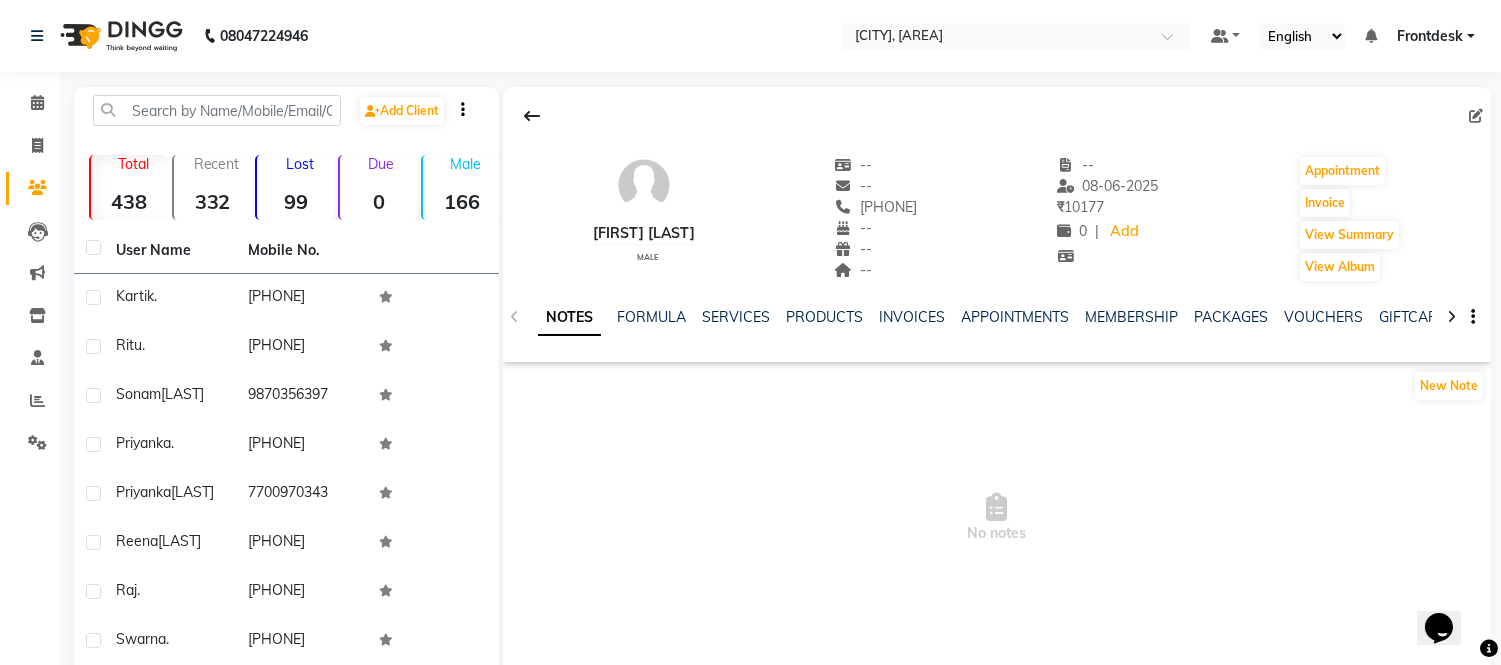 scroll, scrollTop: 0, scrollLeft: 0, axis: both 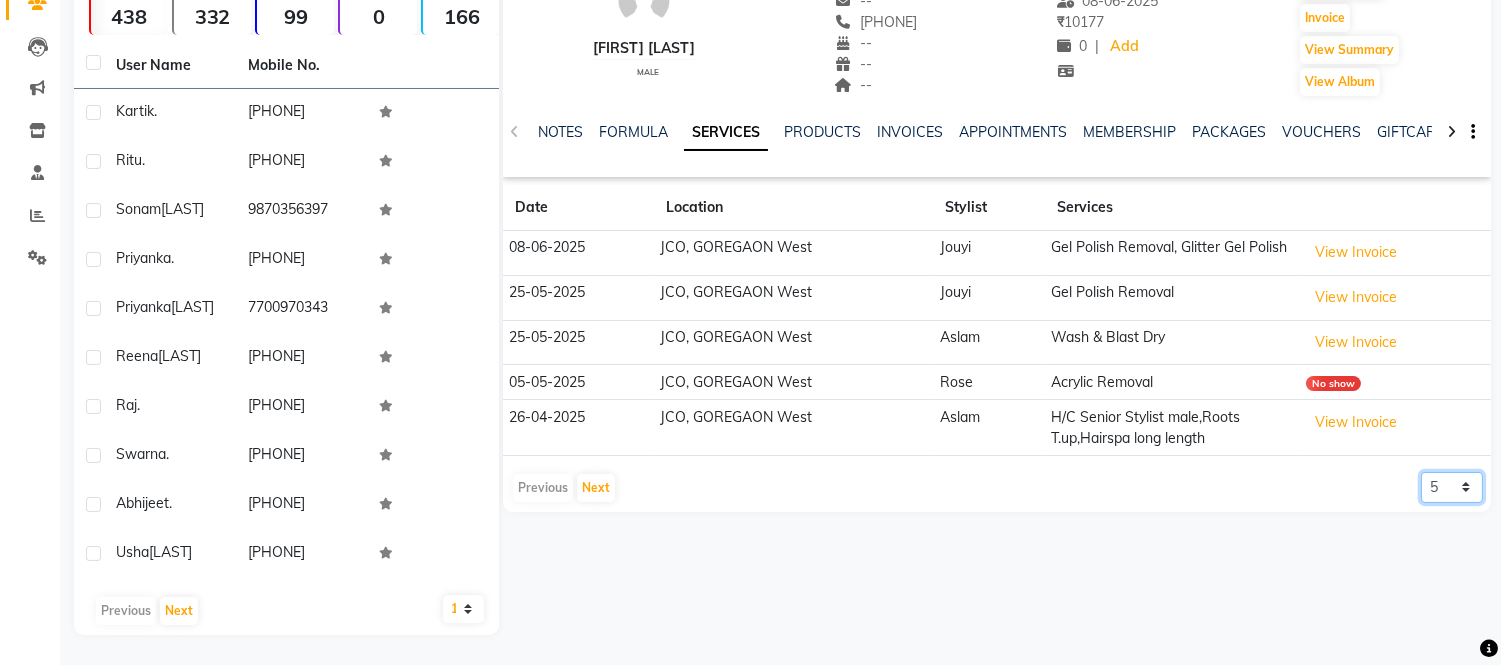 click on "5 10 50 100 500" 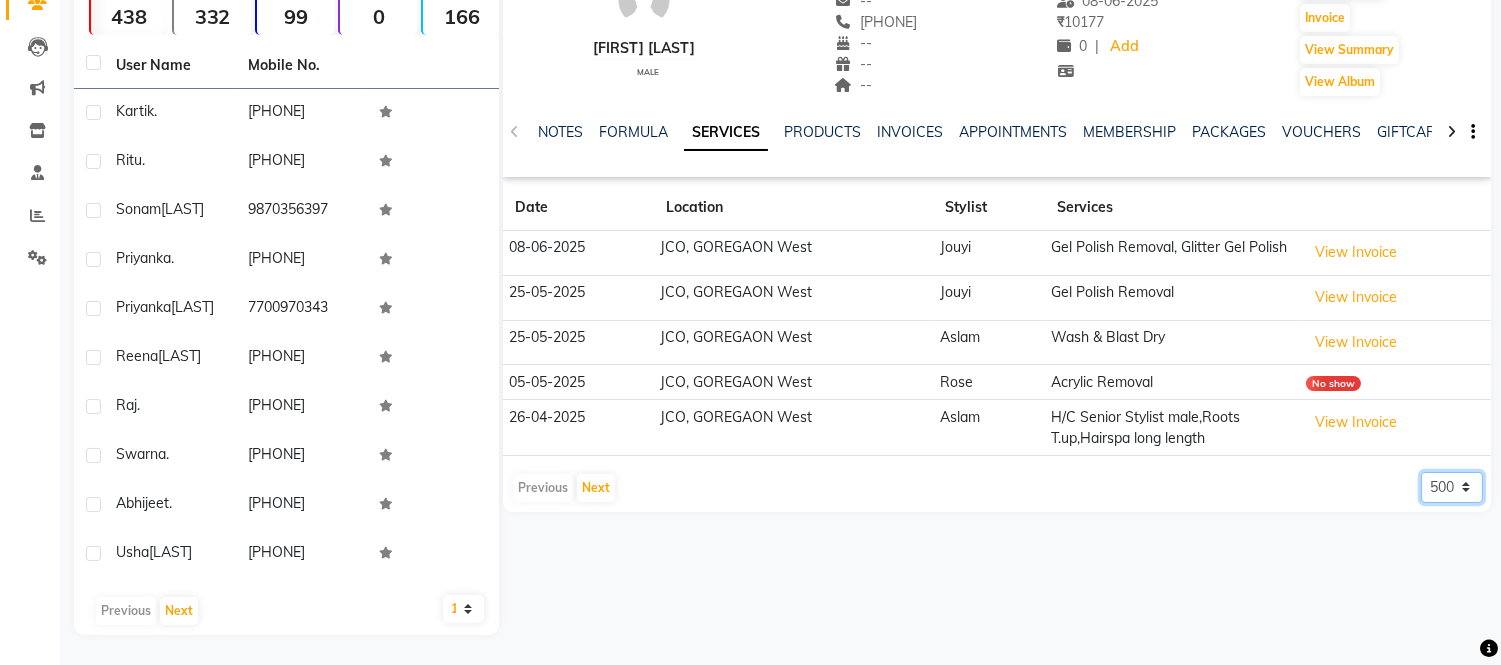 click on "5 10 50 100 500" 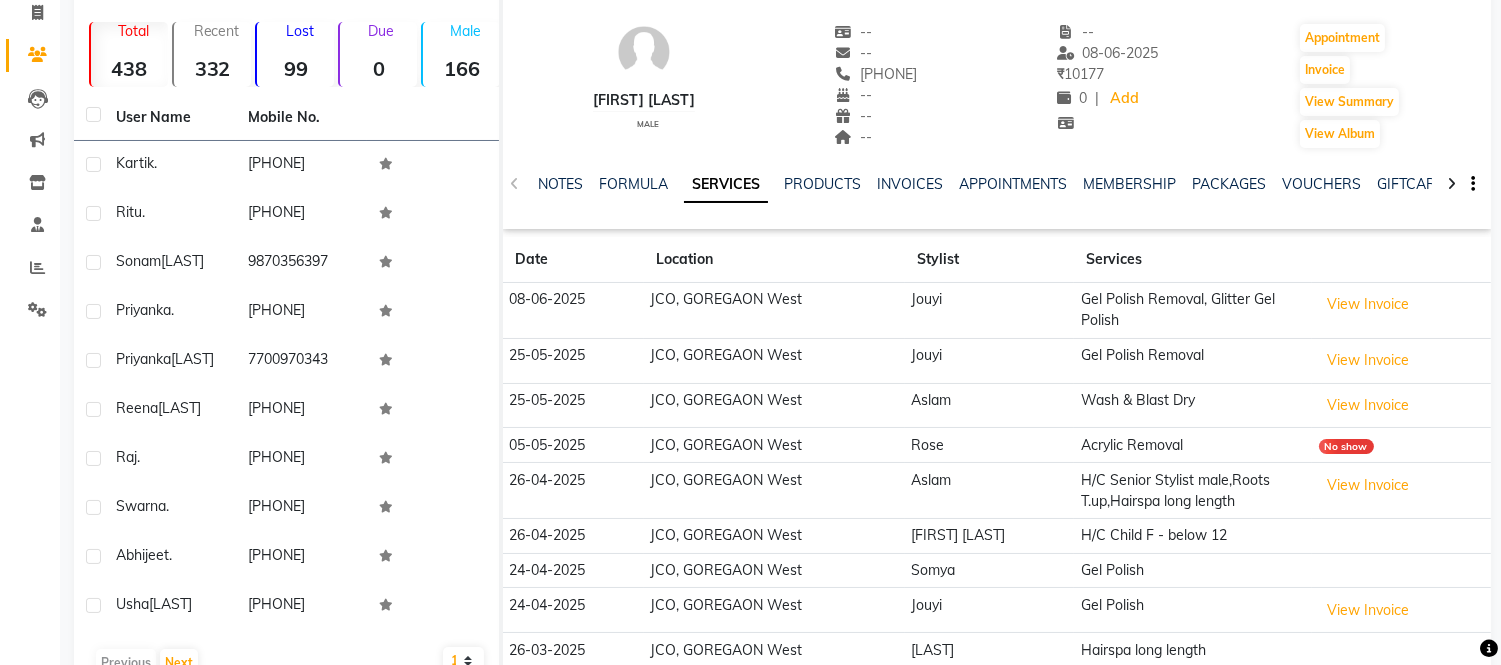 scroll, scrollTop: 355, scrollLeft: 0, axis: vertical 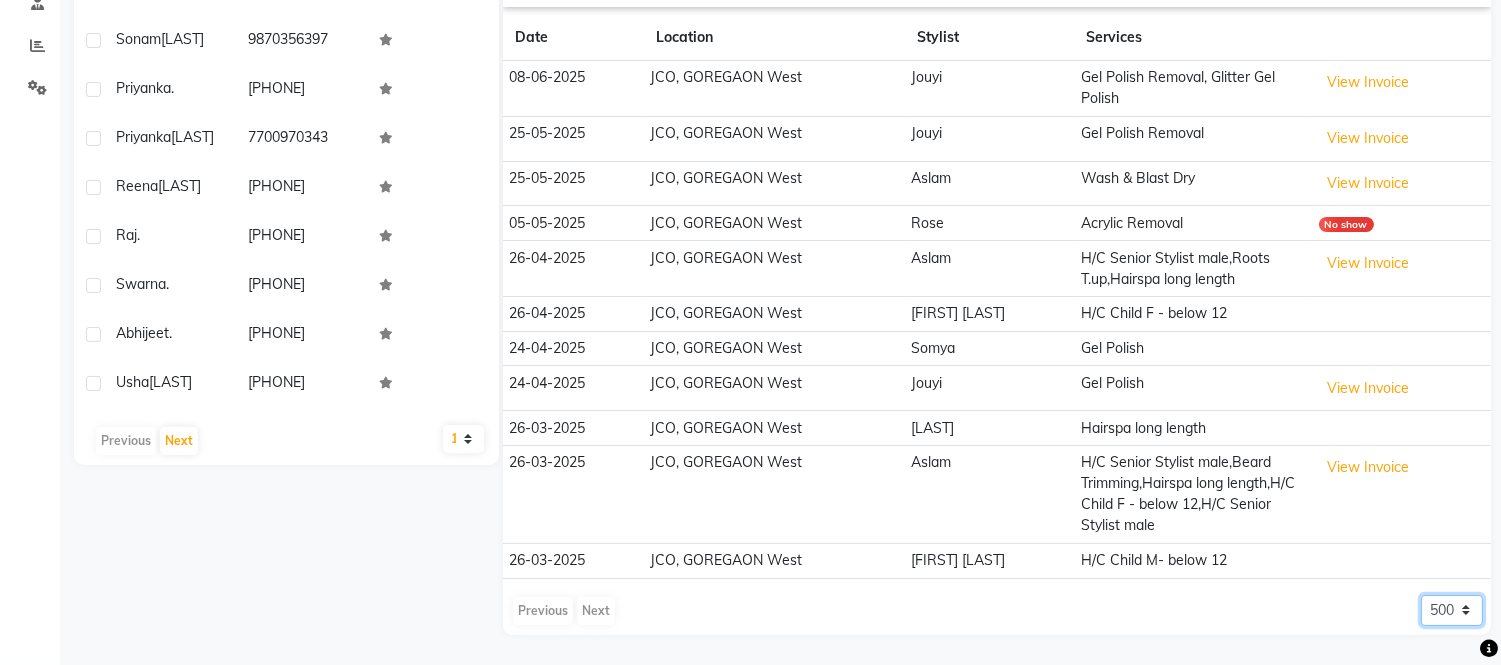 click on "5 10 50 100 500" 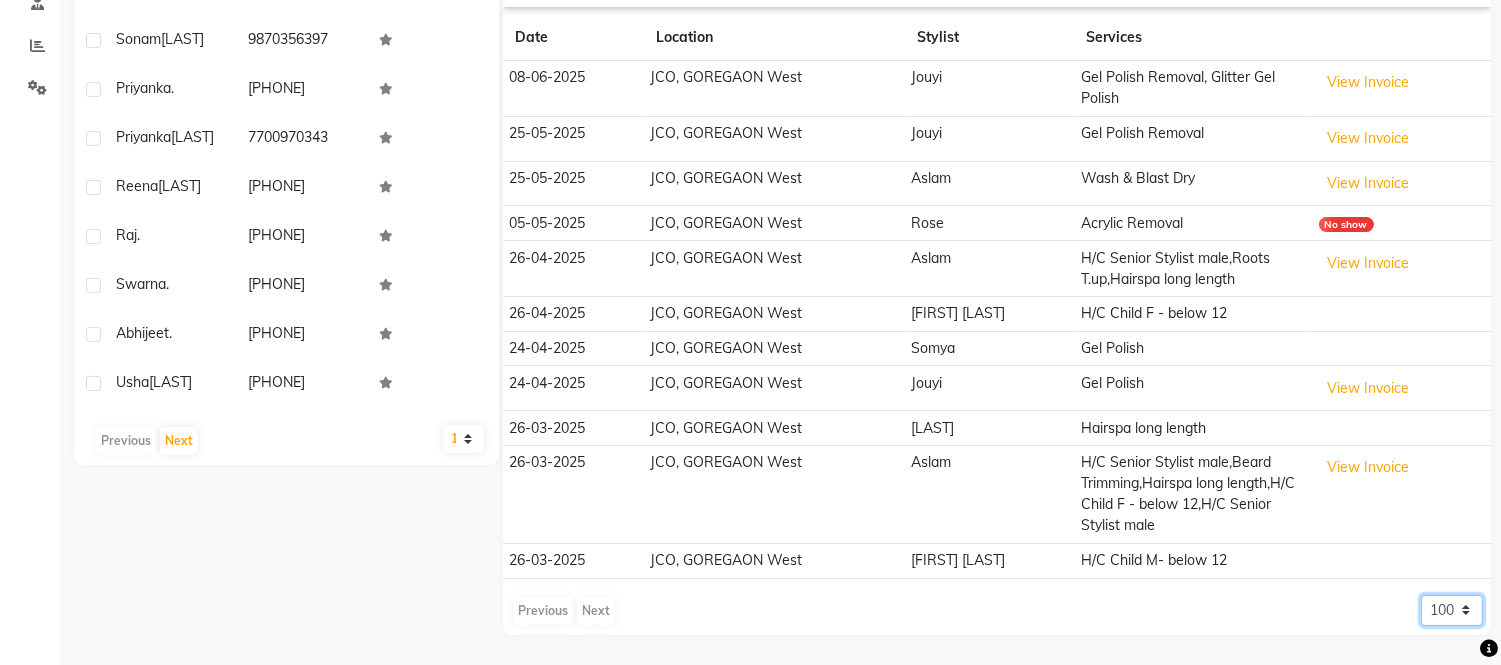 click on "5 10 50 100 500" 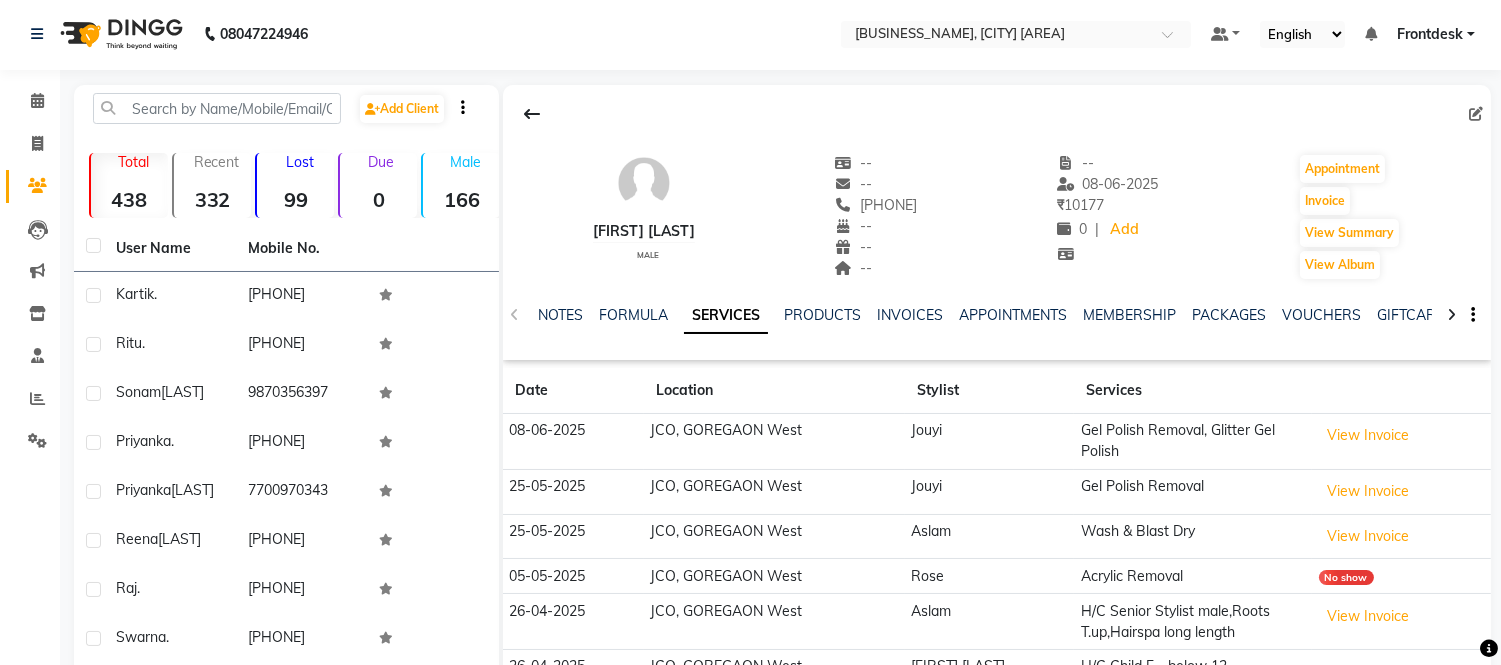 scroll, scrollTop: 0, scrollLeft: 0, axis: both 